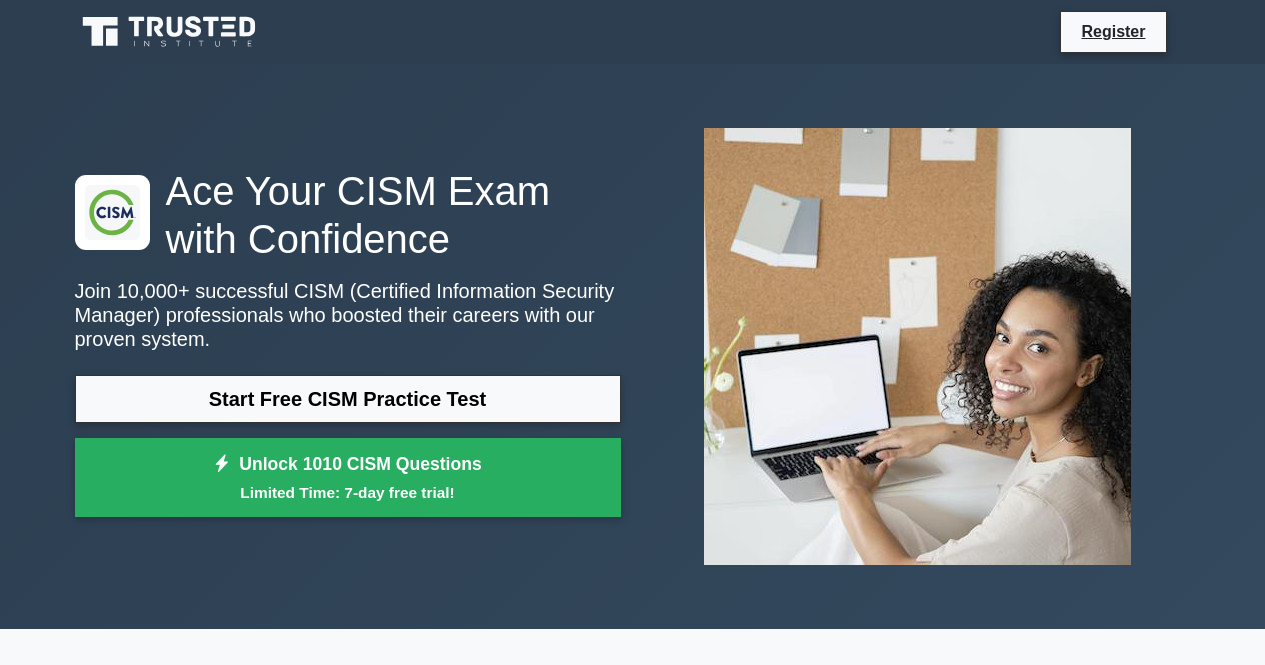 scroll, scrollTop: 0, scrollLeft: 0, axis: both 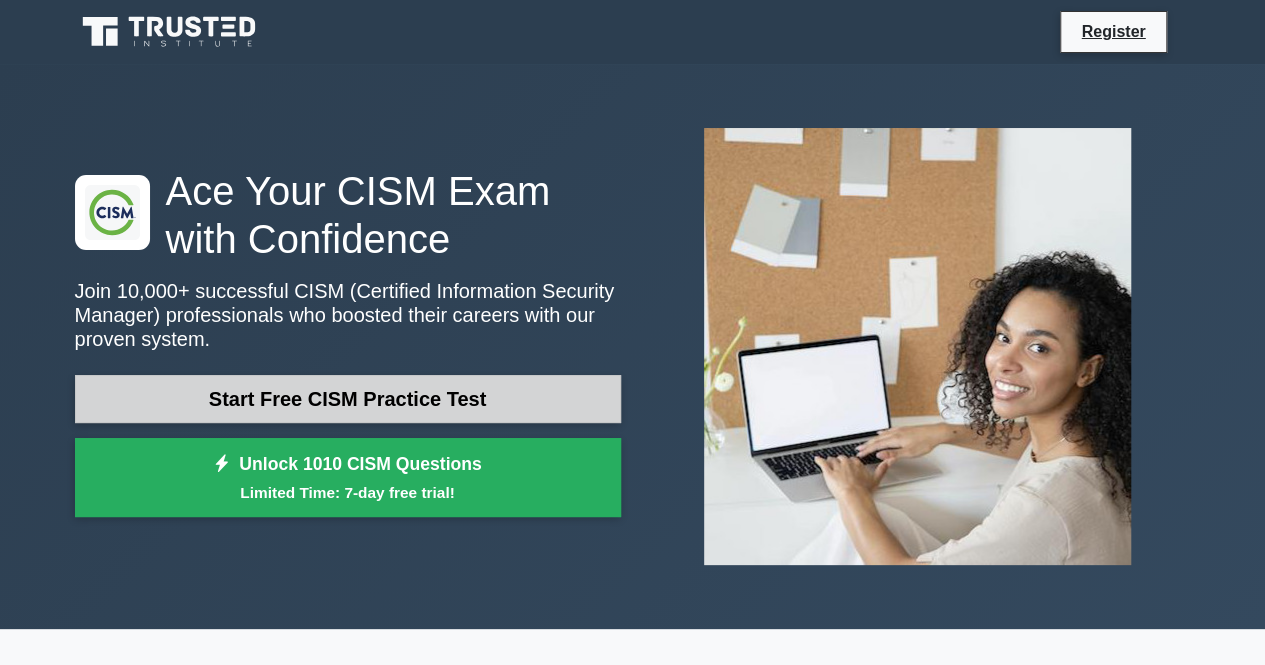 click on "Start Free CISM Practice Test" at bounding box center [348, 399] 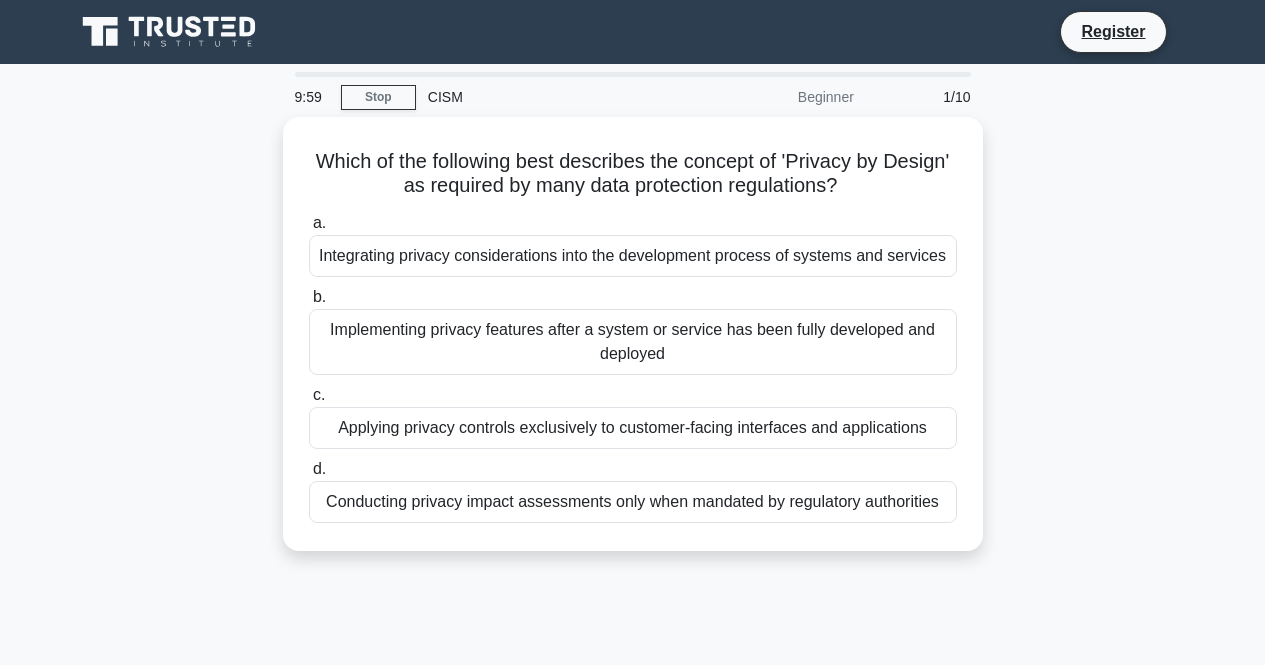 scroll, scrollTop: 0, scrollLeft: 0, axis: both 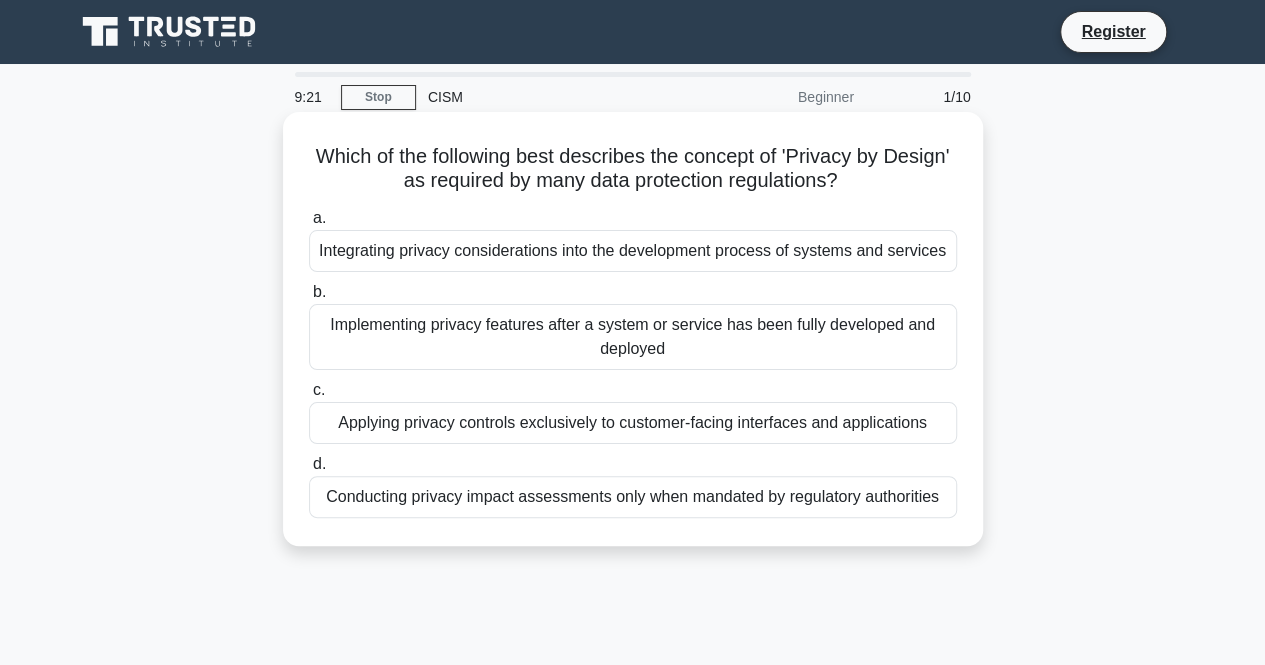 click on "Integrating privacy considerations into the development process of systems and services" at bounding box center [633, 251] 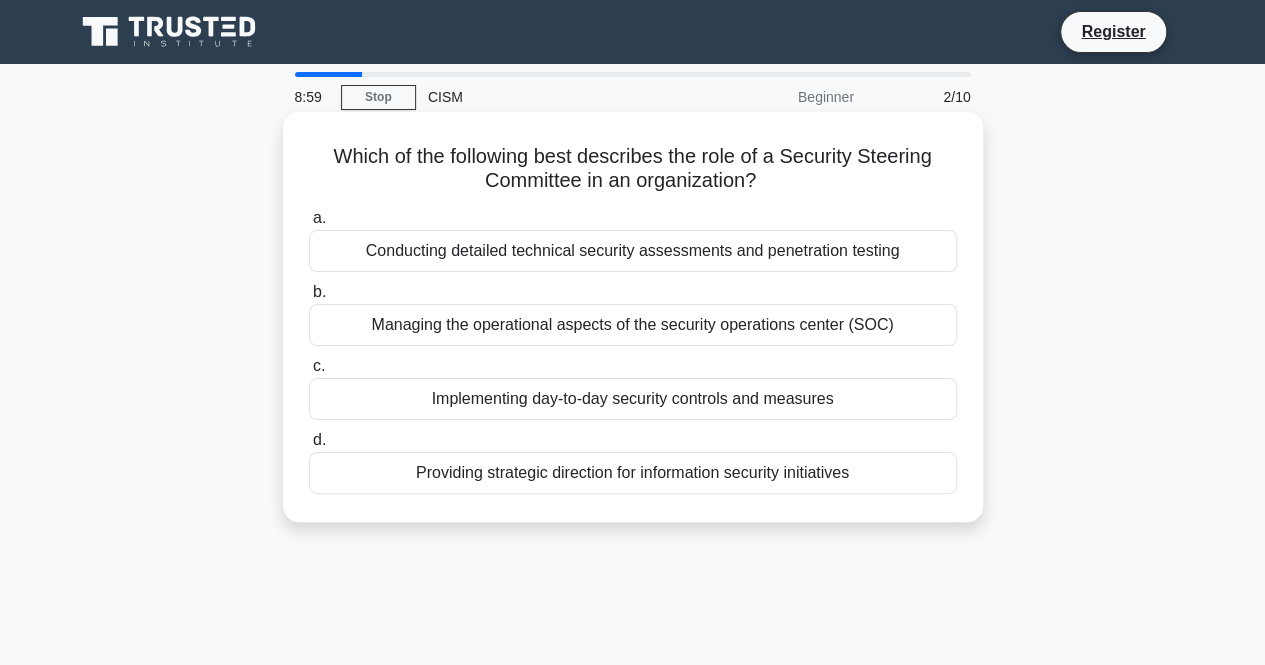 click on "Providing strategic direction for information security initiatives" at bounding box center (633, 473) 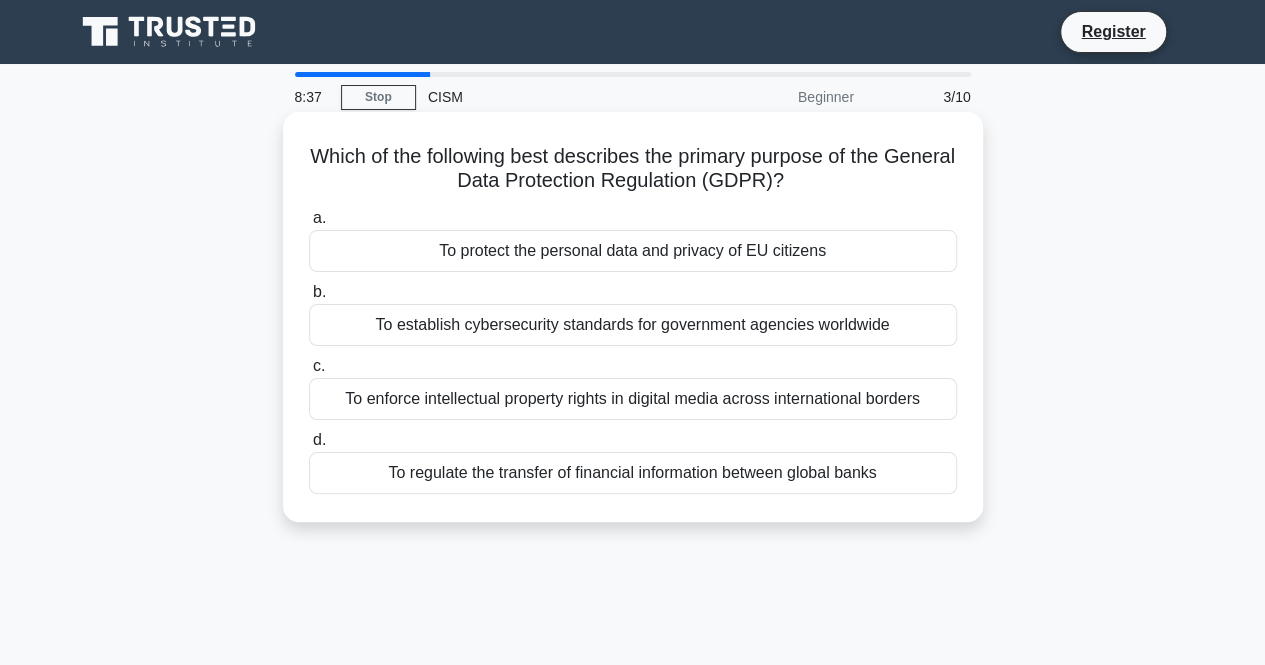 click on "To protect the personal data and privacy of EU citizens" at bounding box center [633, 251] 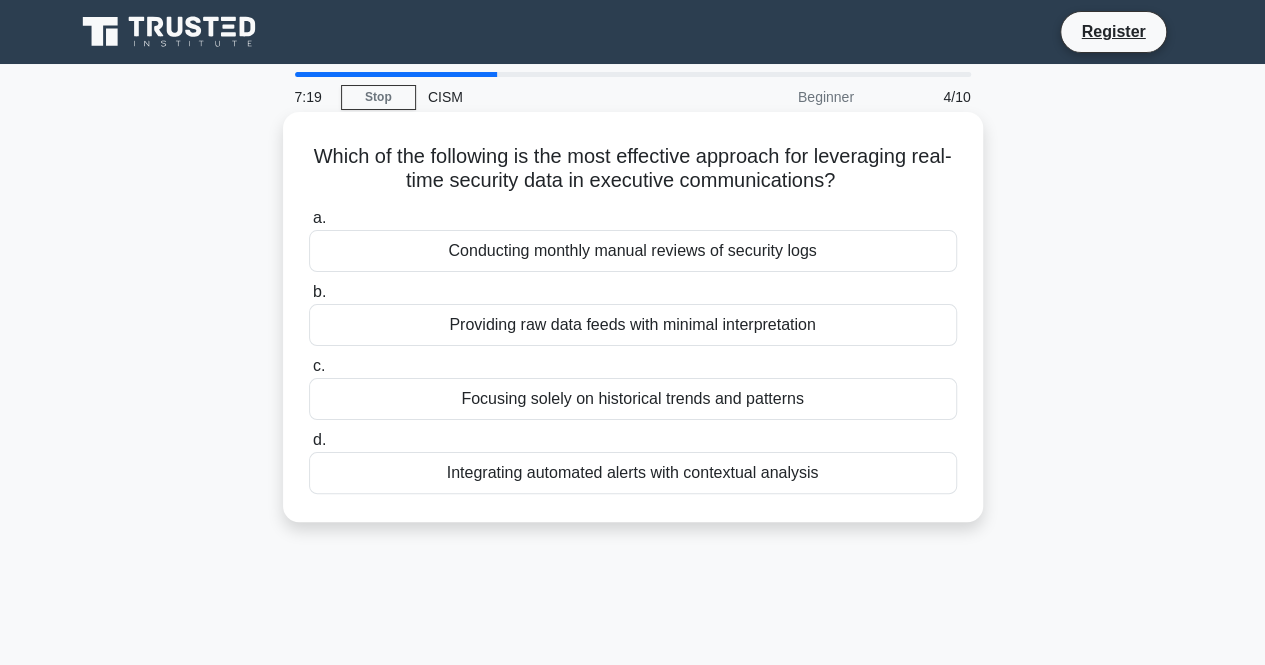 click on "Integrating automated alerts with contextual analysis" at bounding box center [633, 473] 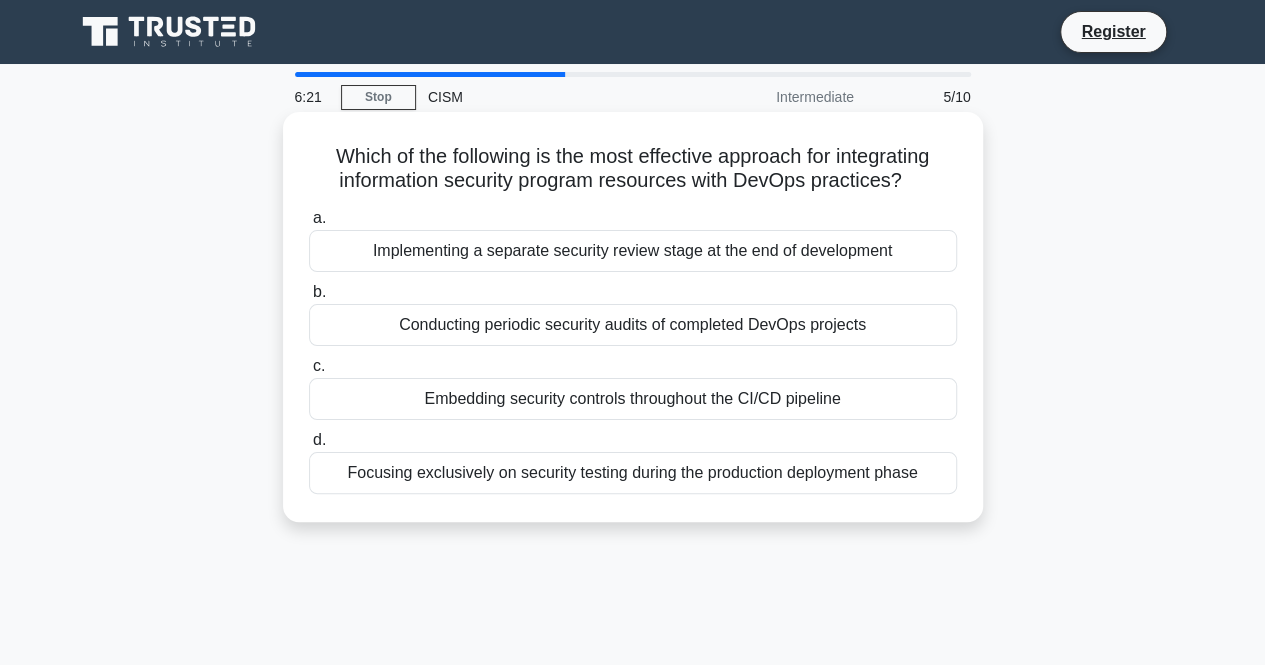 click on "Embedding security controls throughout the CI/CD pipeline" at bounding box center (633, 399) 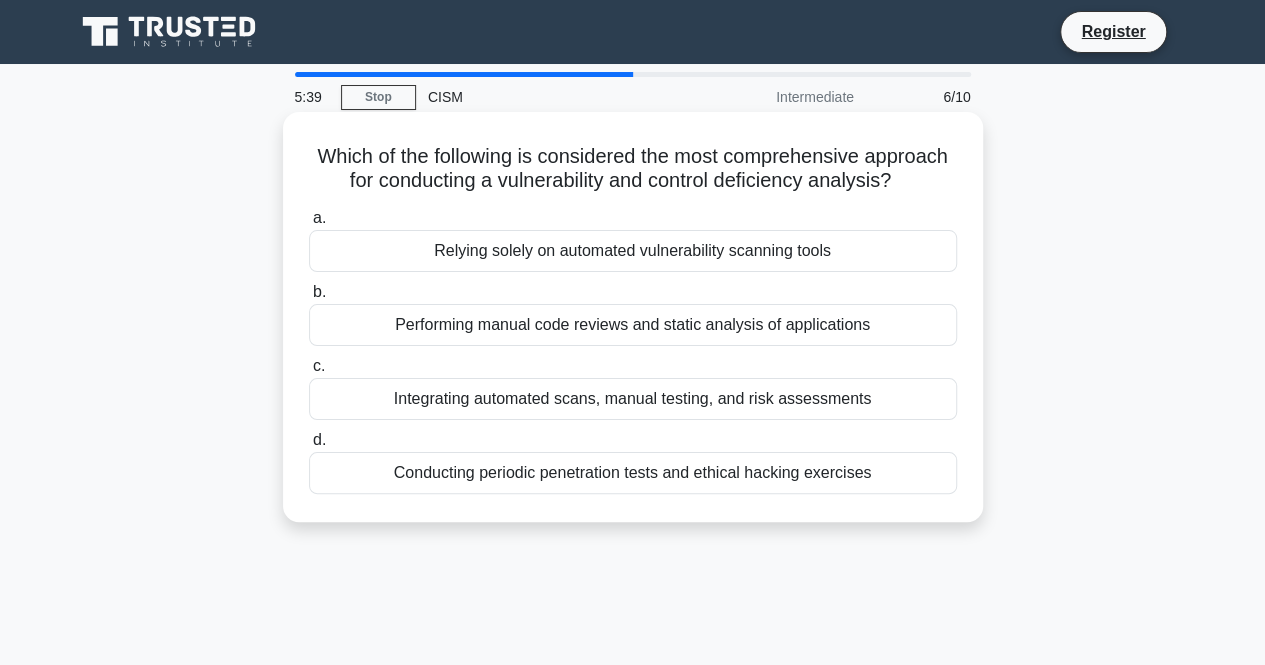 click on "Integrating automated scans, manual testing, and risk assessments" at bounding box center (633, 399) 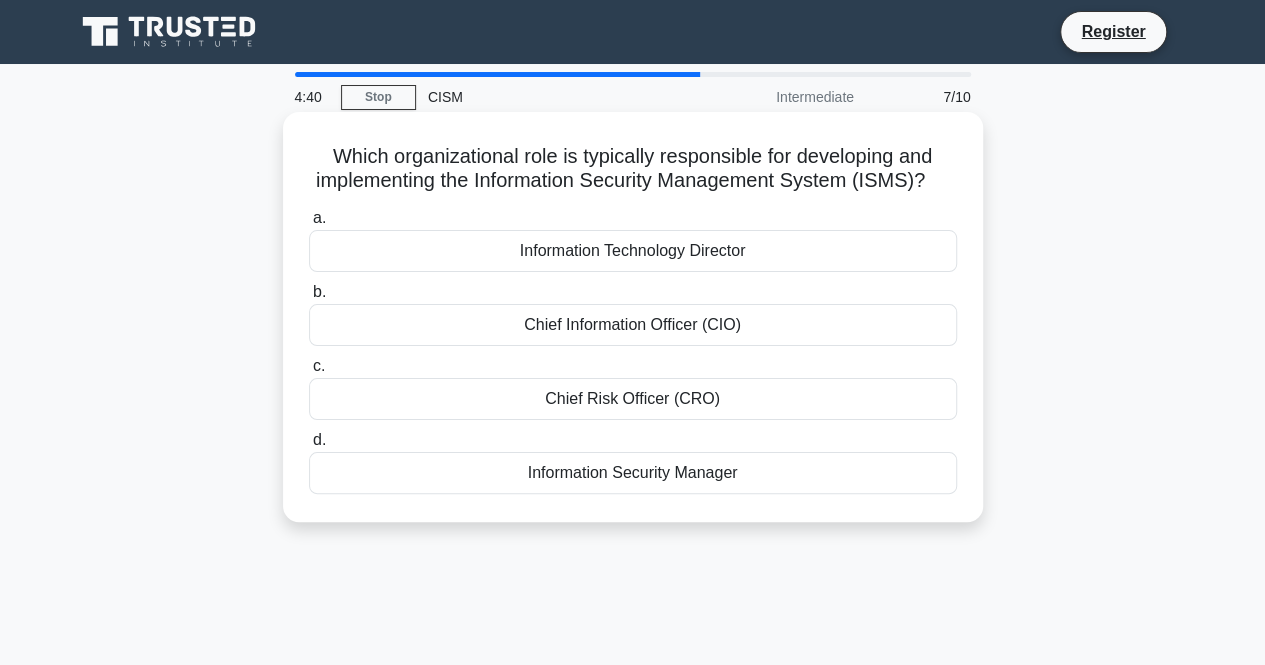 click on "Information Security Manager" at bounding box center [633, 473] 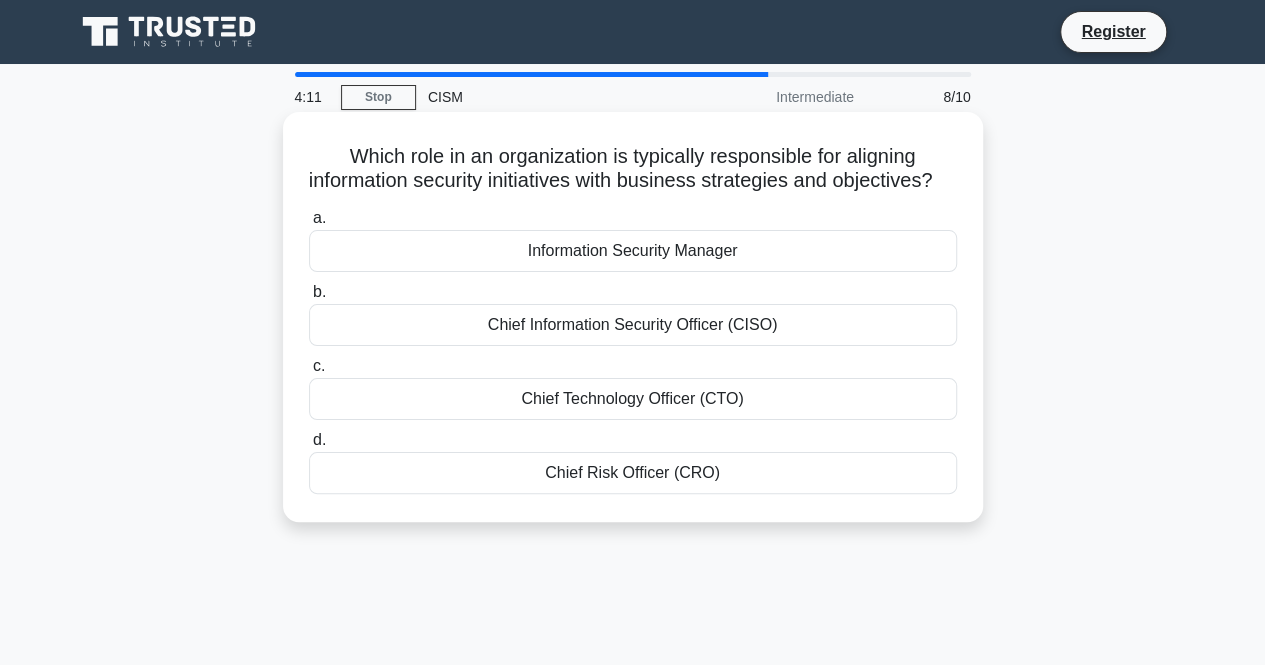 click on "Chief Information Security Officer (CISO)" at bounding box center (633, 325) 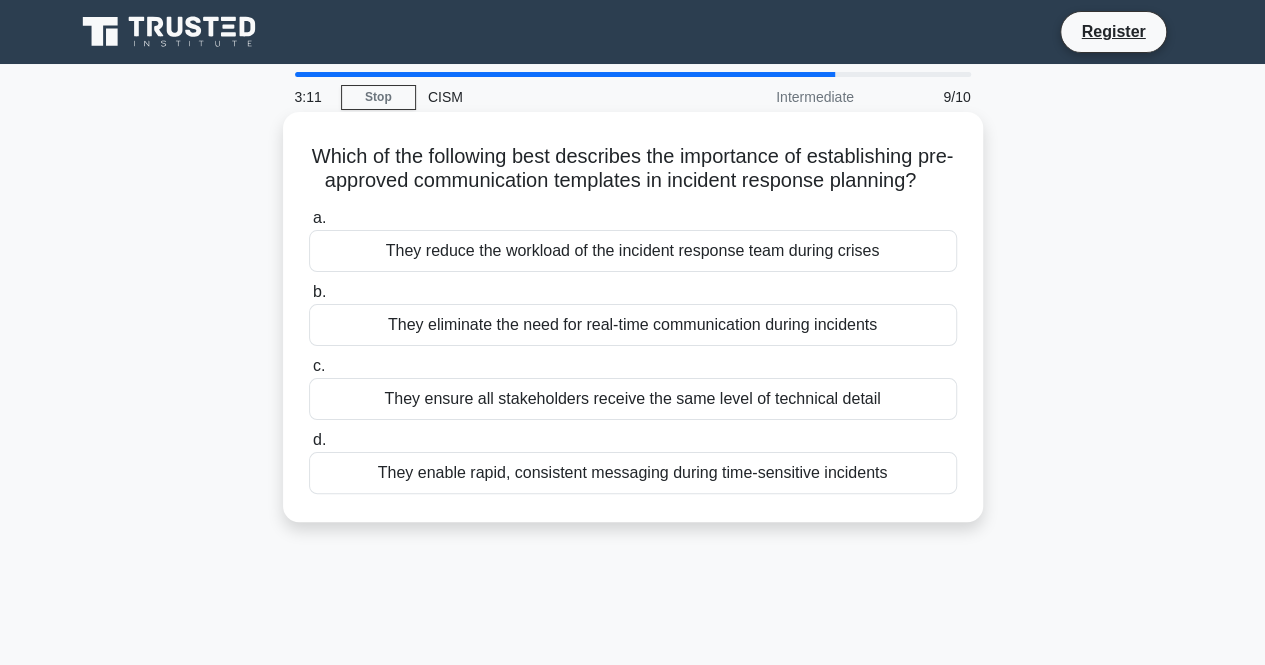 click on "They enable rapid, consistent messaging during time-sensitive incidents" at bounding box center (633, 473) 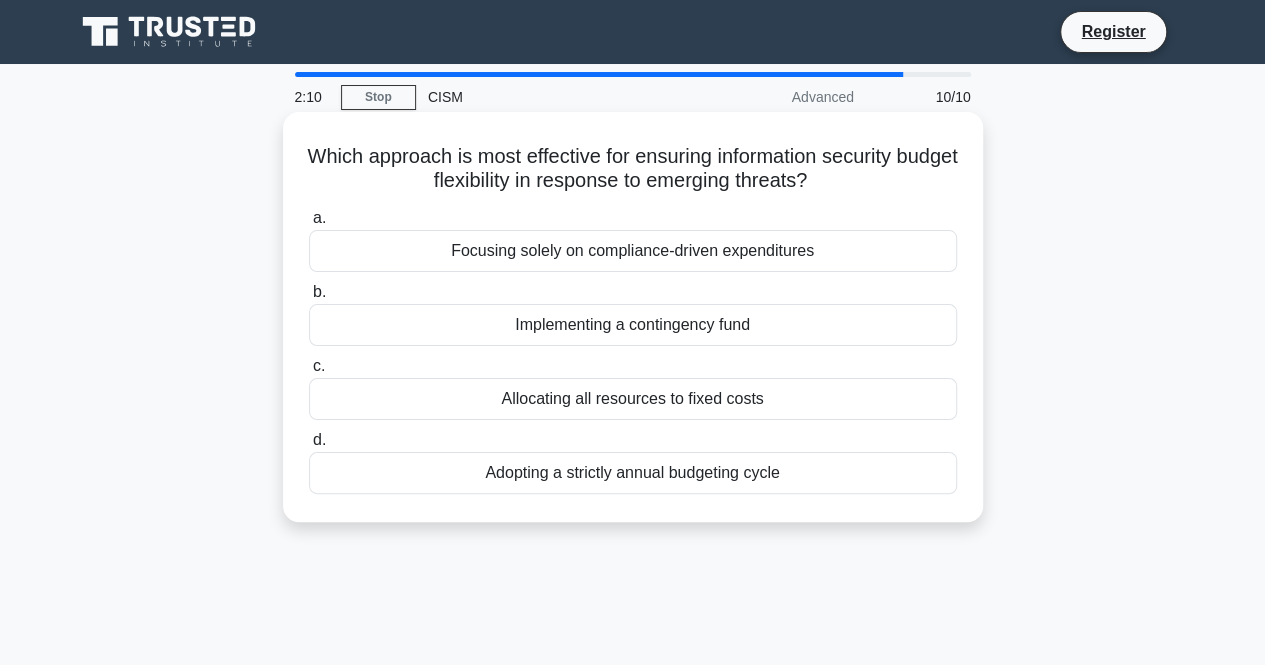 click on "Focusing solely on compliance-driven expenditures" at bounding box center [633, 251] 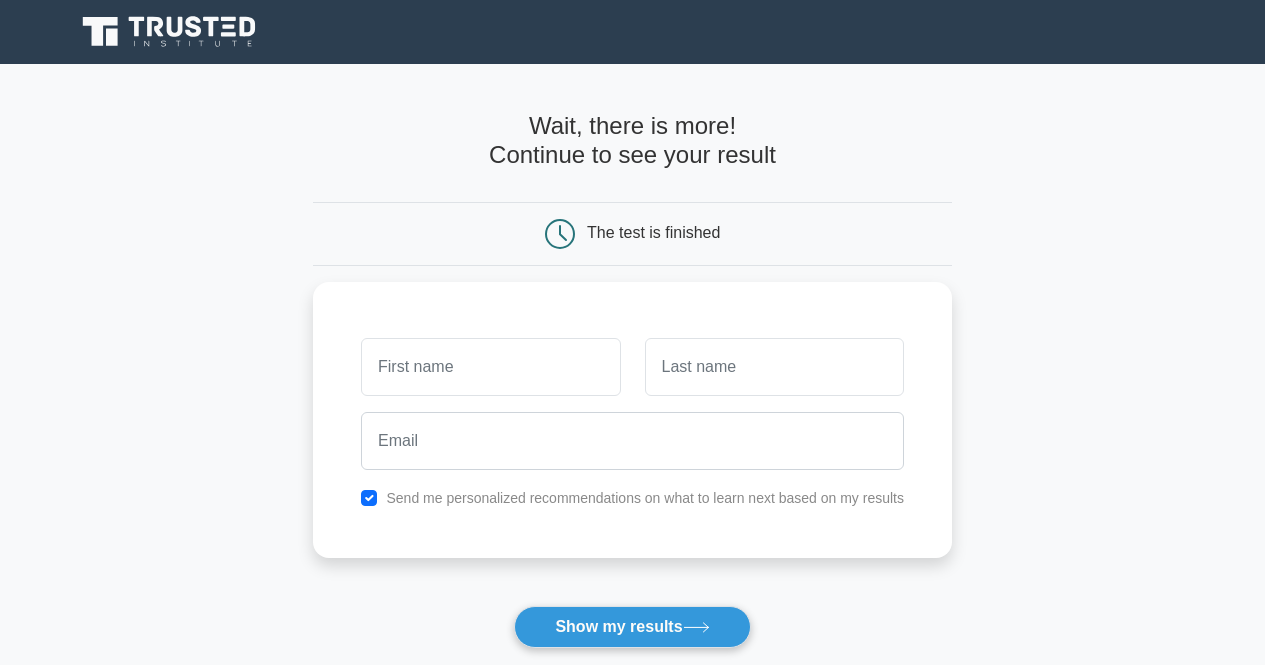 scroll, scrollTop: 0, scrollLeft: 0, axis: both 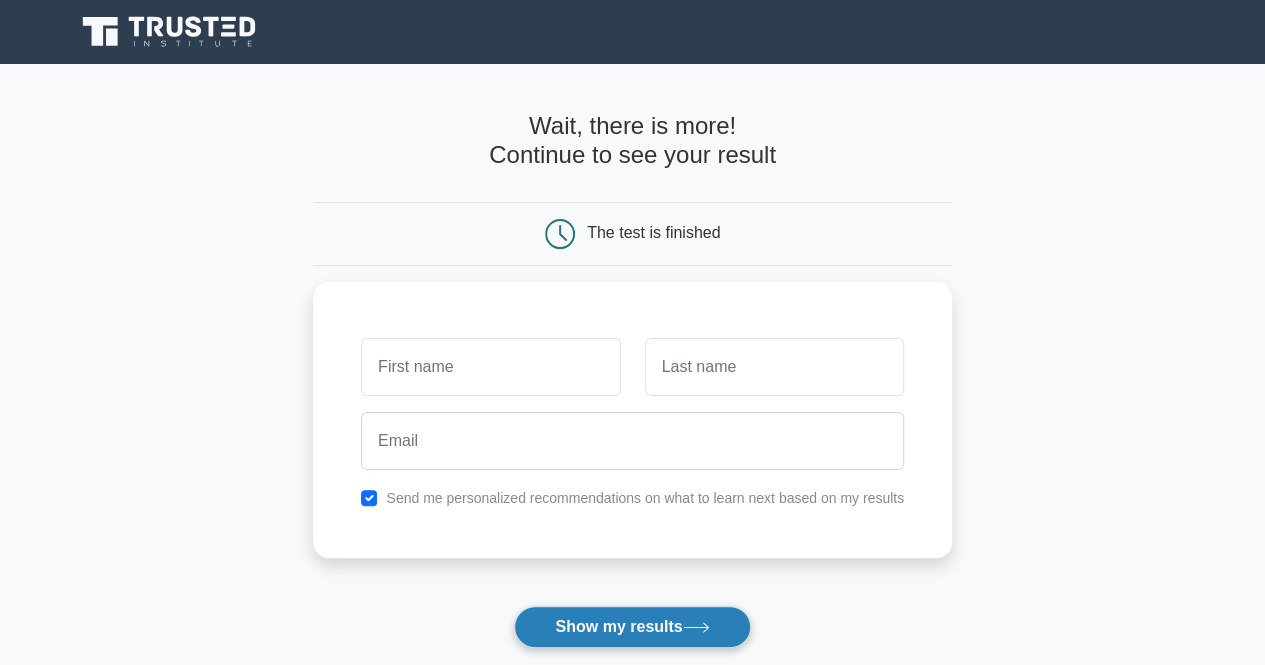 click on "Show my results" at bounding box center (632, 627) 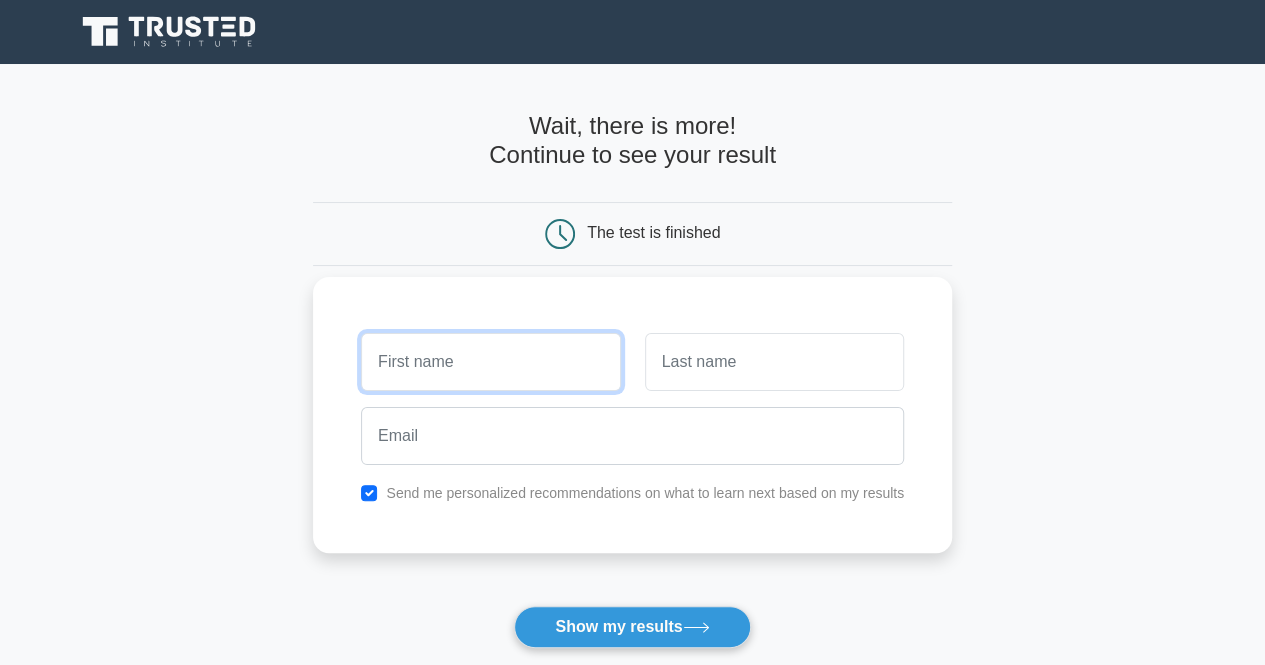 click at bounding box center [490, 362] 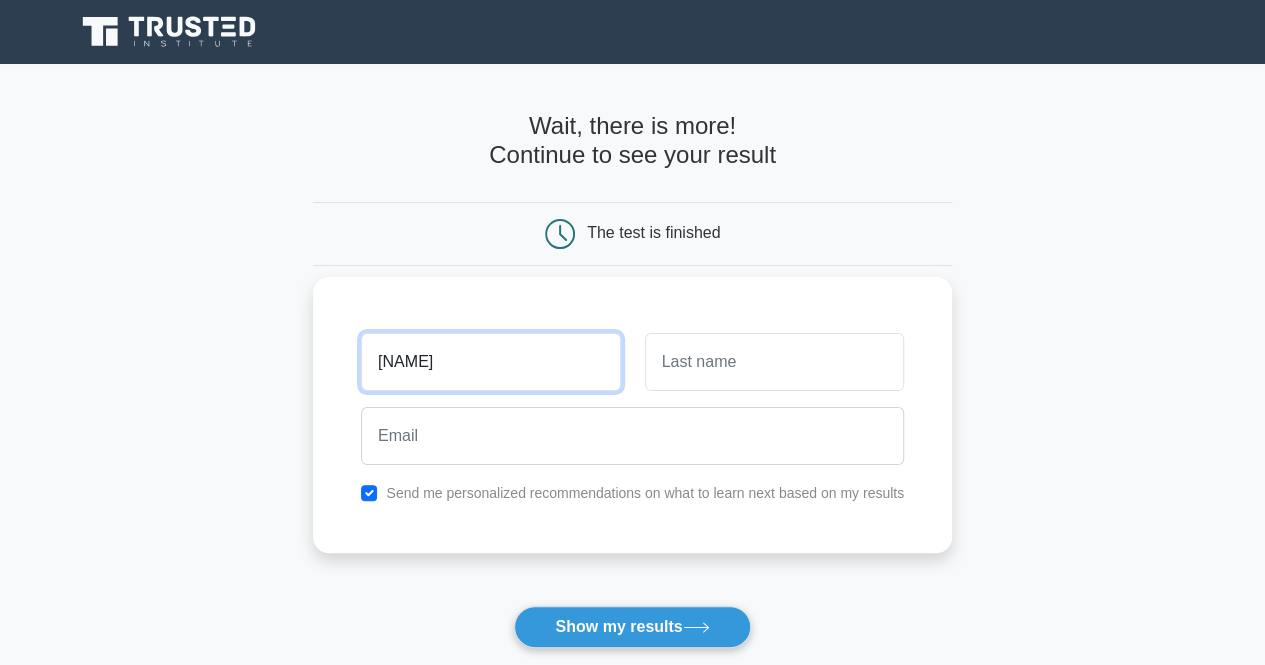 type on "[NAME]" 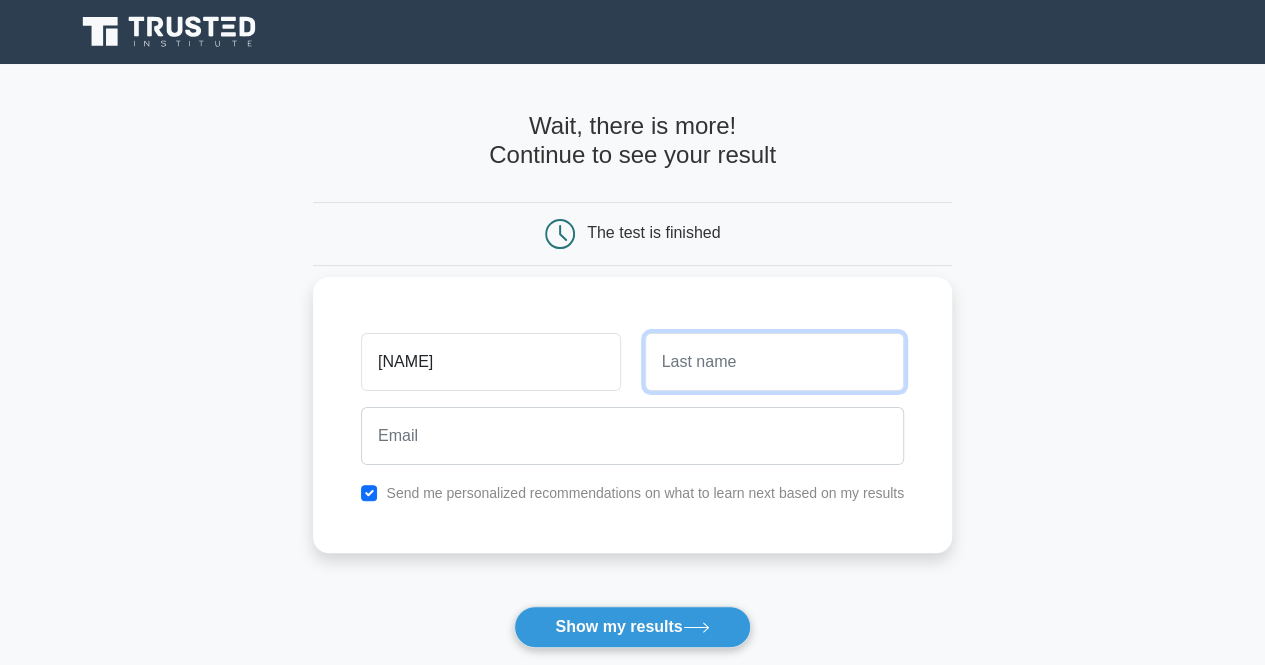 click at bounding box center [774, 362] 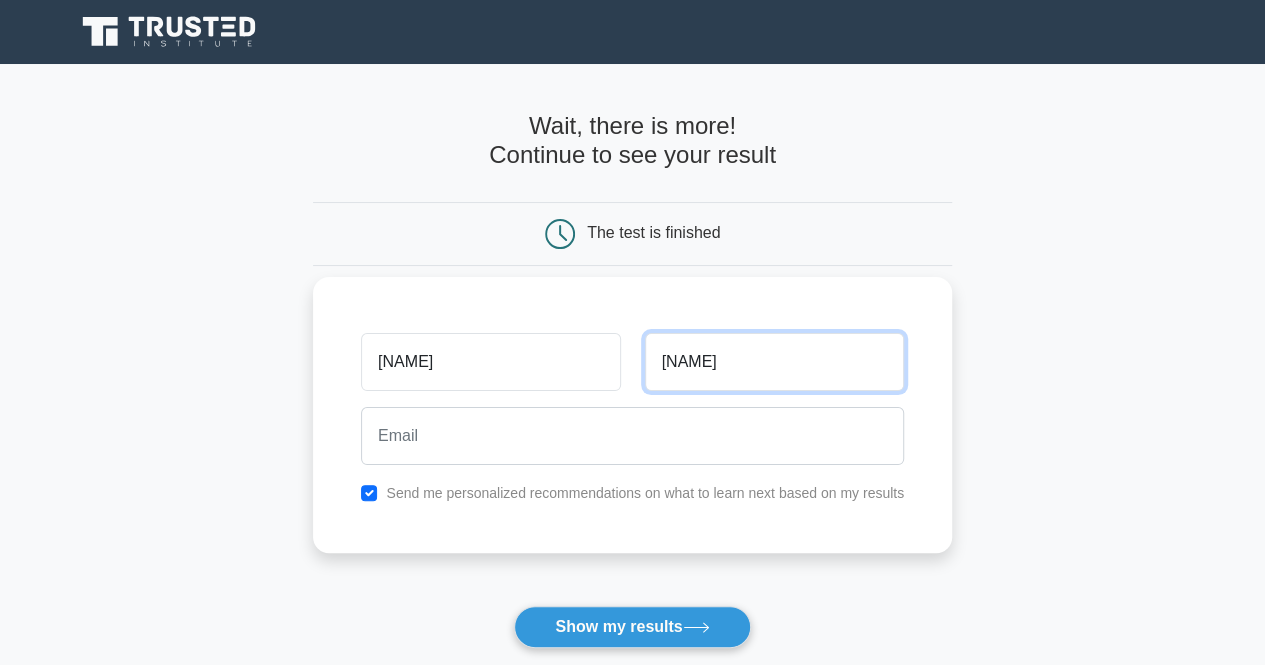 type on "[LAST]" 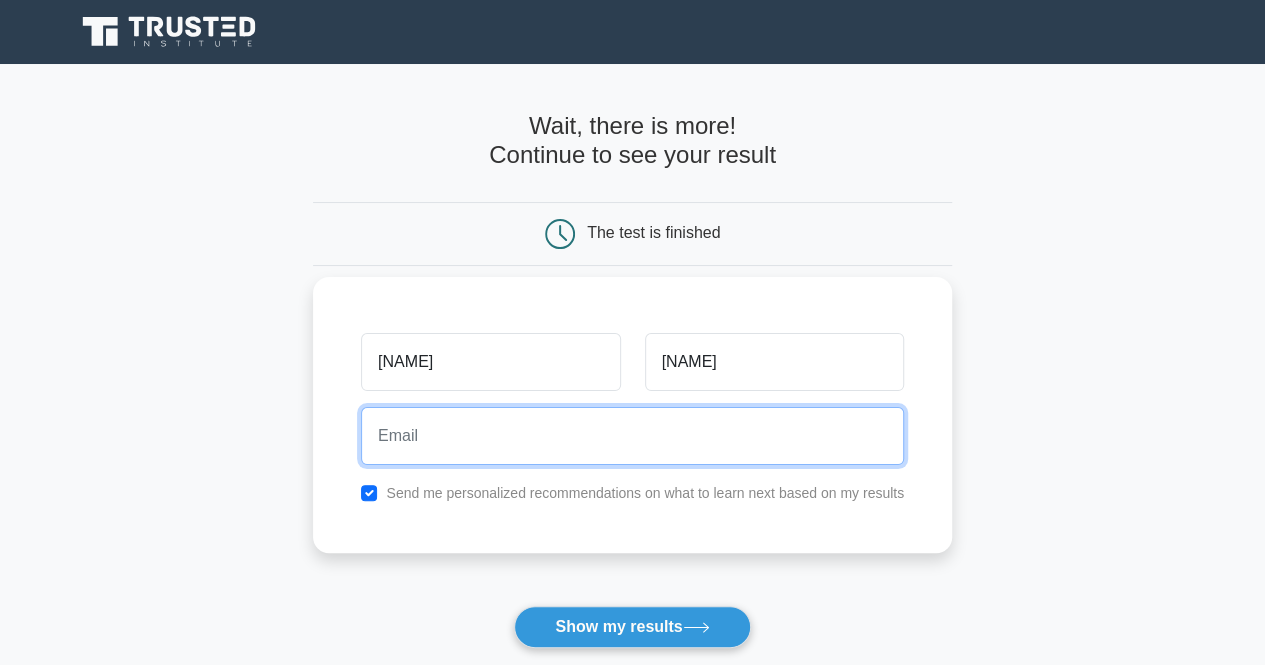 click at bounding box center [632, 436] 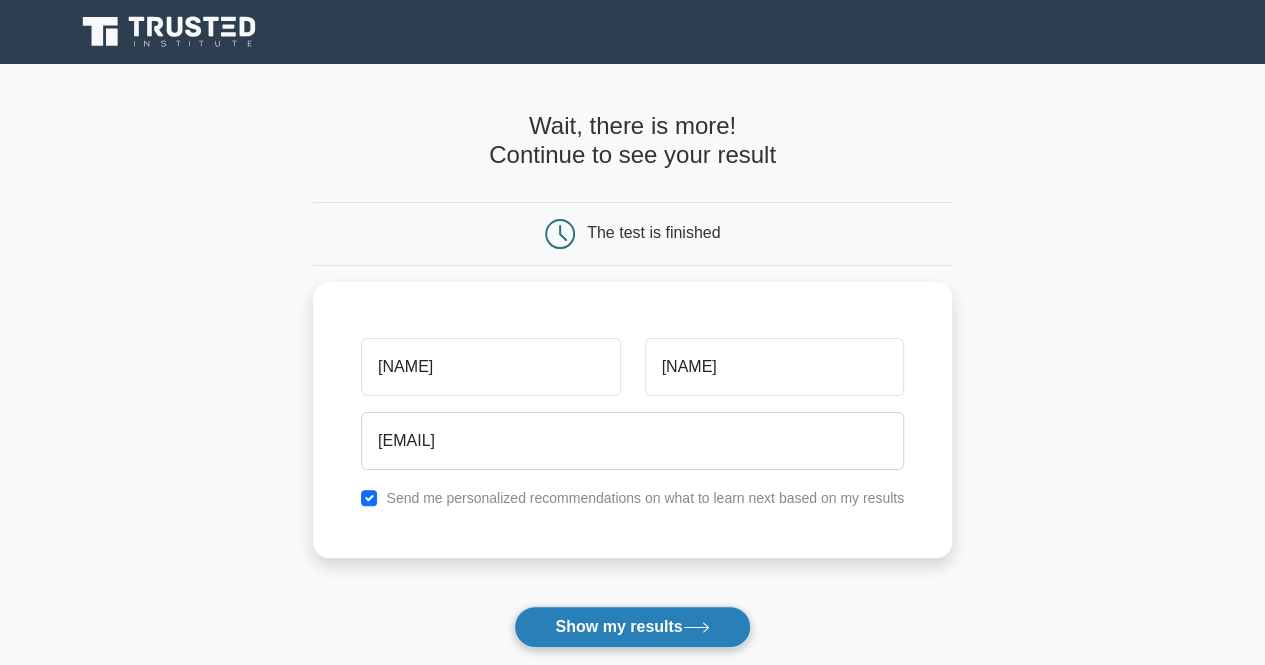 click on "Show my results" at bounding box center [632, 627] 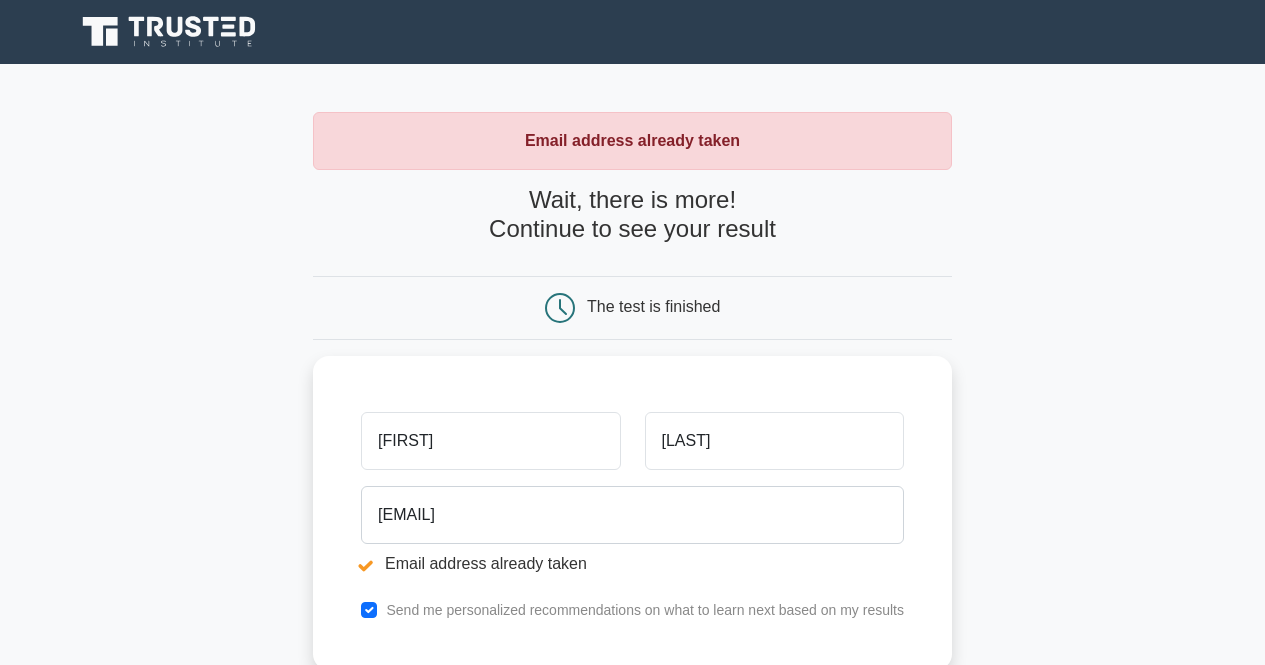 scroll, scrollTop: 0, scrollLeft: 0, axis: both 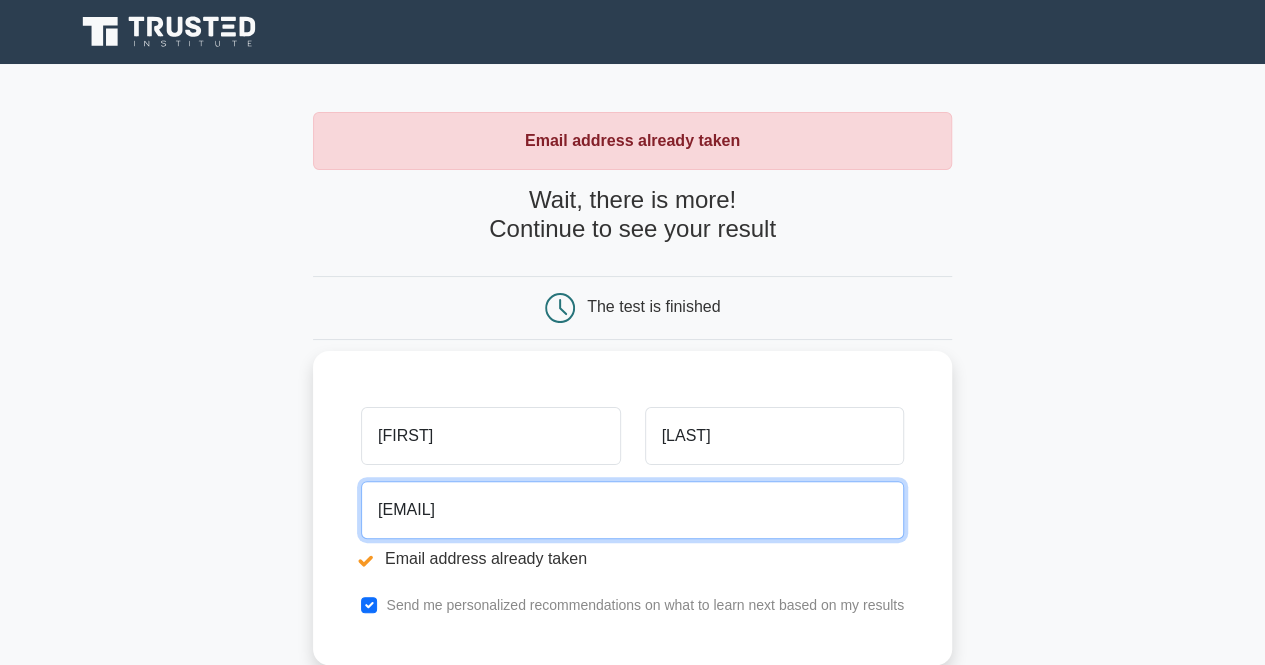 click on "[EMAIL]" at bounding box center [632, 510] 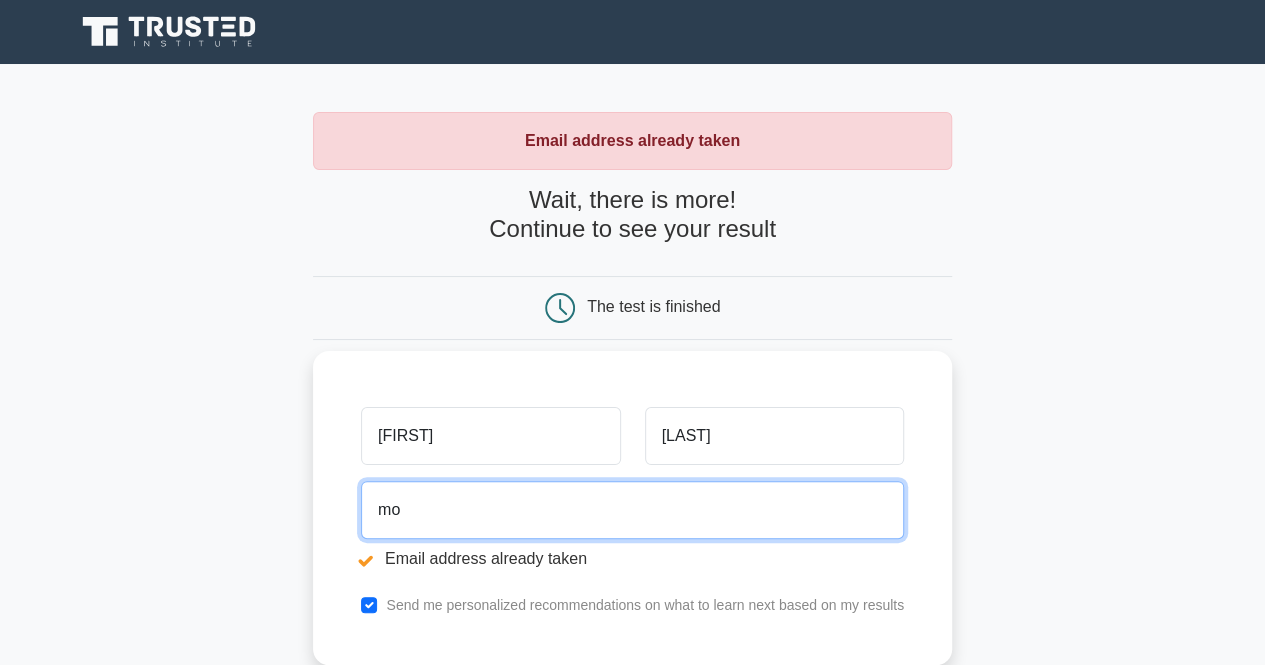 type on "m" 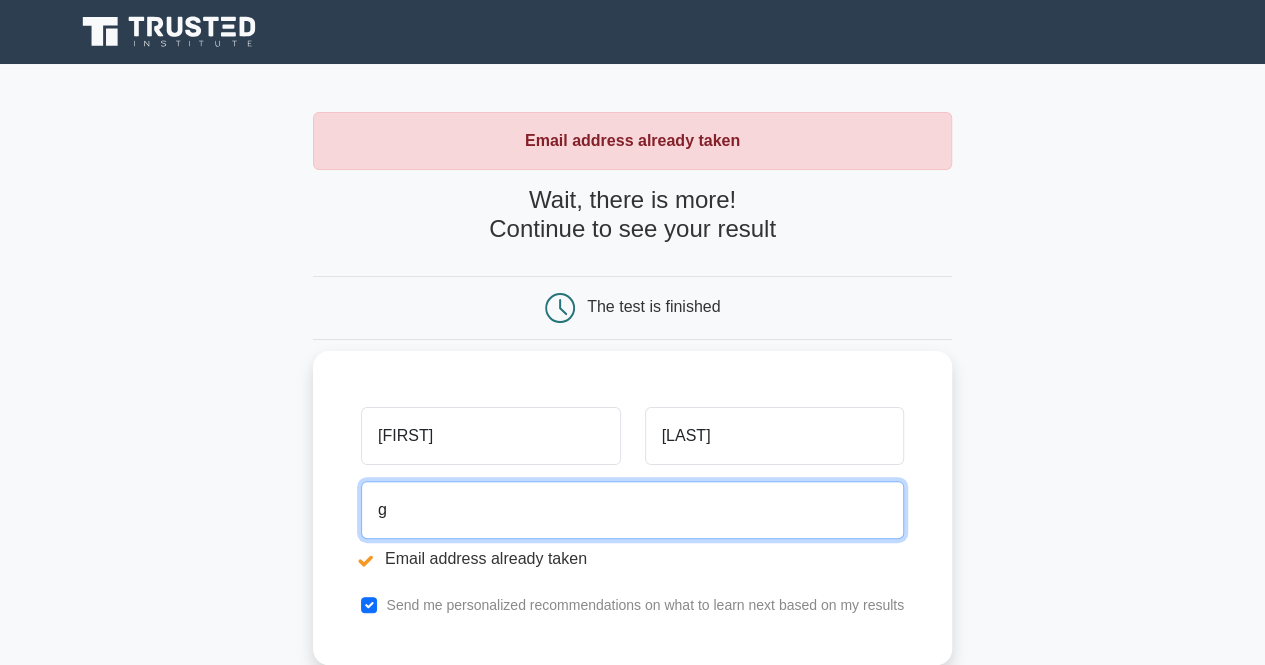 type on "[EMAIL]" 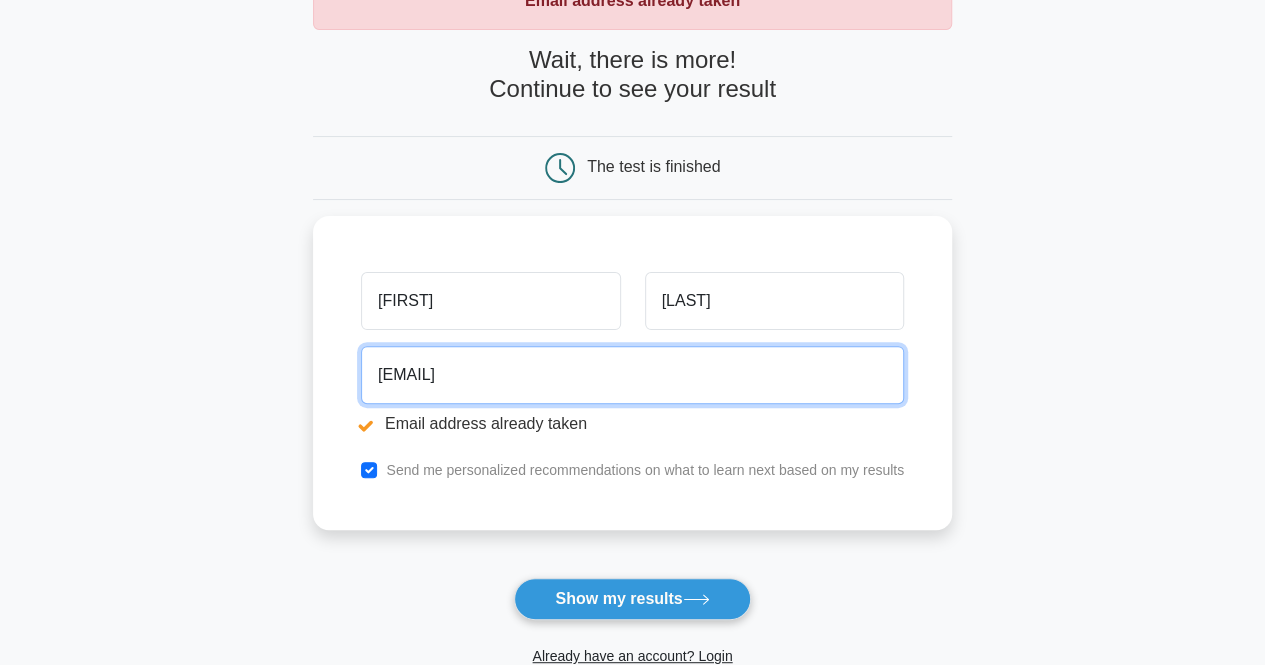 scroll, scrollTop: 160, scrollLeft: 0, axis: vertical 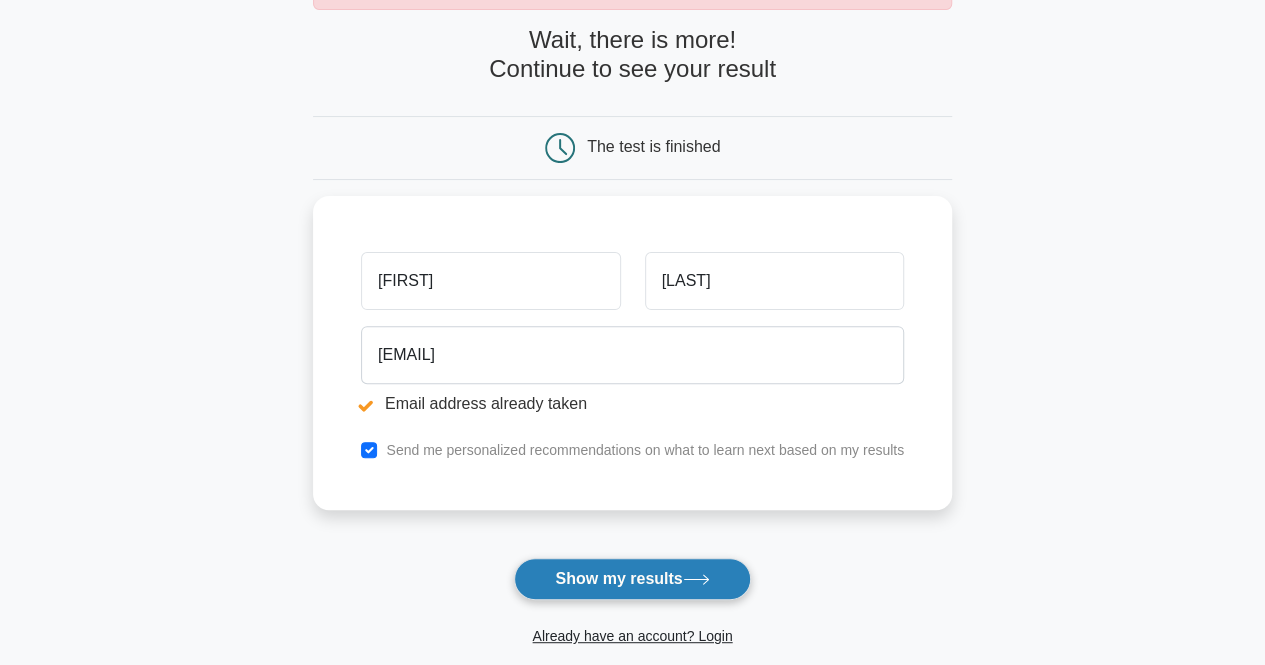 click on "Show my results" at bounding box center (632, 579) 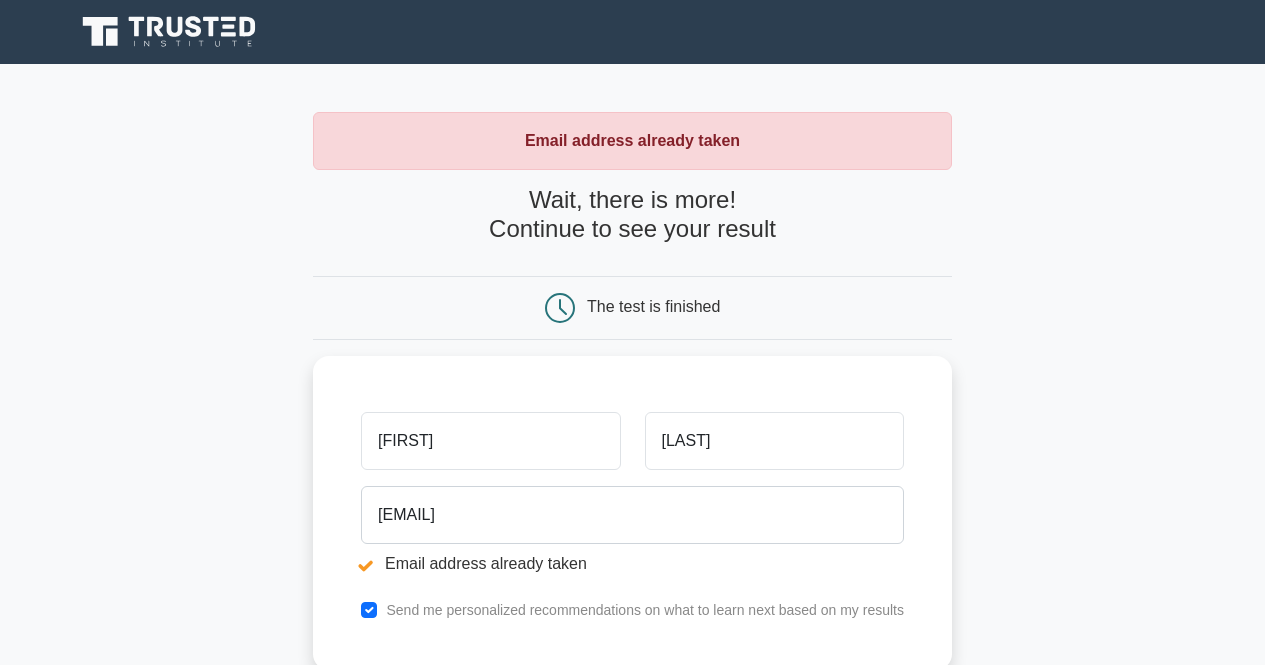 scroll, scrollTop: 0, scrollLeft: 0, axis: both 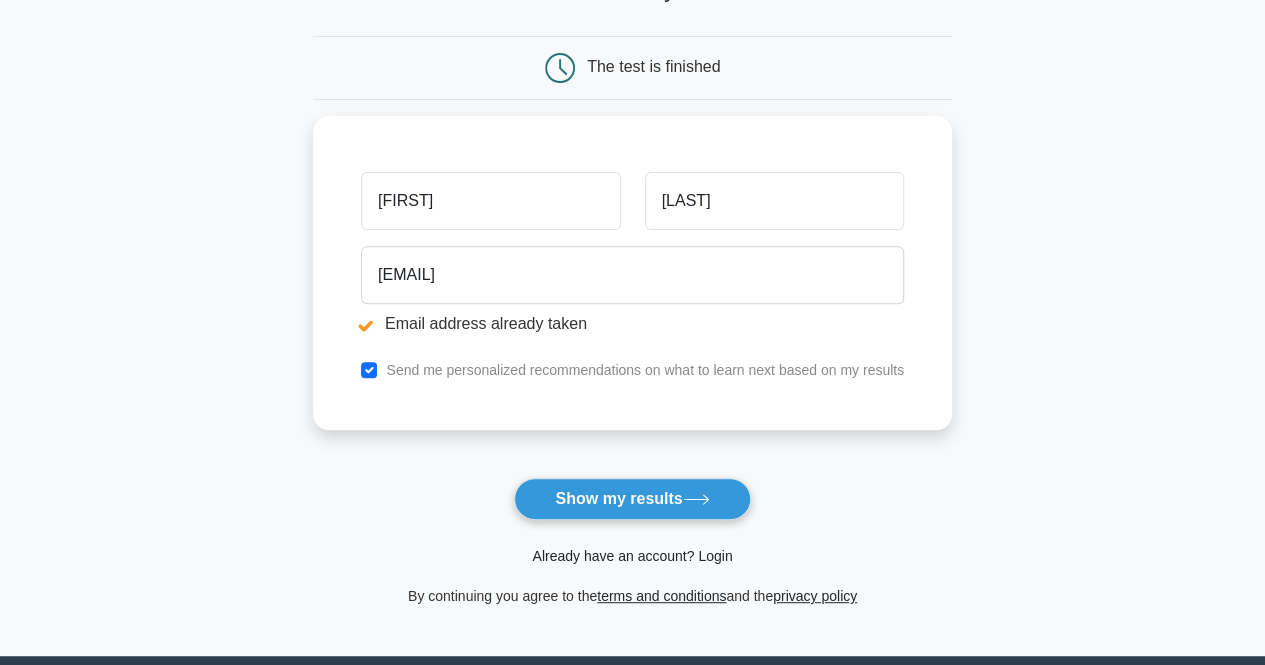 click on "Already have an account? Login" at bounding box center [632, 556] 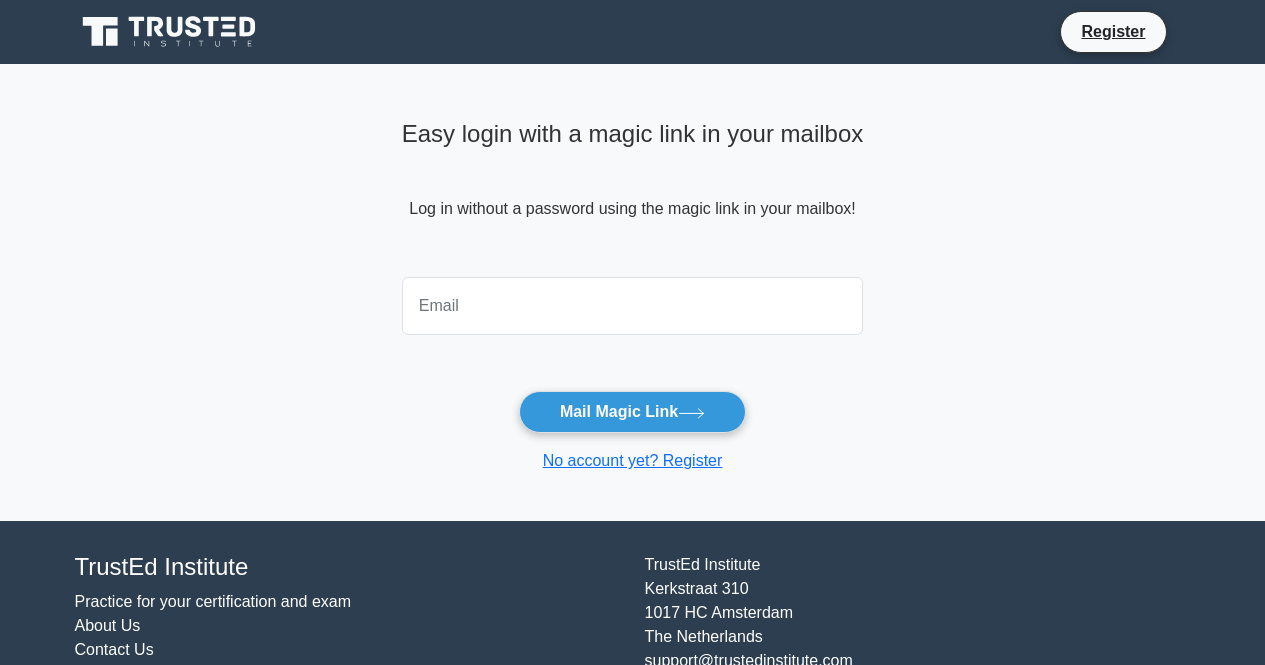 scroll, scrollTop: 0, scrollLeft: 0, axis: both 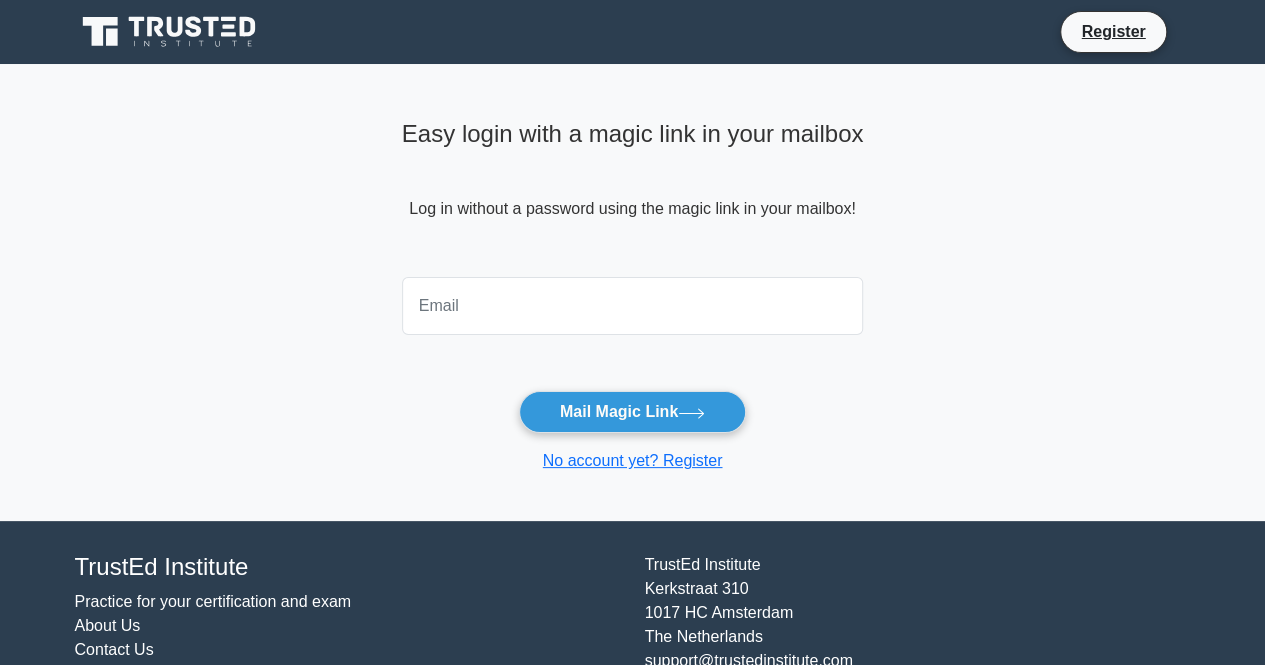 click at bounding box center (633, 306) 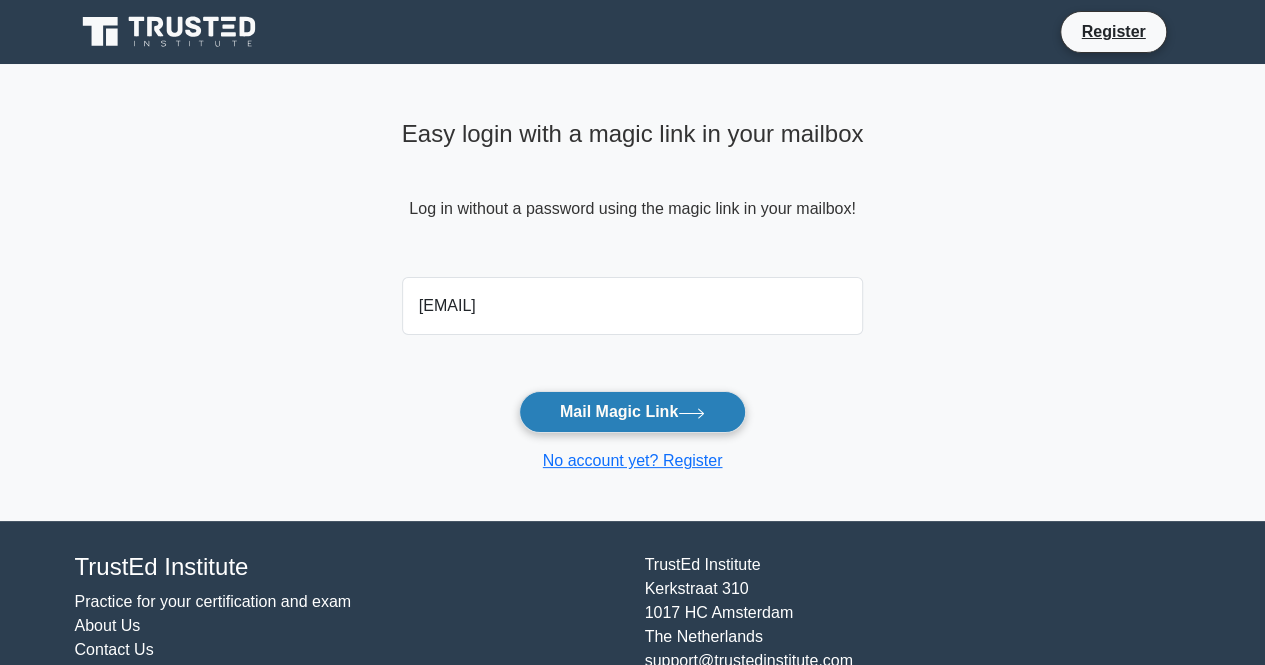 click on "Mail Magic Link" at bounding box center (632, 412) 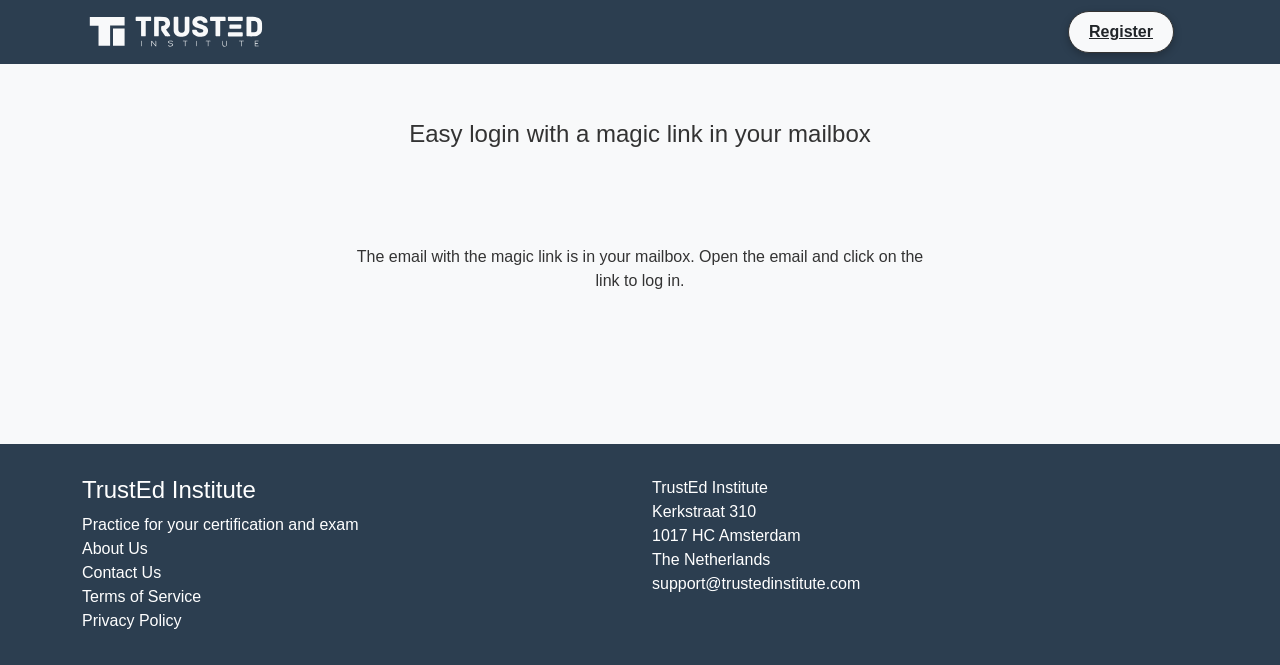 scroll, scrollTop: 0, scrollLeft: 0, axis: both 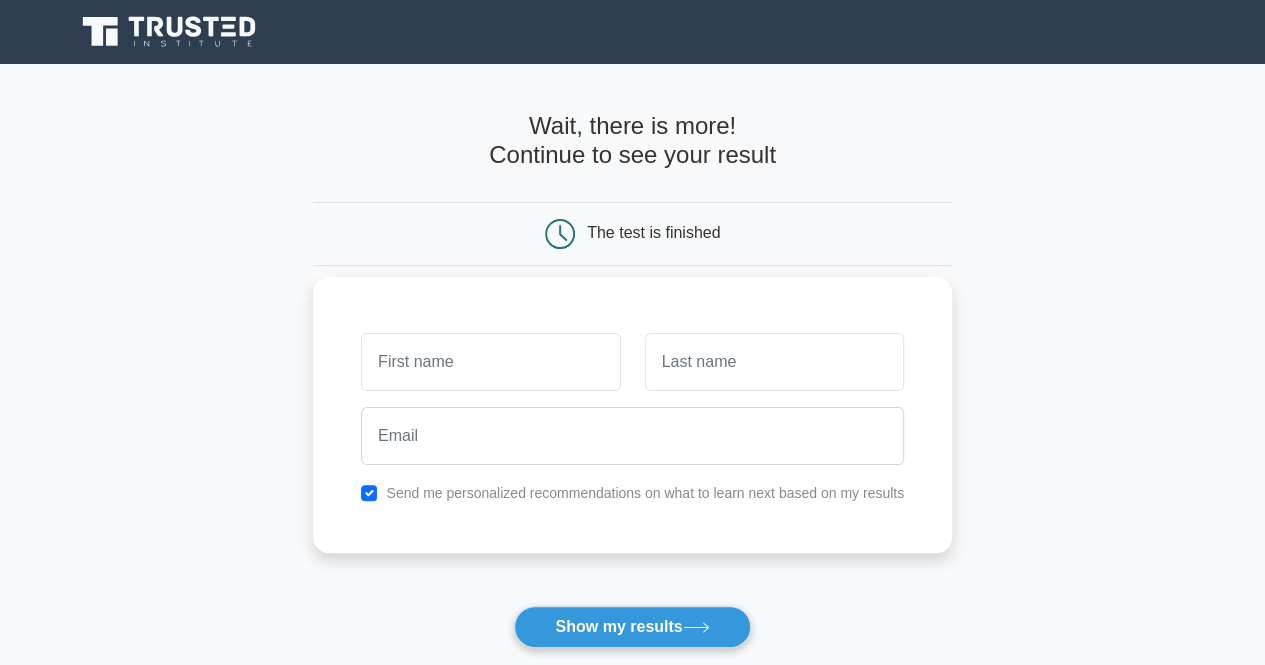 click at bounding box center (490, 362) 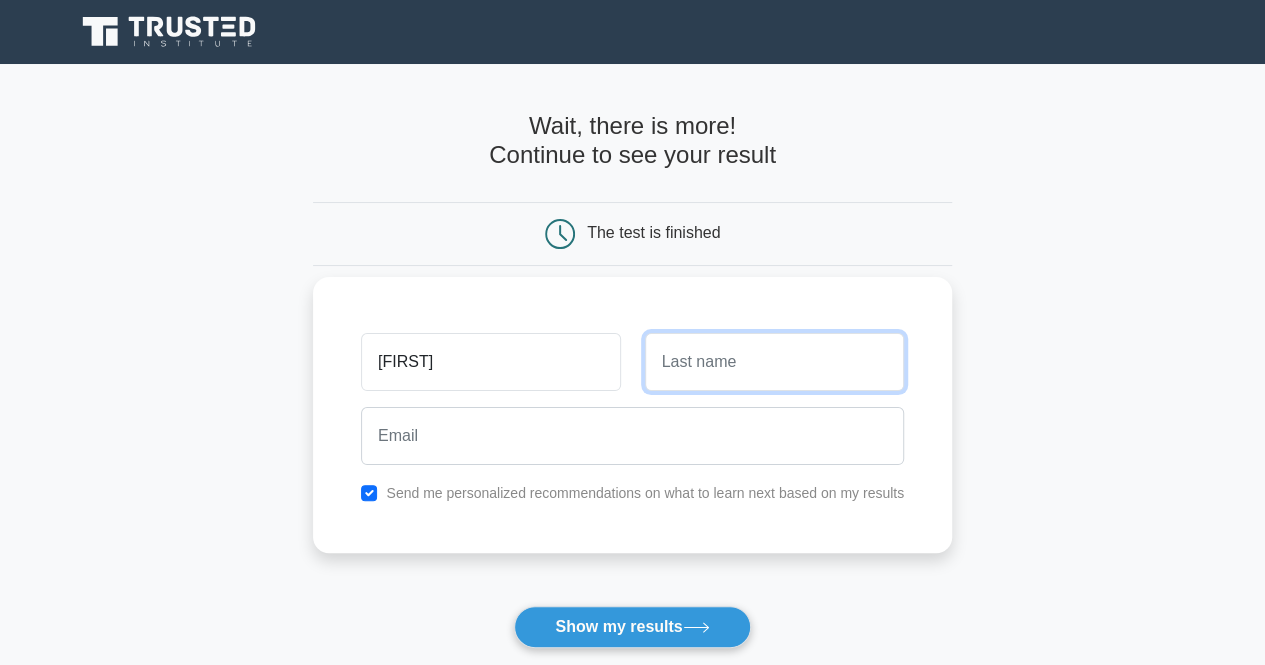 click at bounding box center (774, 362) 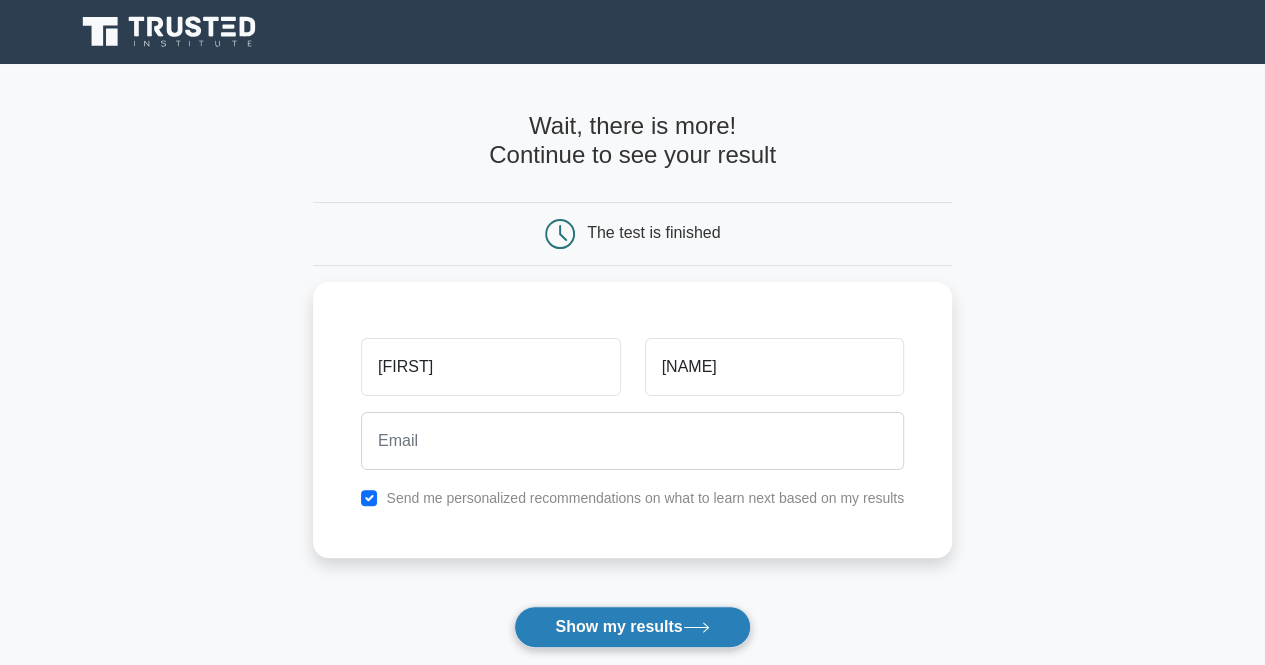 click on "Show my results" at bounding box center (632, 627) 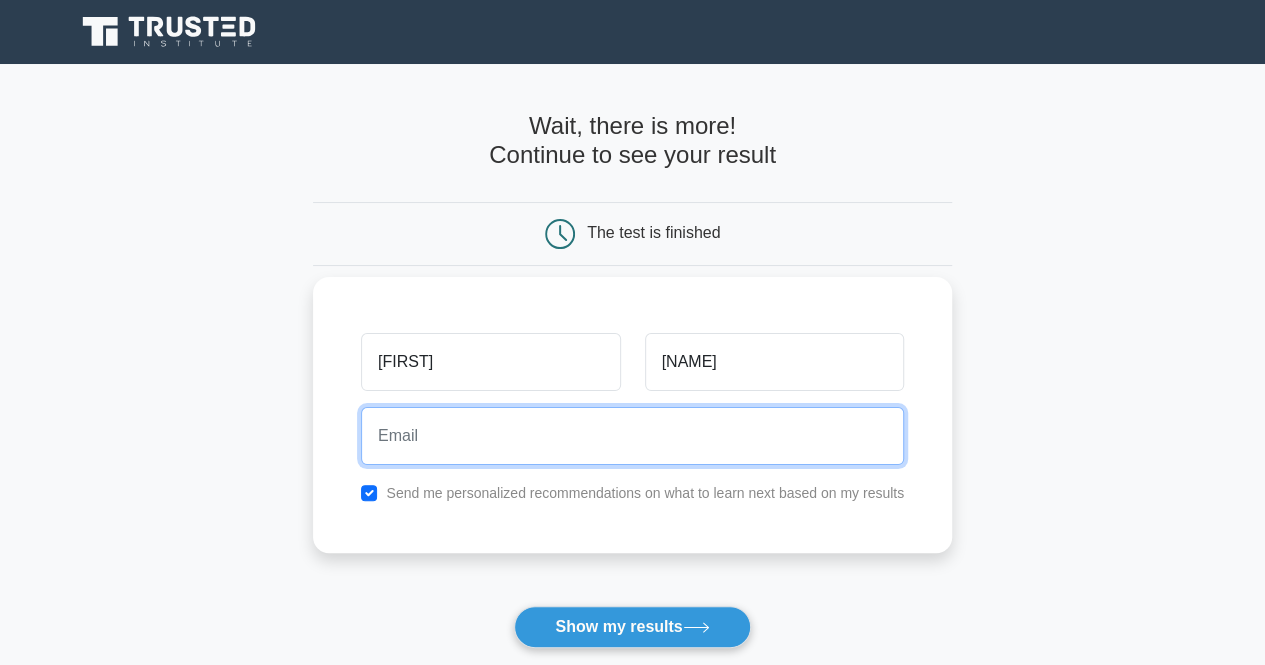 click at bounding box center (632, 436) 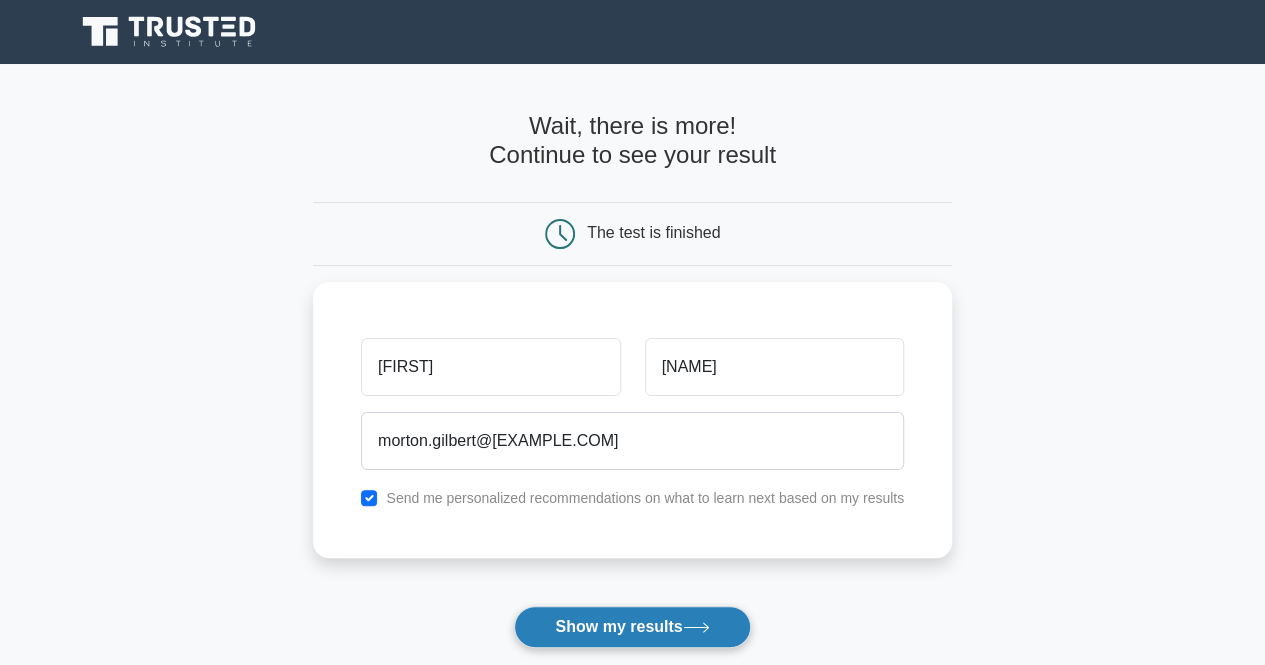 click on "Show my results" at bounding box center (632, 627) 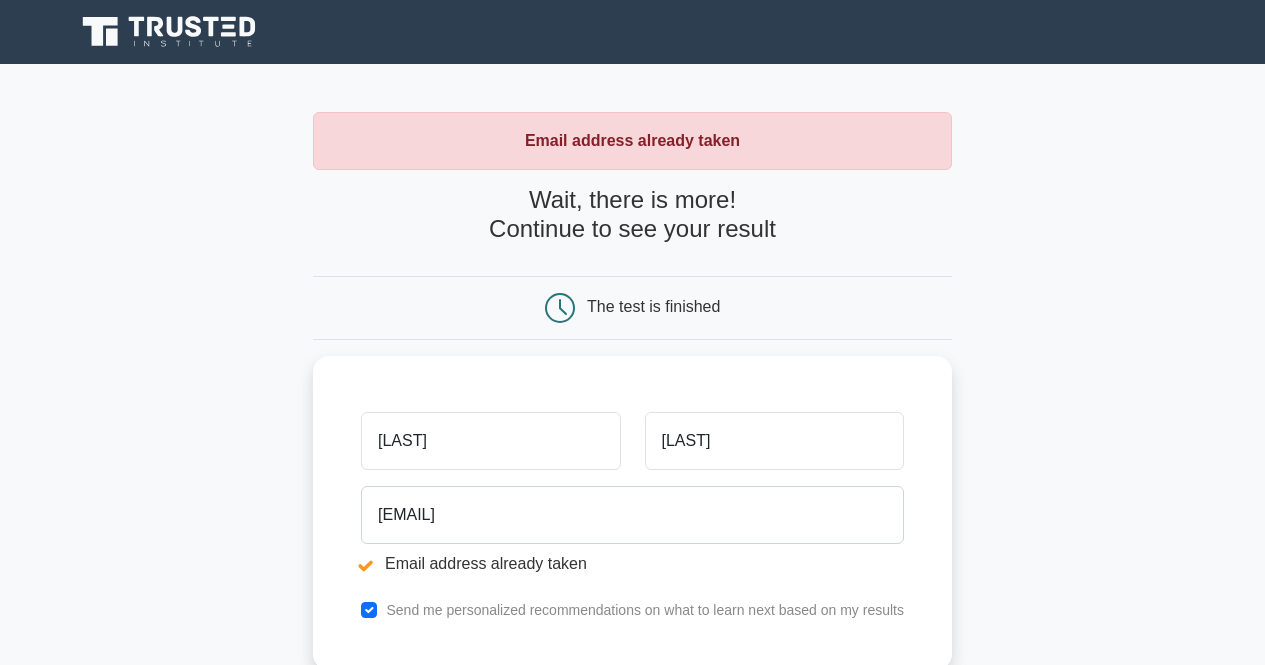 scroll, scrollTop: 0, scrollLeft: 0, axis: both 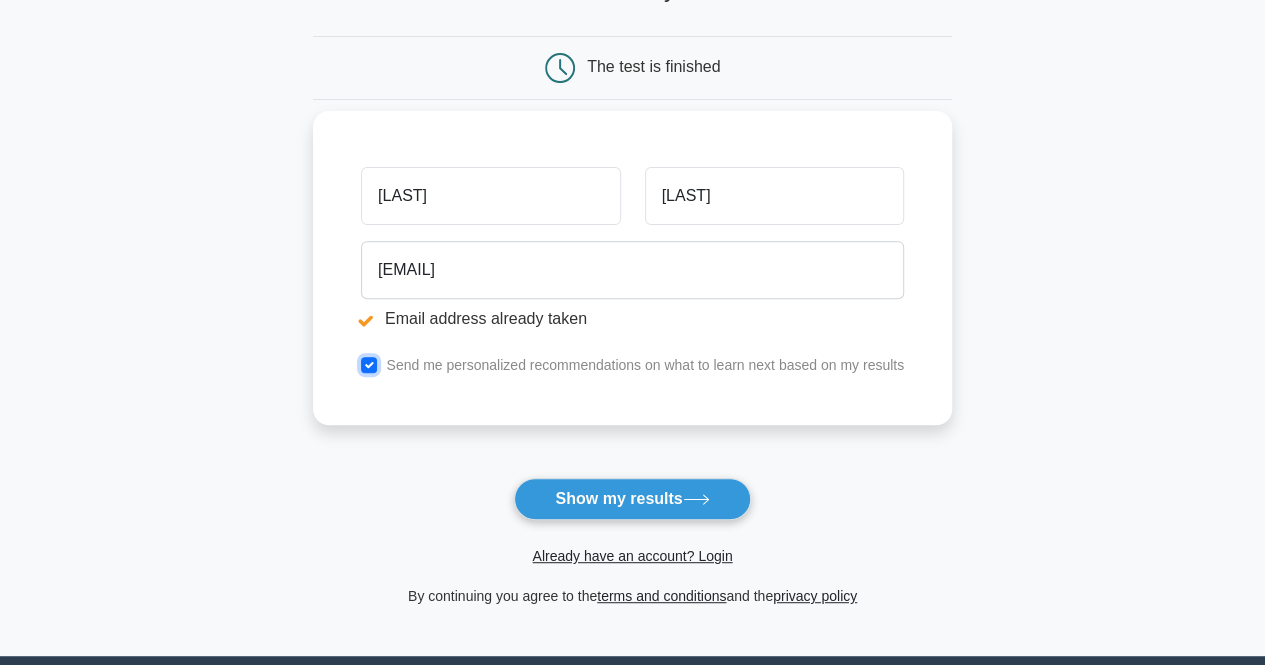 click at bounding box center [369, 365] 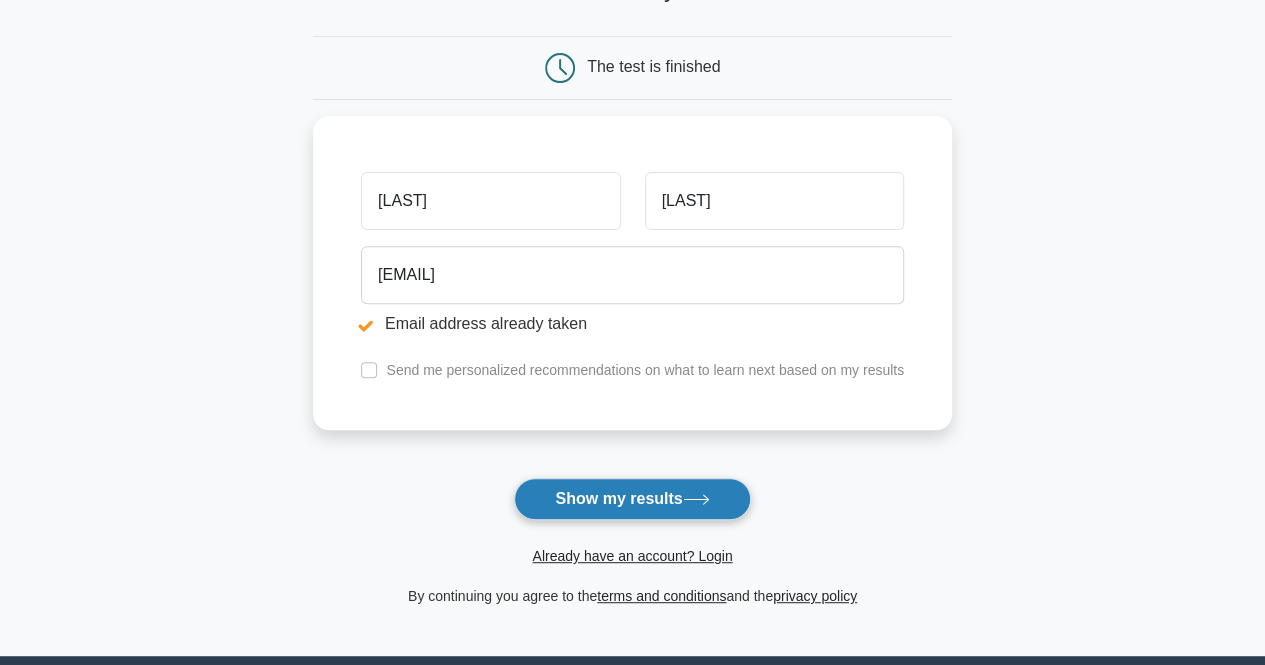 click on "Show my results" at bounding box center (632, 499) 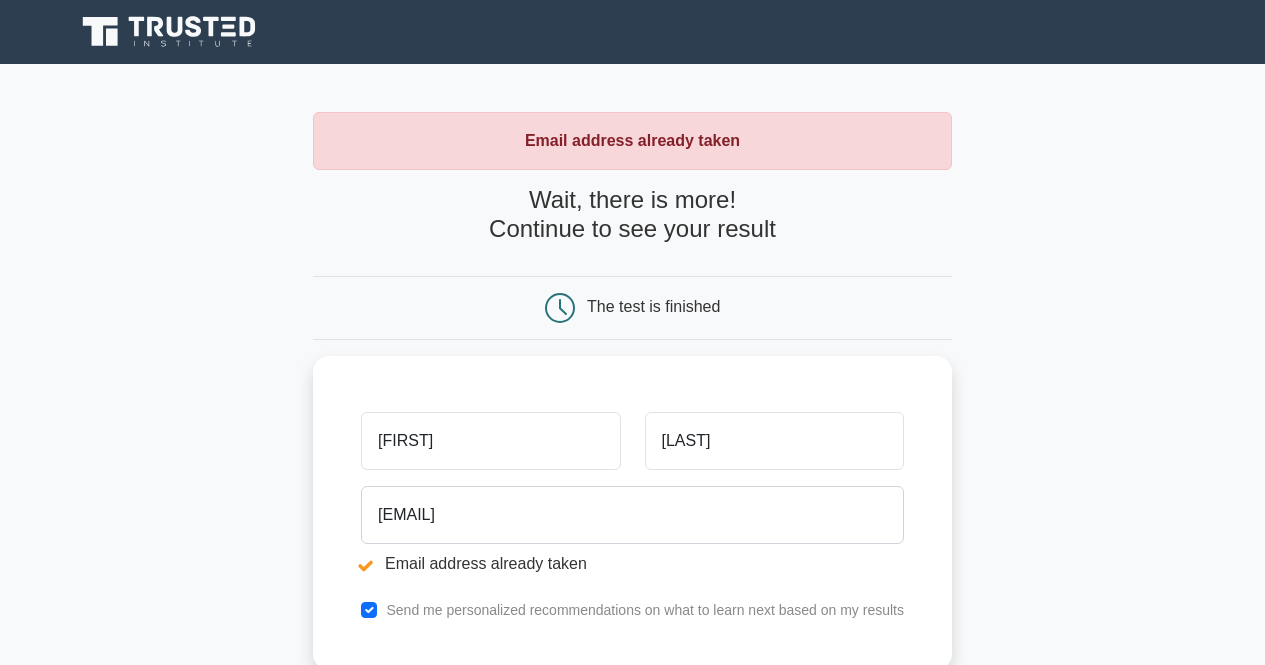 scroll, scrollTop: 0, scrollLeft: 0, axis: both 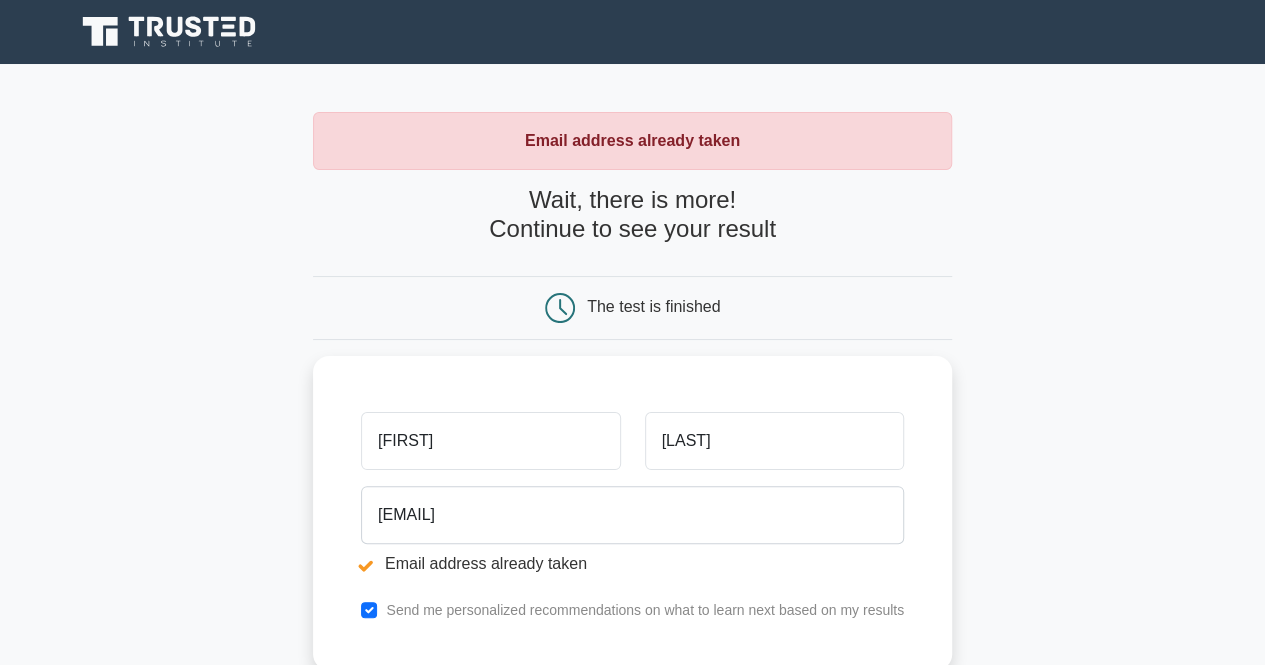 click 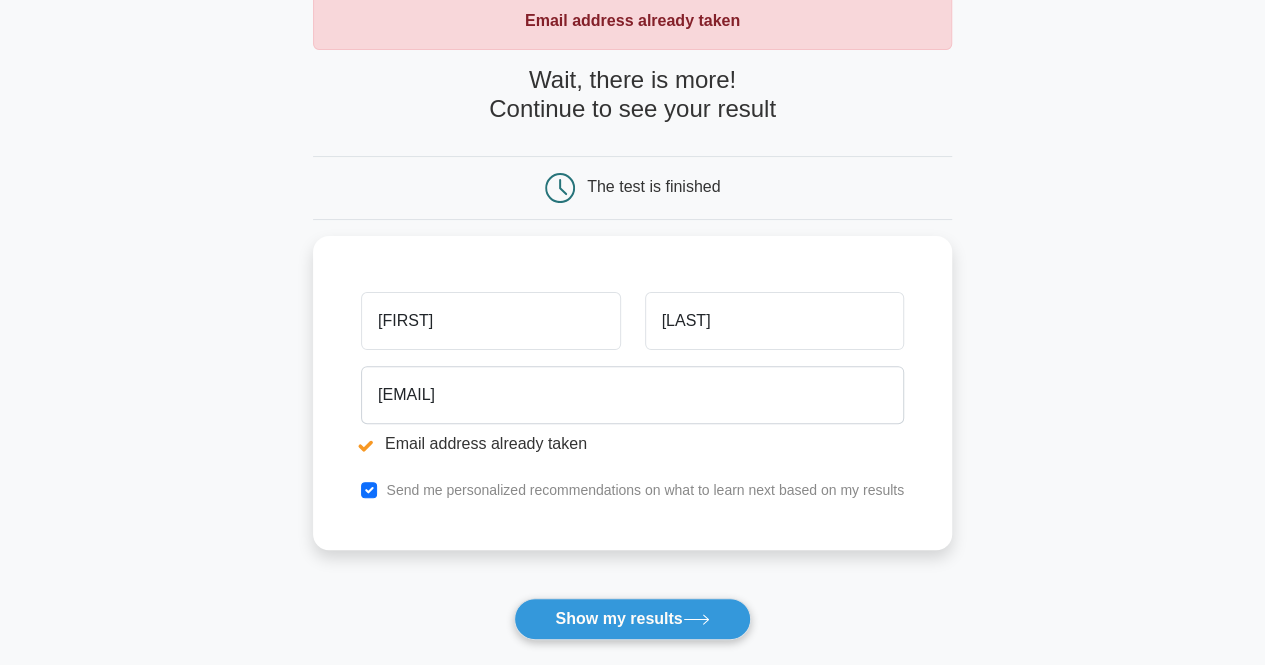 scroll, scrollTop: 160, scrollLeft: 0, axis: vertical 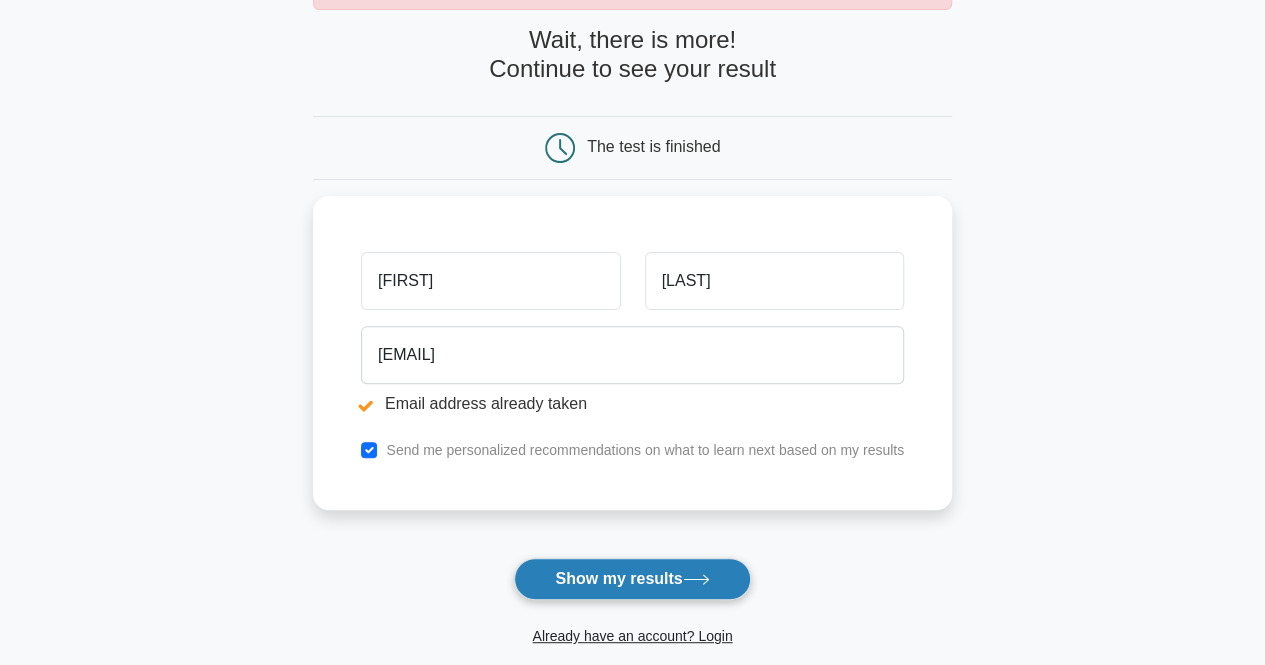 click 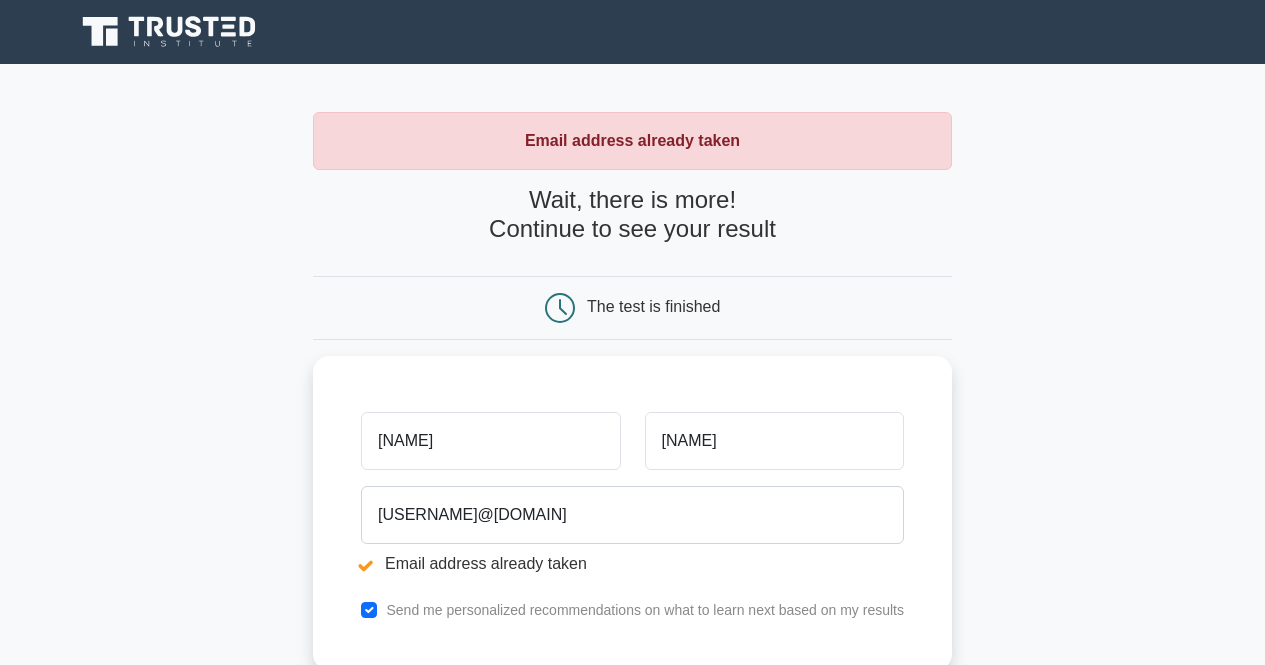 scroll, scrollTop: 0, scrollLeft: 0, axis: both 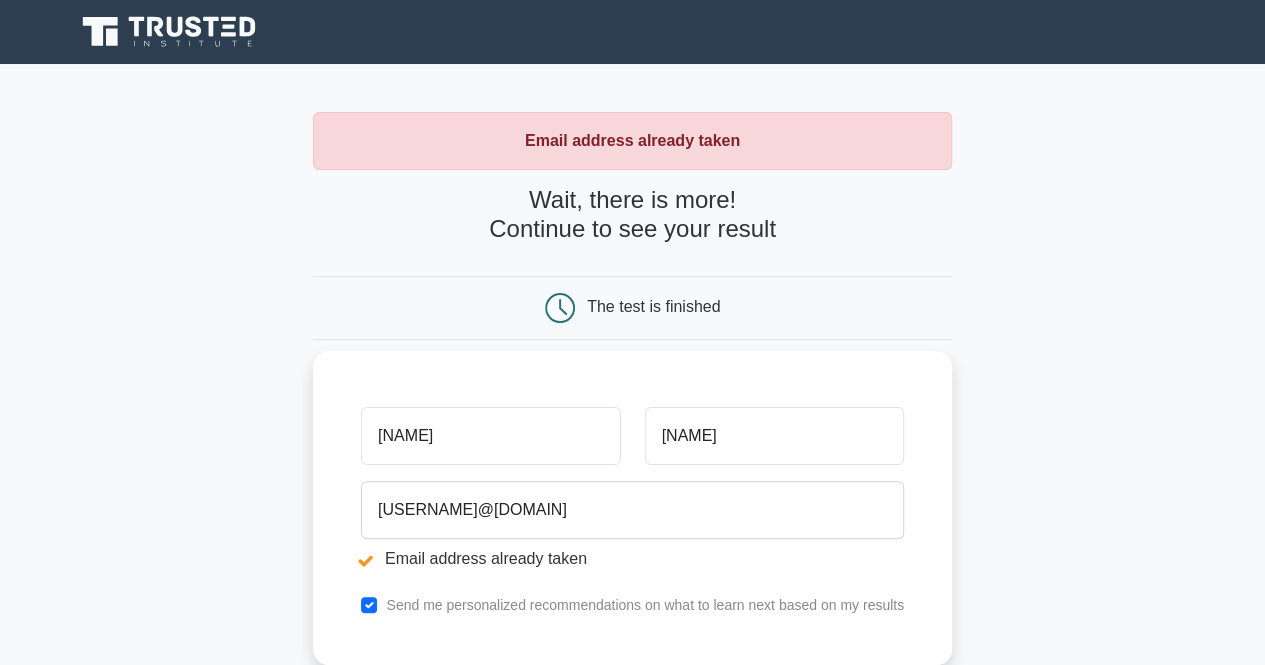 click on "[NAME]" at bounding box center (490, 436) 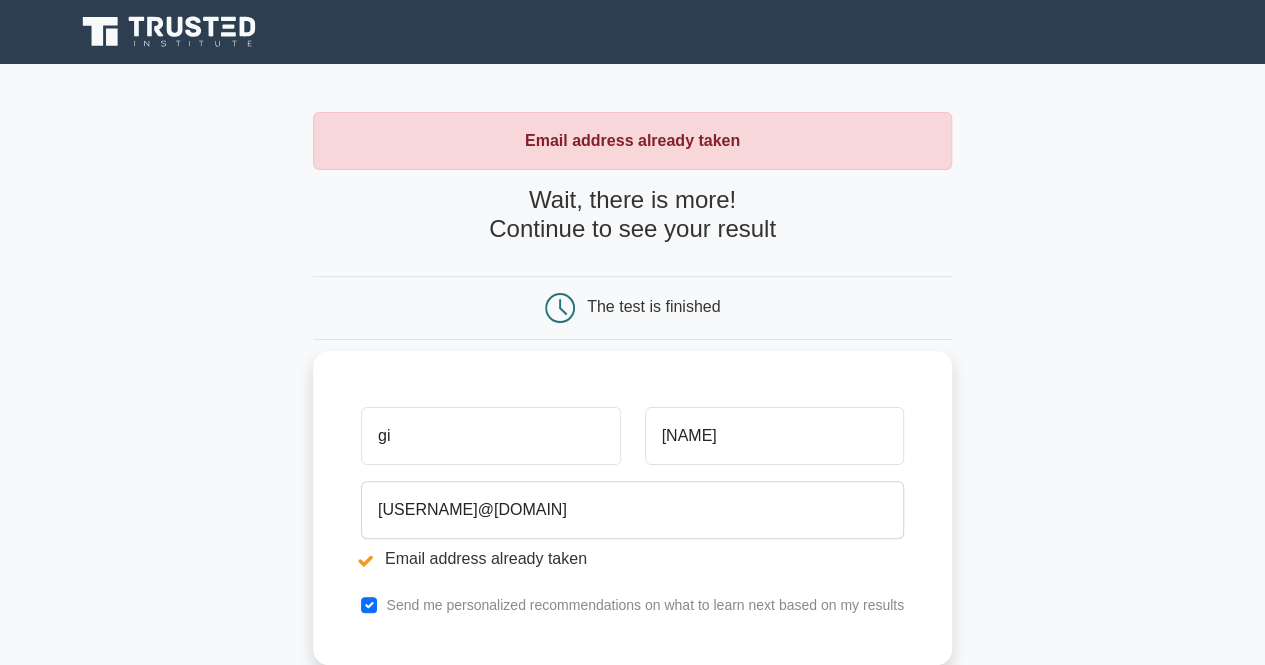type on "g" 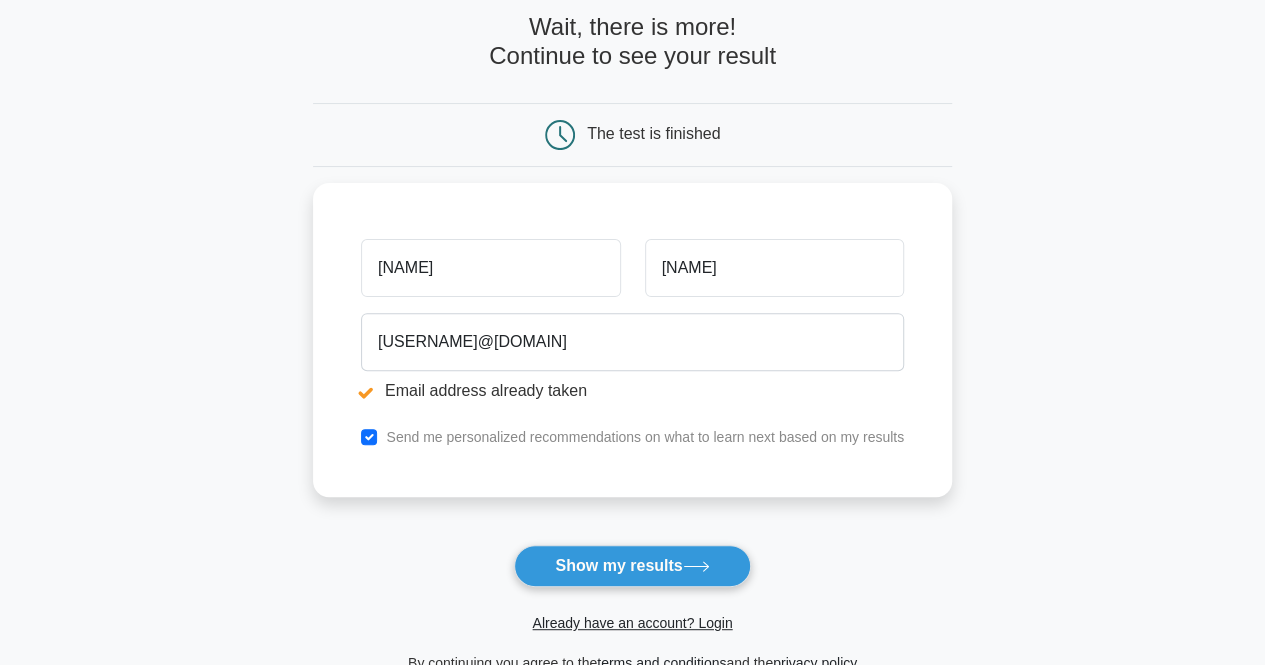 scroll, scrollTop: 186, scrollLeft: 0, axis: vertical 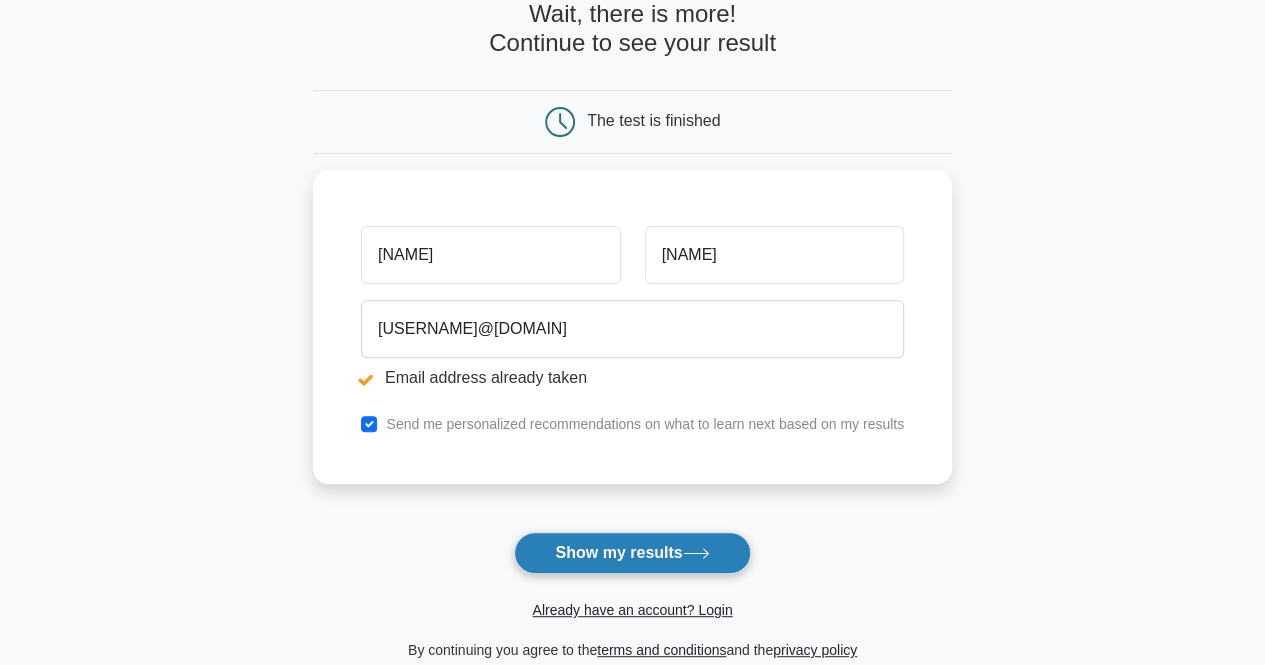 type on "[NAME]" 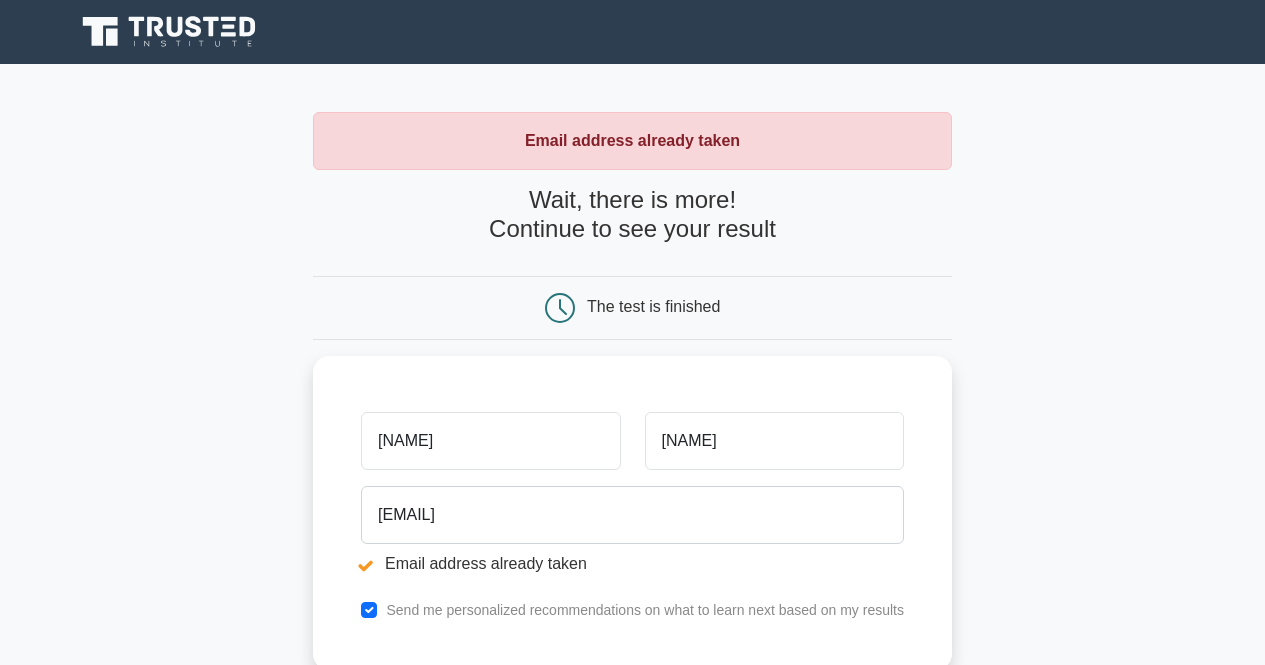 scroll, scrollTop: 0, scrollLeft: 0, axis: both 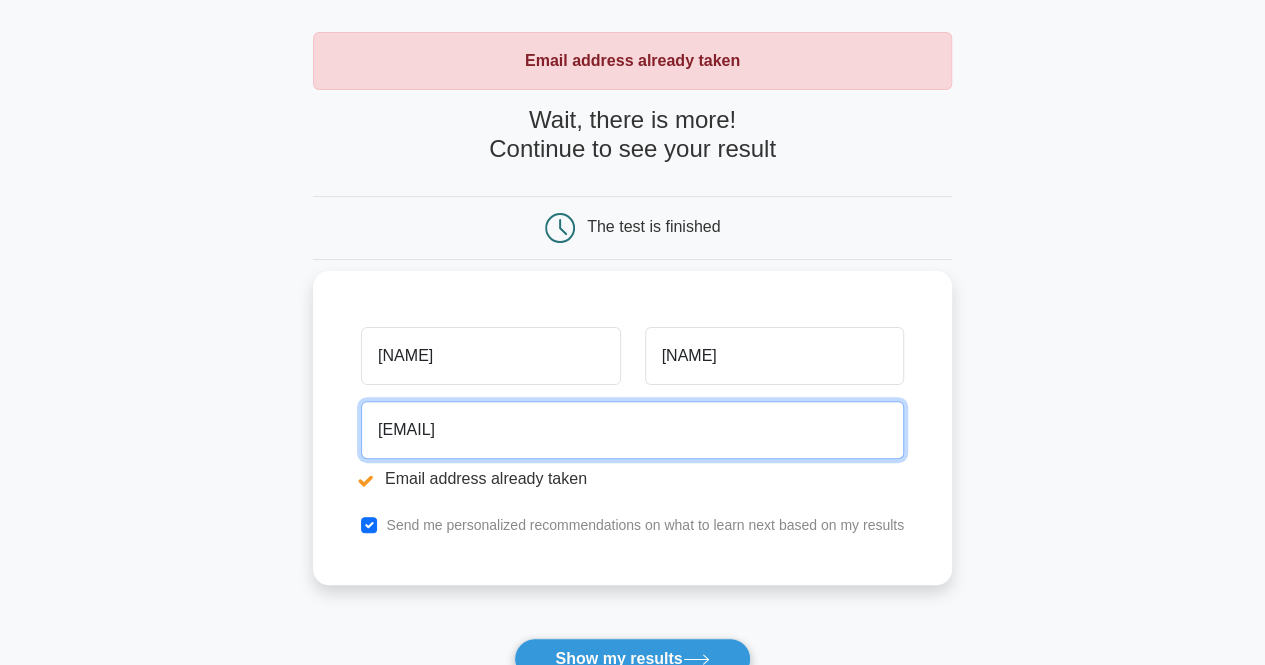 click on "morton.gilbert@yahoo.com" at bounding box center [632, 430] 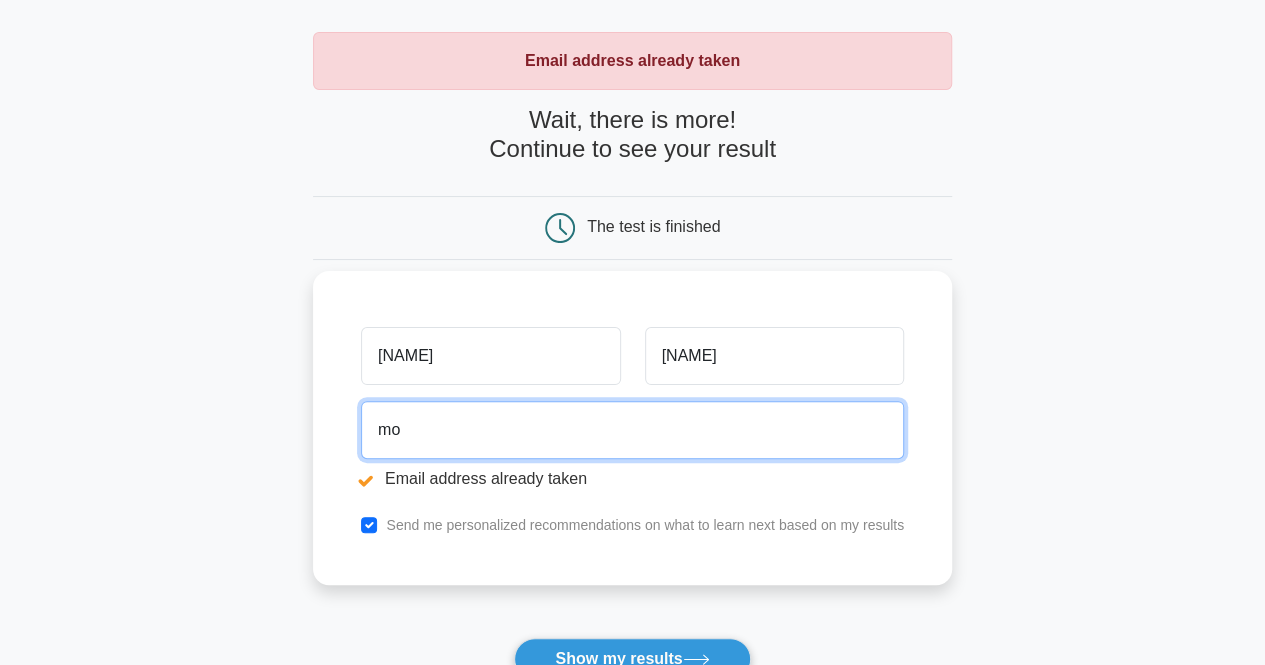 type on "m" 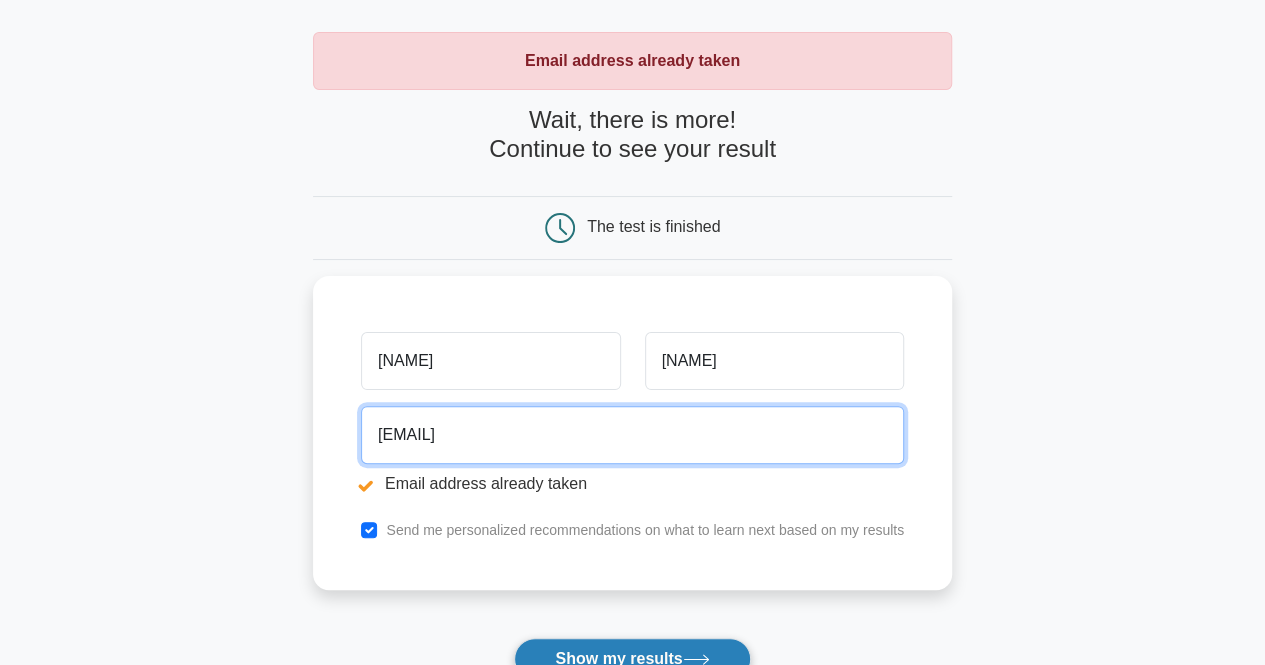 type on "chris.gobr@yahoo.com" 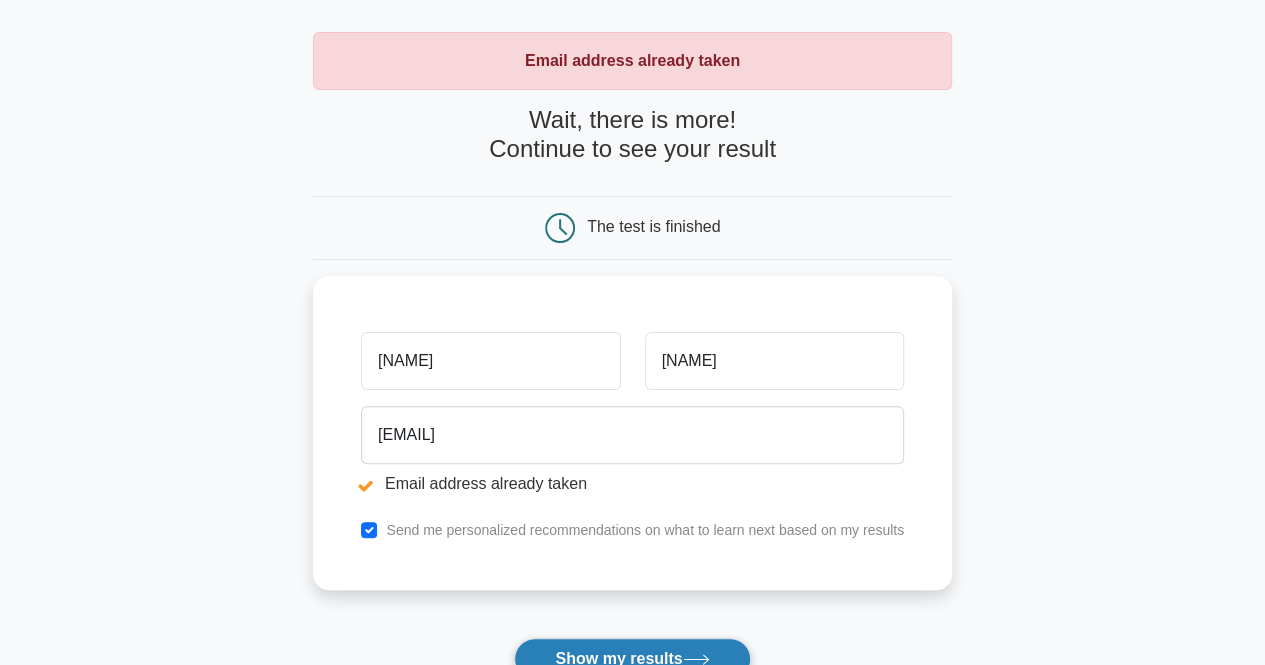 click on "Show my results" at bounding box center [632, 659] 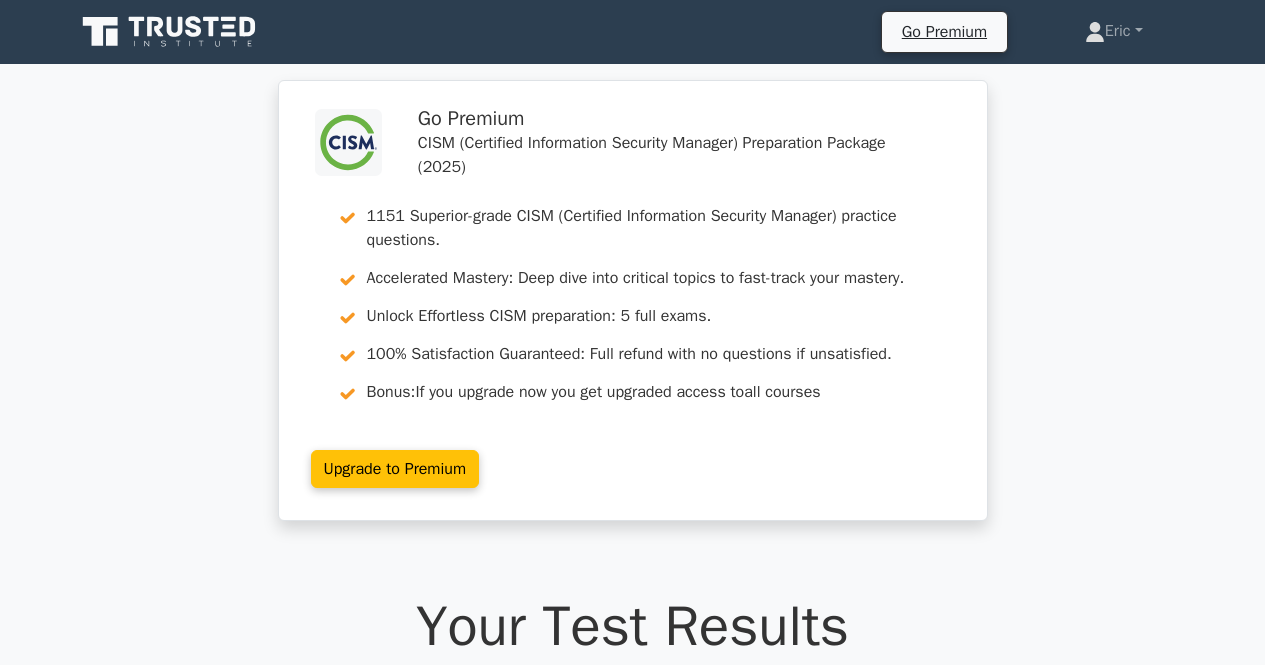 scroll, scrollTop: 0, scrollLeft: 0, axis: both 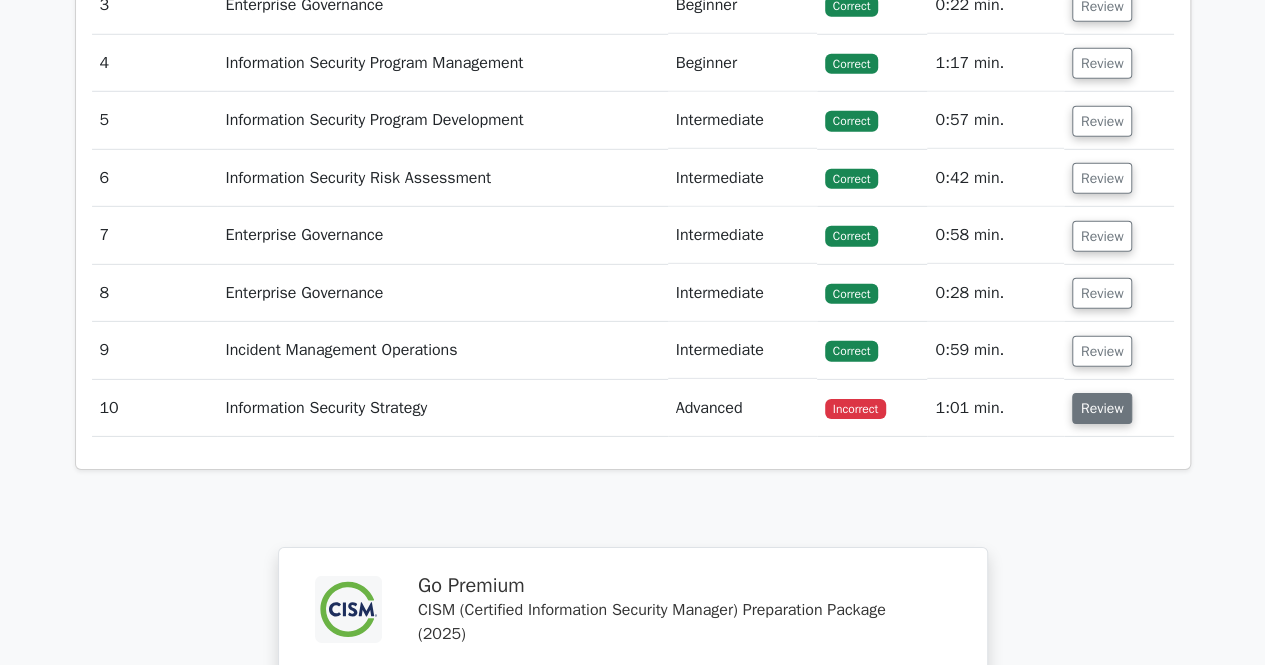 click on "Review" at bounding box center (1102, 408) 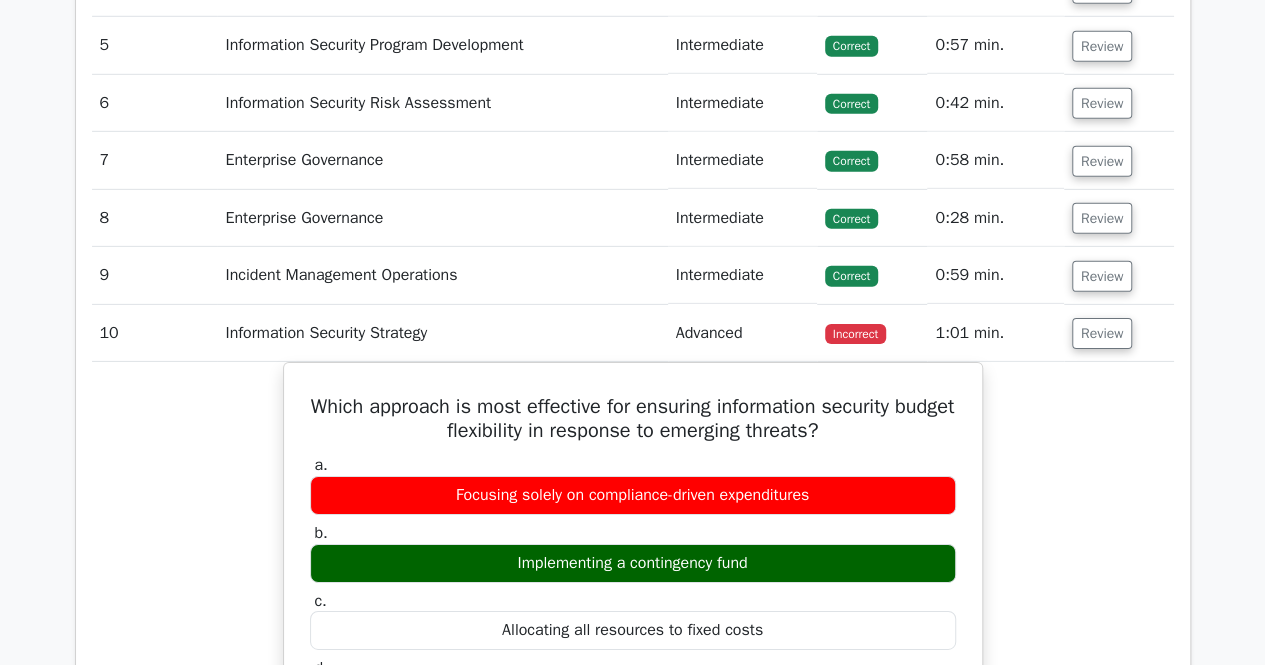 scroll, scrollTop: 3053, scrollLeft: 0, axis: vertical 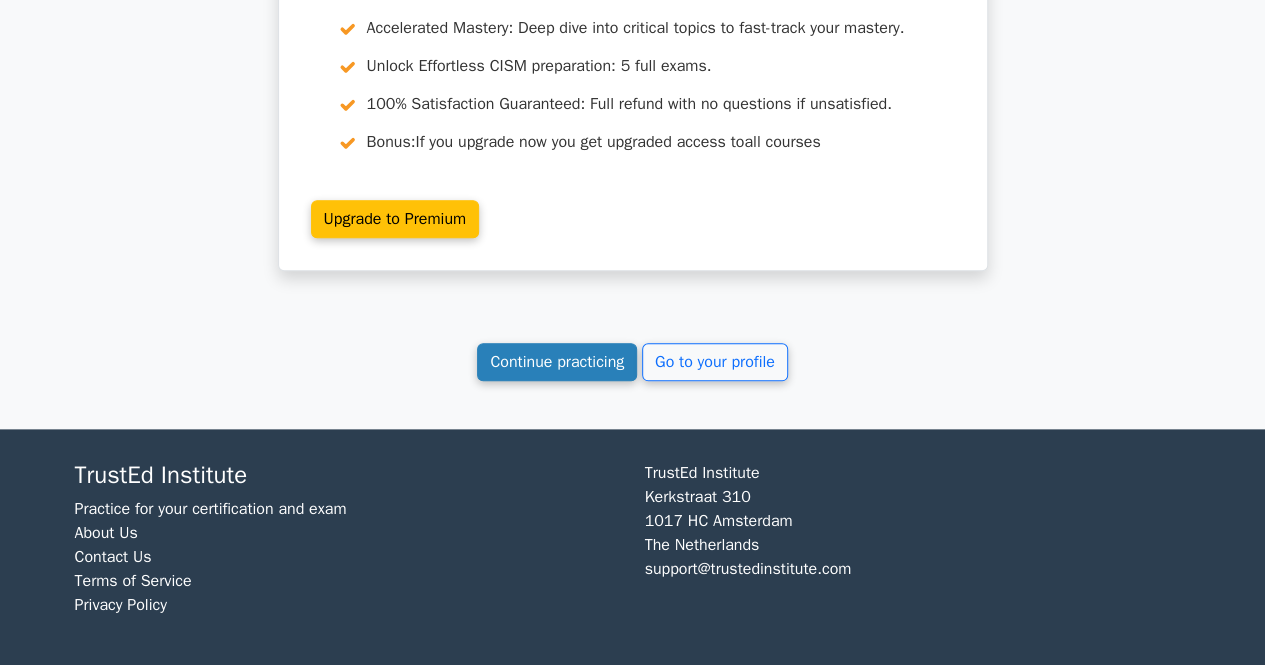 click on "Continue practicing" at bounding box center [557, 362] 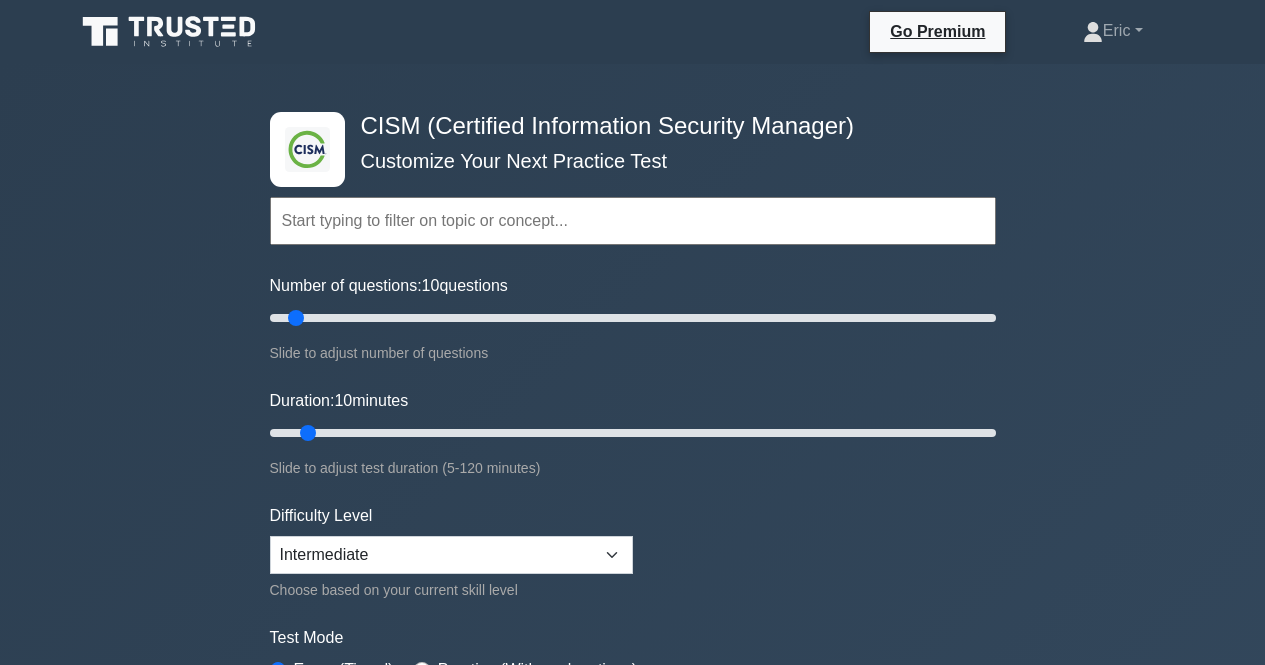 scroll, scrollTop: 0, scrollLeft: 0, axis: both 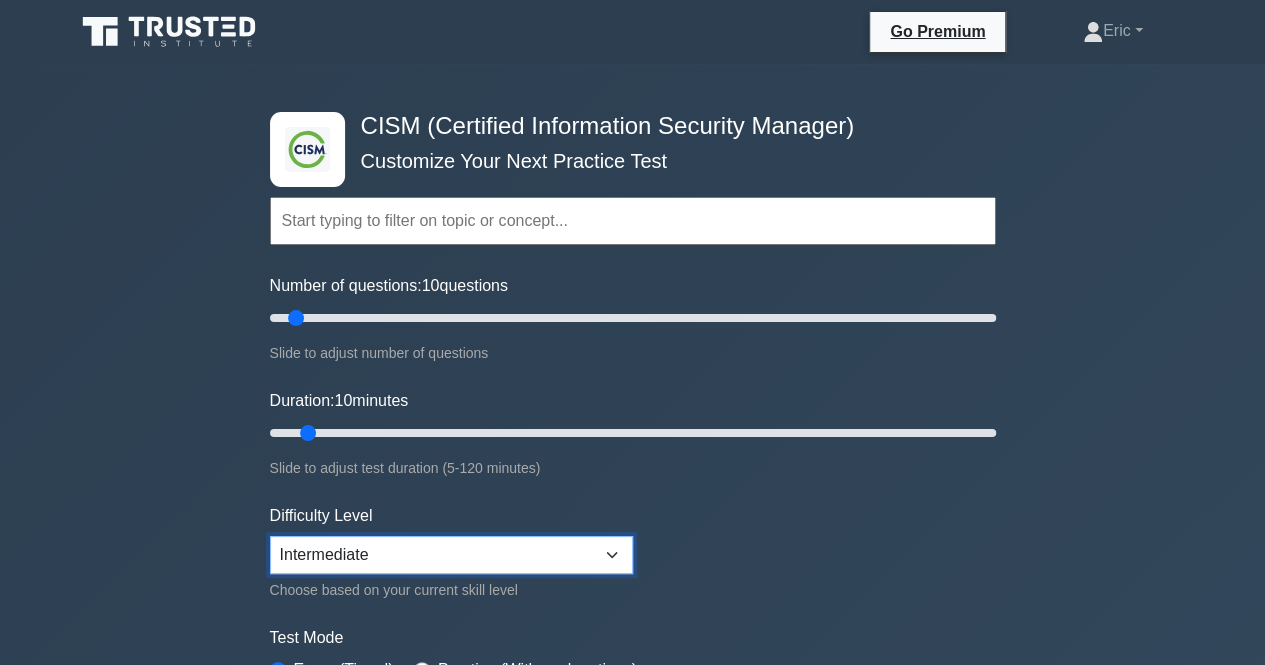 click on "Beginner
Intermediate
Expert" at bounding box center [451, 555] 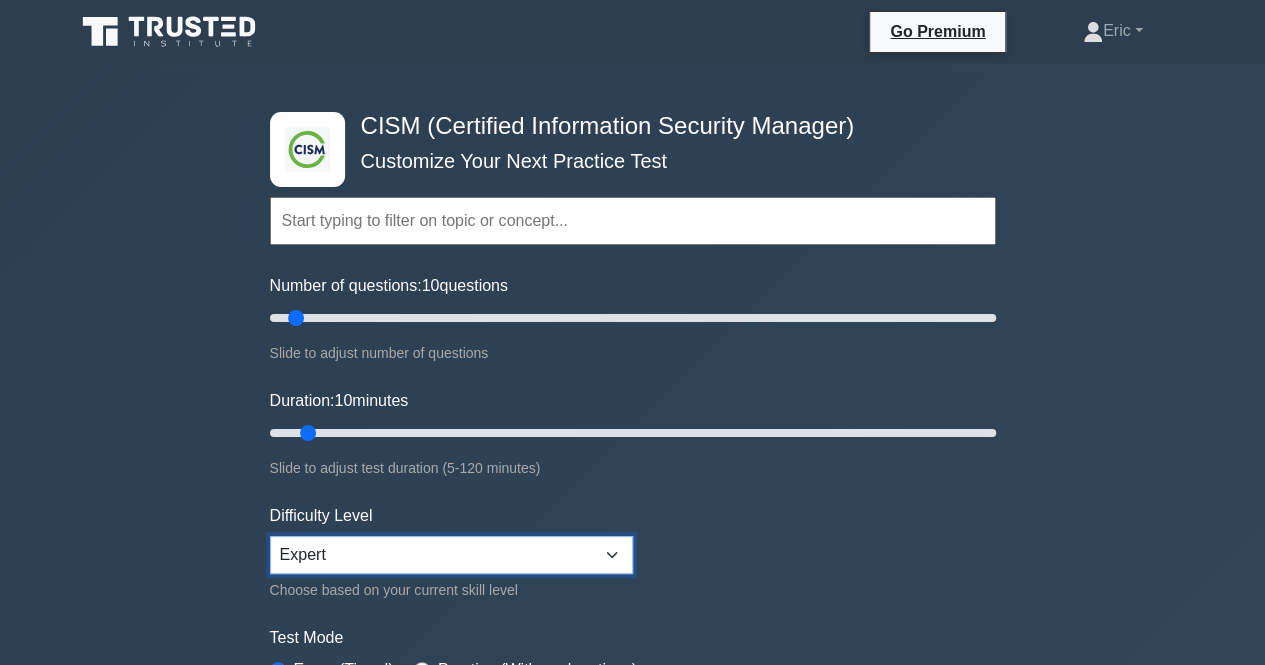 click on "Beginner
Intermediate
Expert" at bounding box center (451, 555) 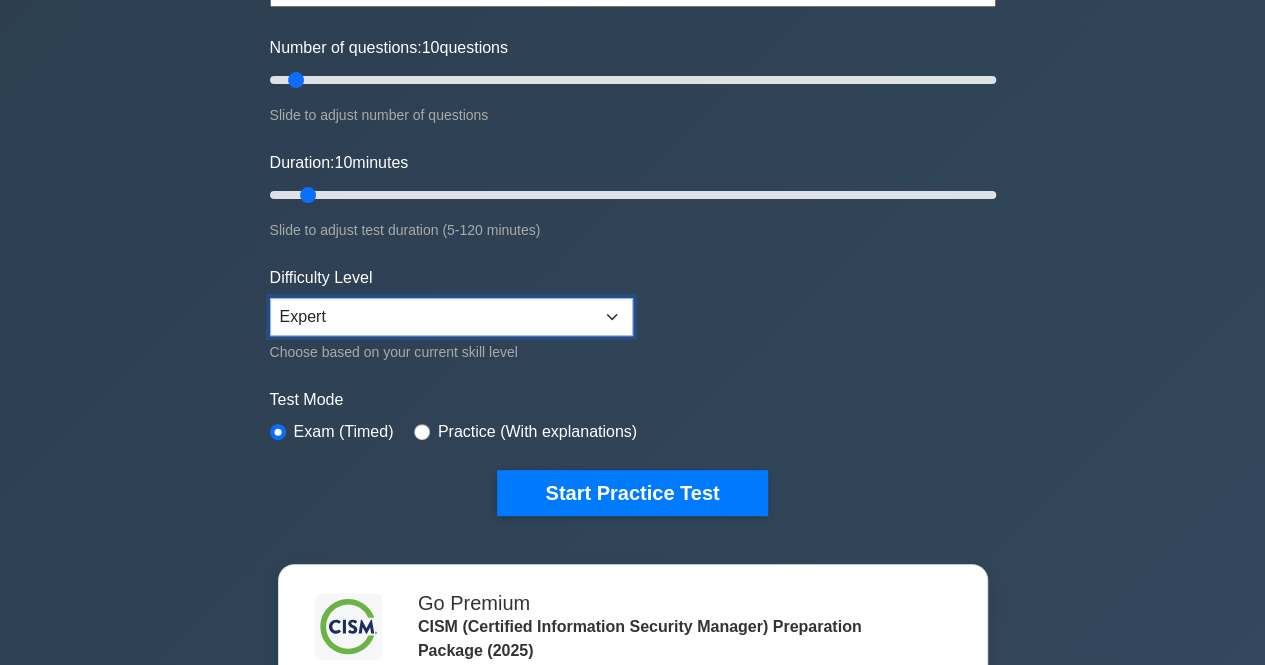 scroll, scrollTop: 240, scrollLeft: 0, axis: vertical 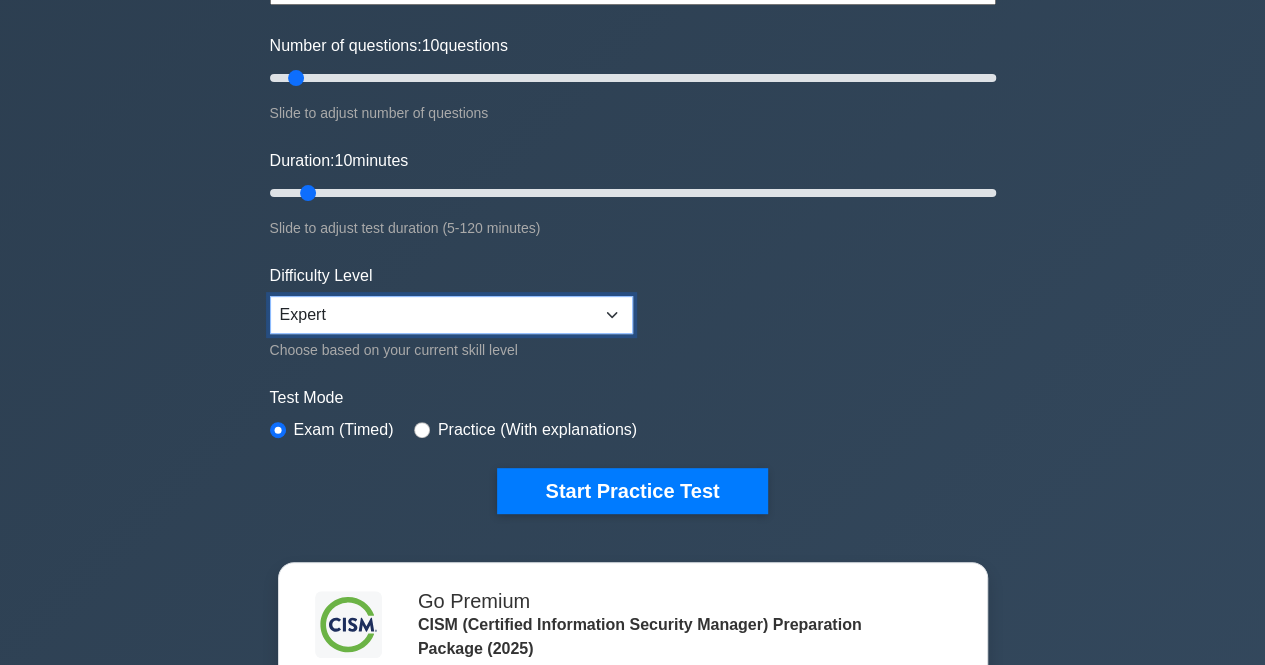 click on "Beginner
Intermediate
Expert" at bounding box center [451, 315] 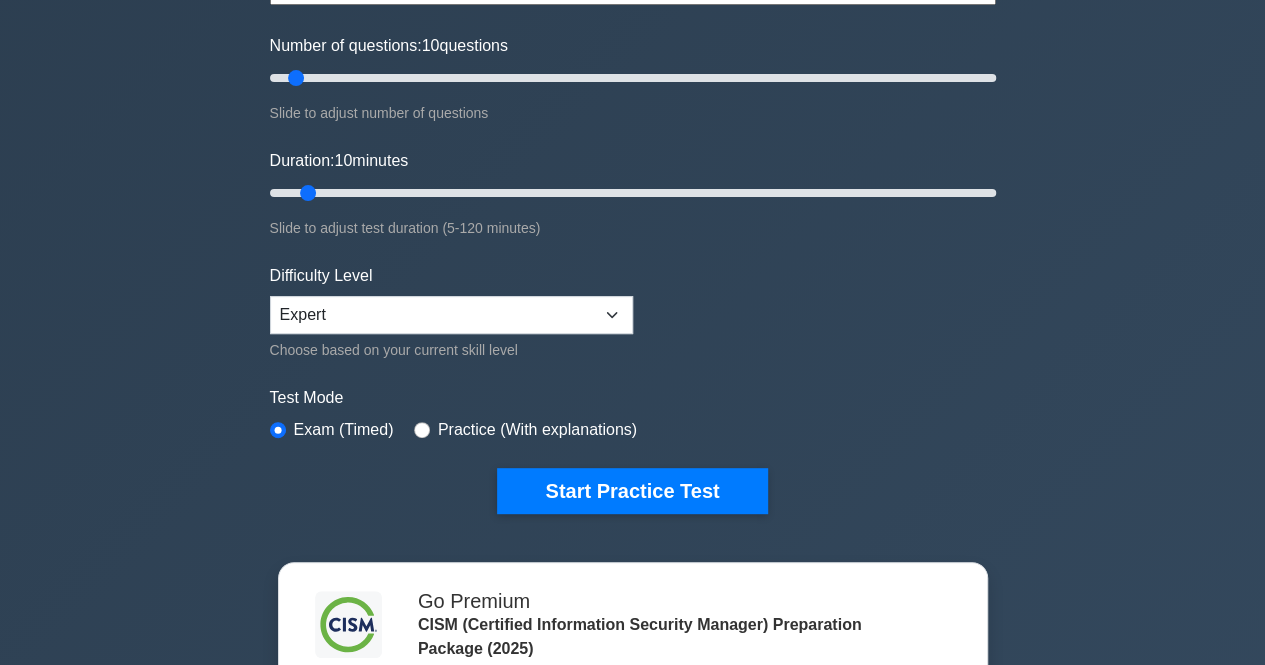 click on "Topics
Enterprise Governance
Information Security Strategy
Information Security Risk Assessment
Information Security Risk Response
Information Security Program Development
Information Security Program Management
Incident Management Readiness
Incident Management Operations" at bounding box center (633, 205) 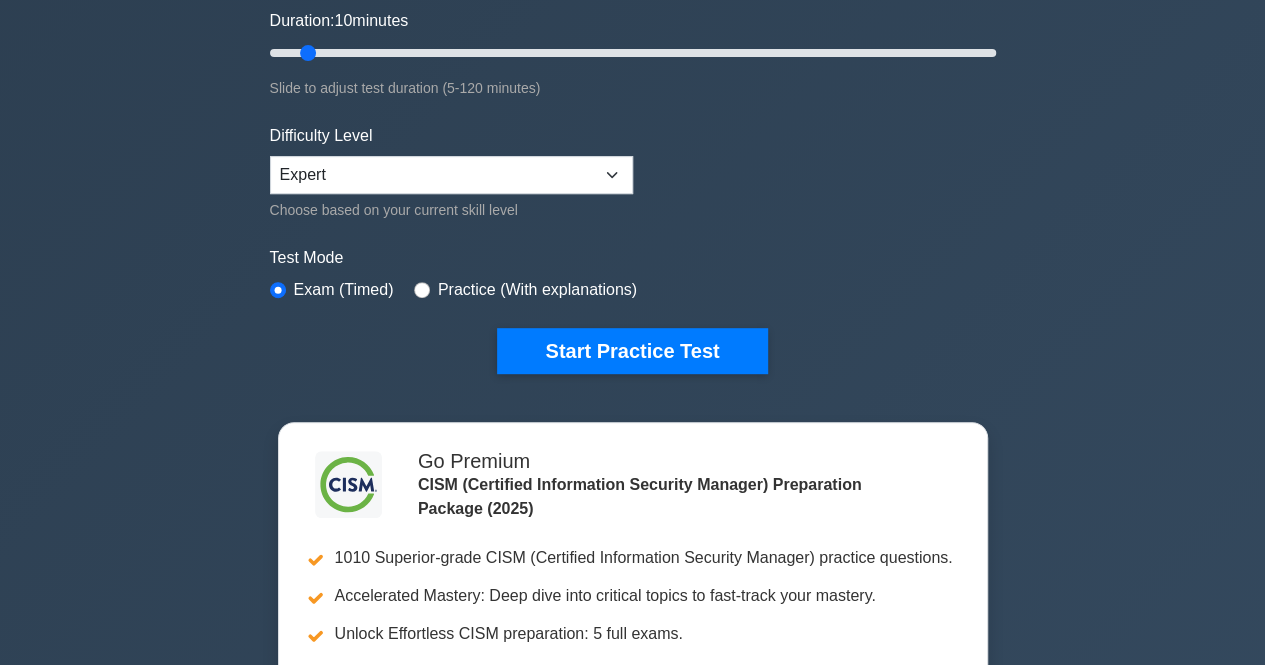 scroll, scrollTop: 400, scrollLeft: 0, axis: vertical 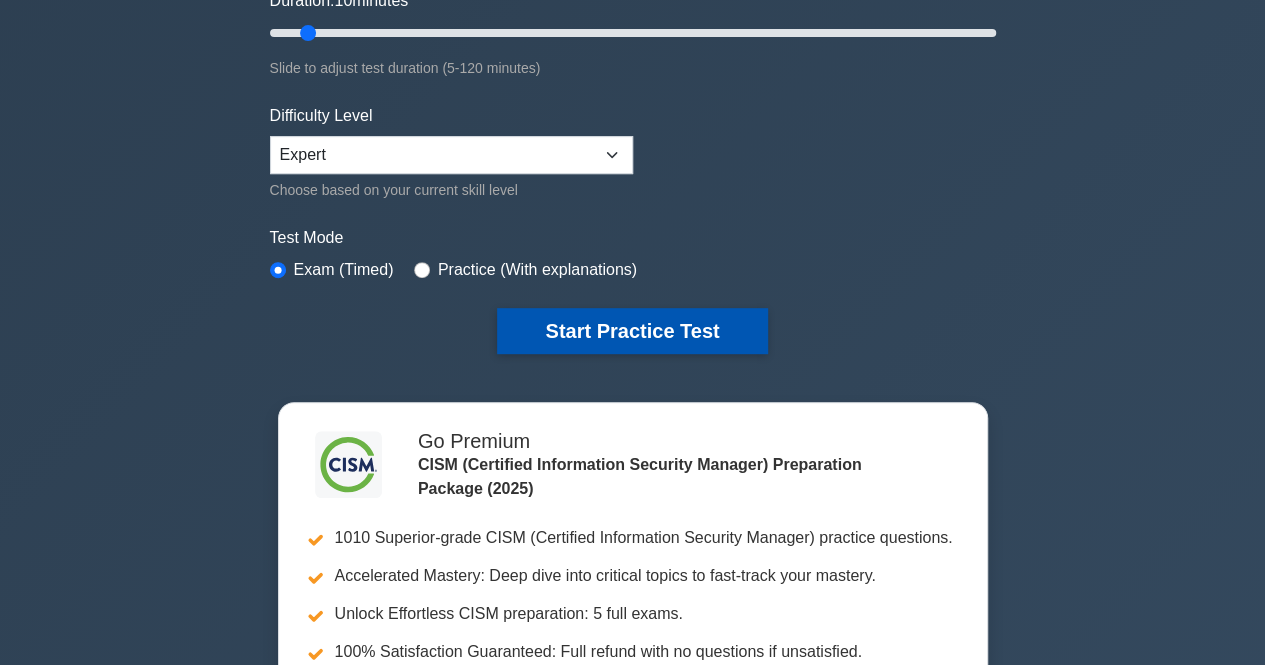 click on "Start Practice Test" at bounding box center [632, 331] 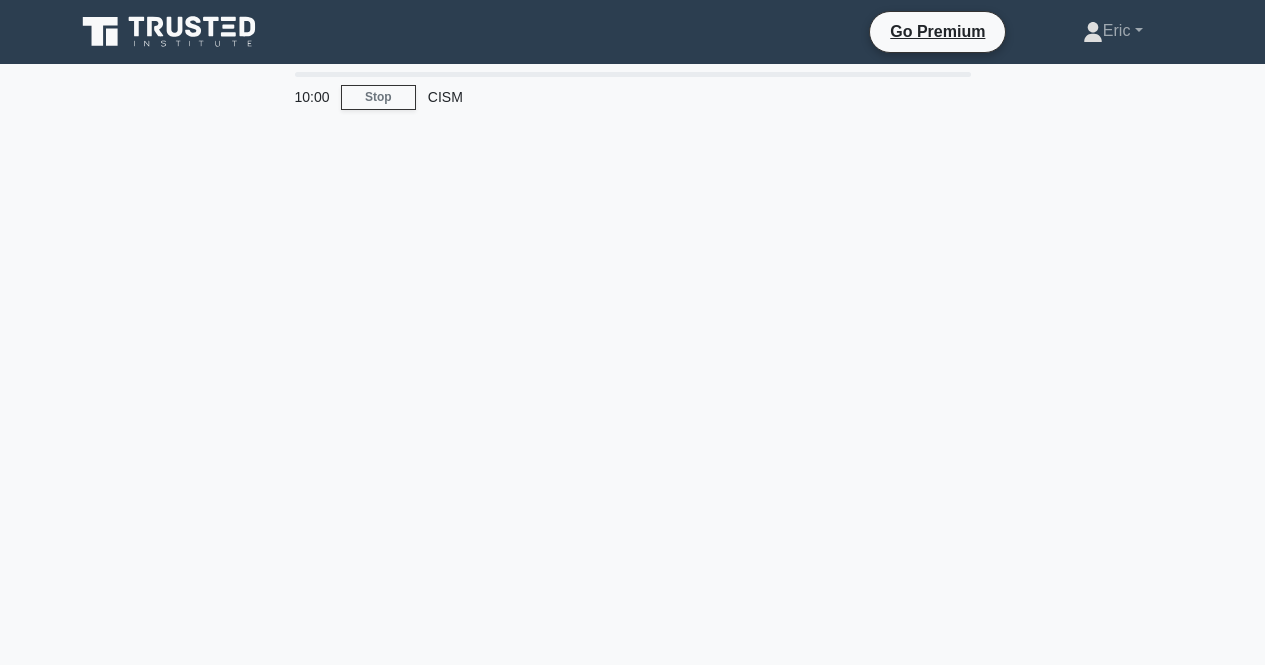 scroll, scrollTop: 0, scrollLeft: 0, axis: both 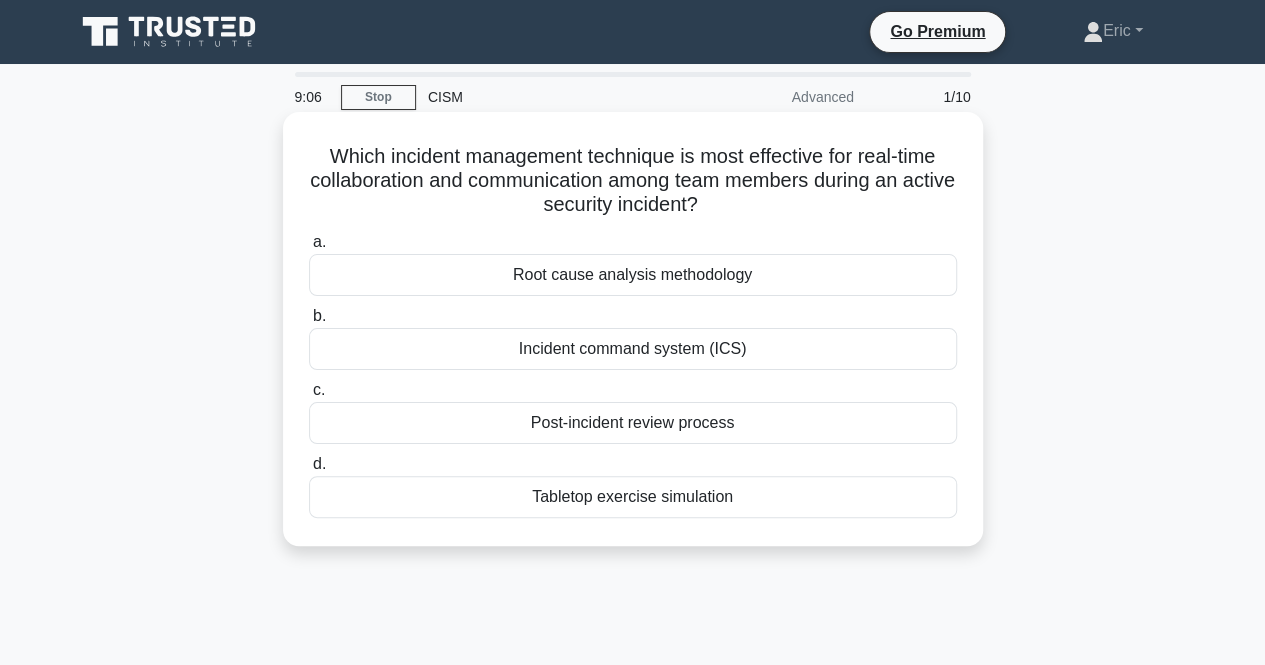 click on "Incident command system (ICS)" at bounding box center [633, 349] 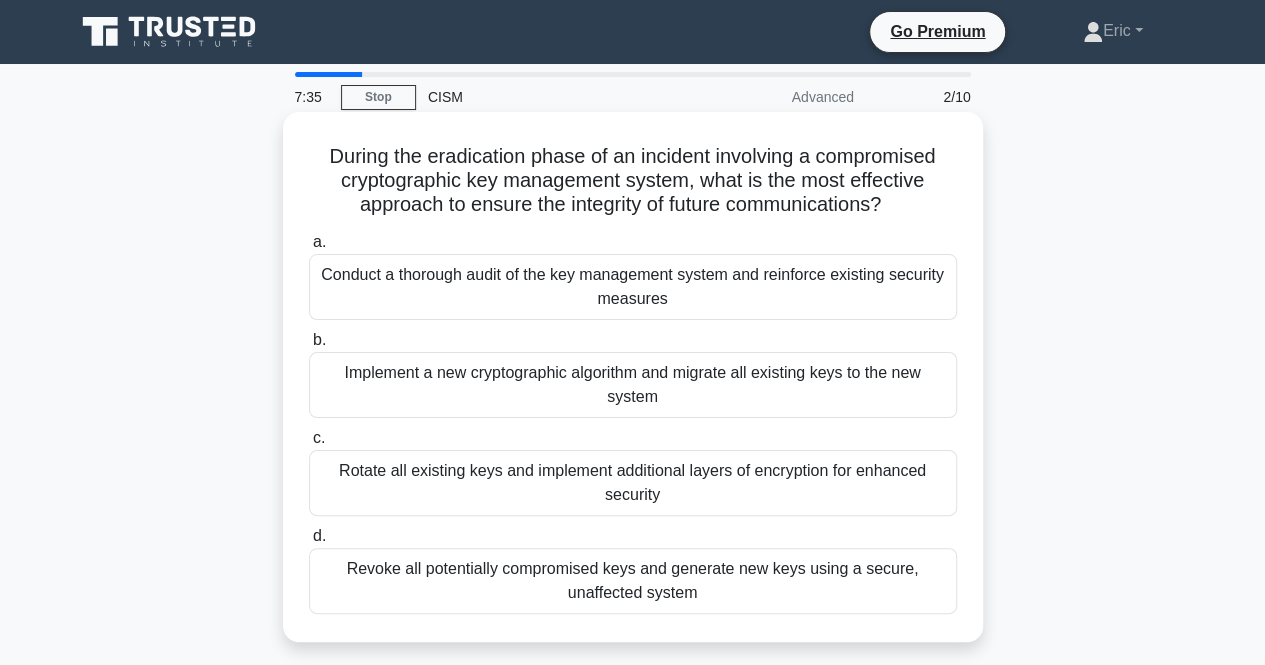 click on "Conduct a thorough audit of the key management system and reinforce existing security measures" at bounding box center [633, 287] 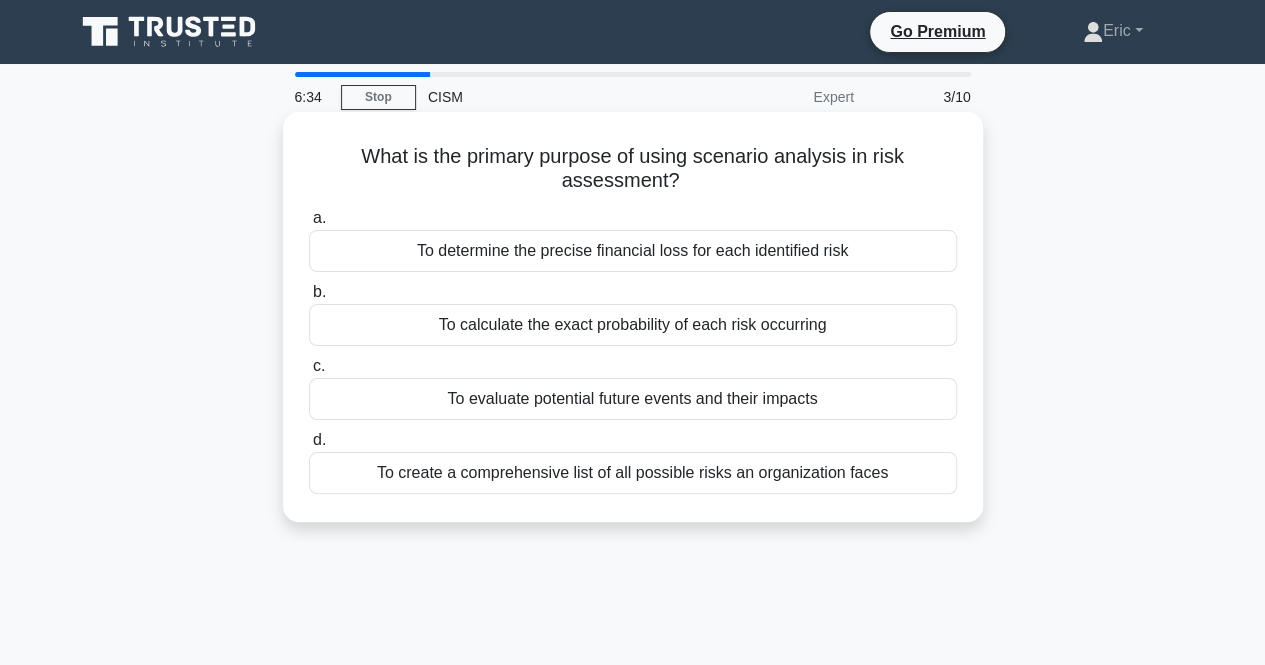 click on "To evaluate potential future events and their impacts" at bounding box center [633, 399] 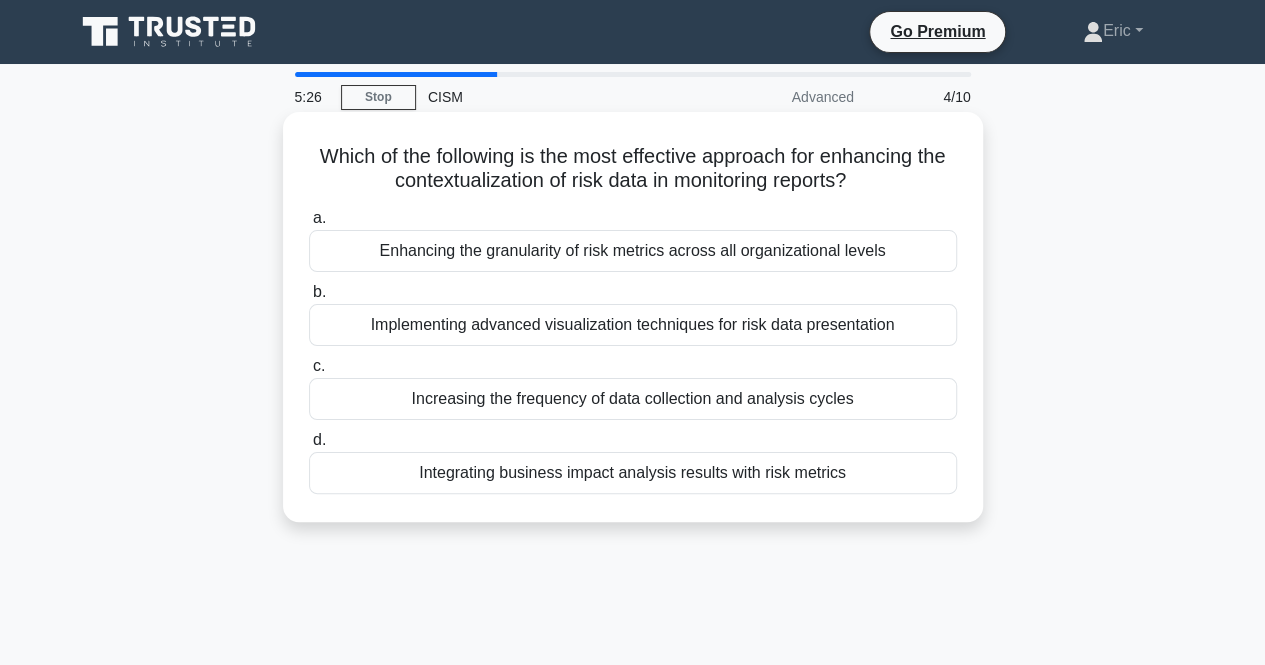 click on "Implementing advanced visualization techniques for risk data presentation" at bounding box center [633, 325] 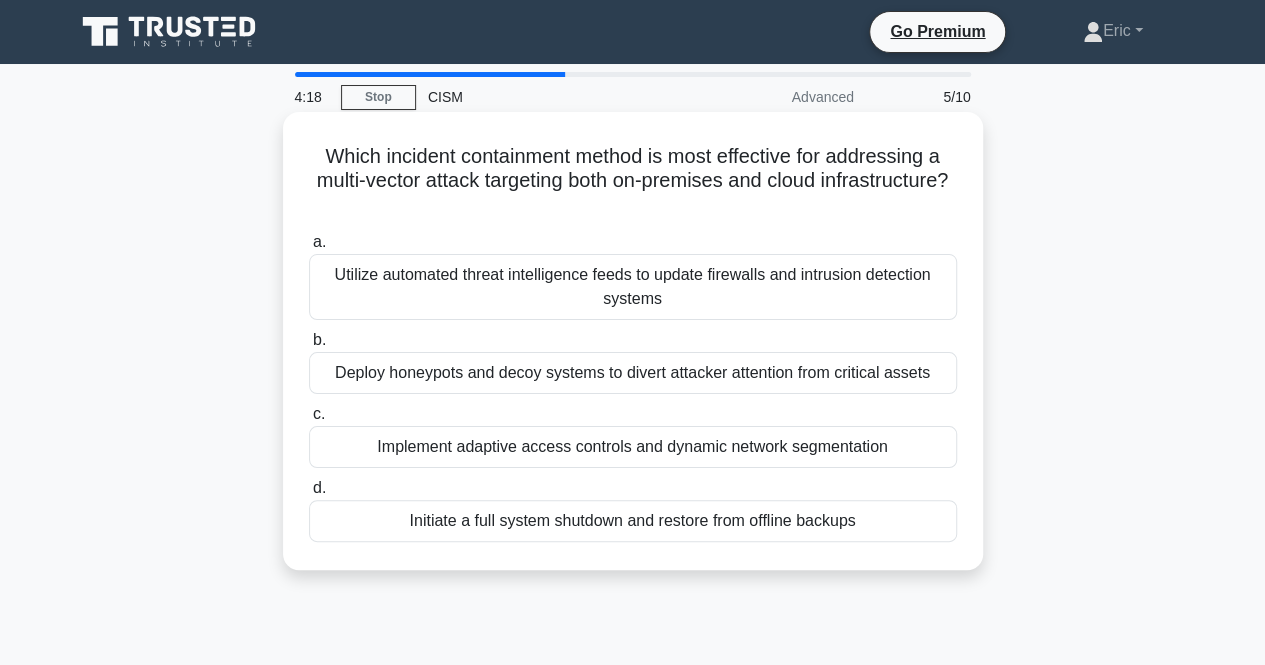click on "Implement adaptive access controls and dynamic network segmentation" at bounding box center (633, 447) 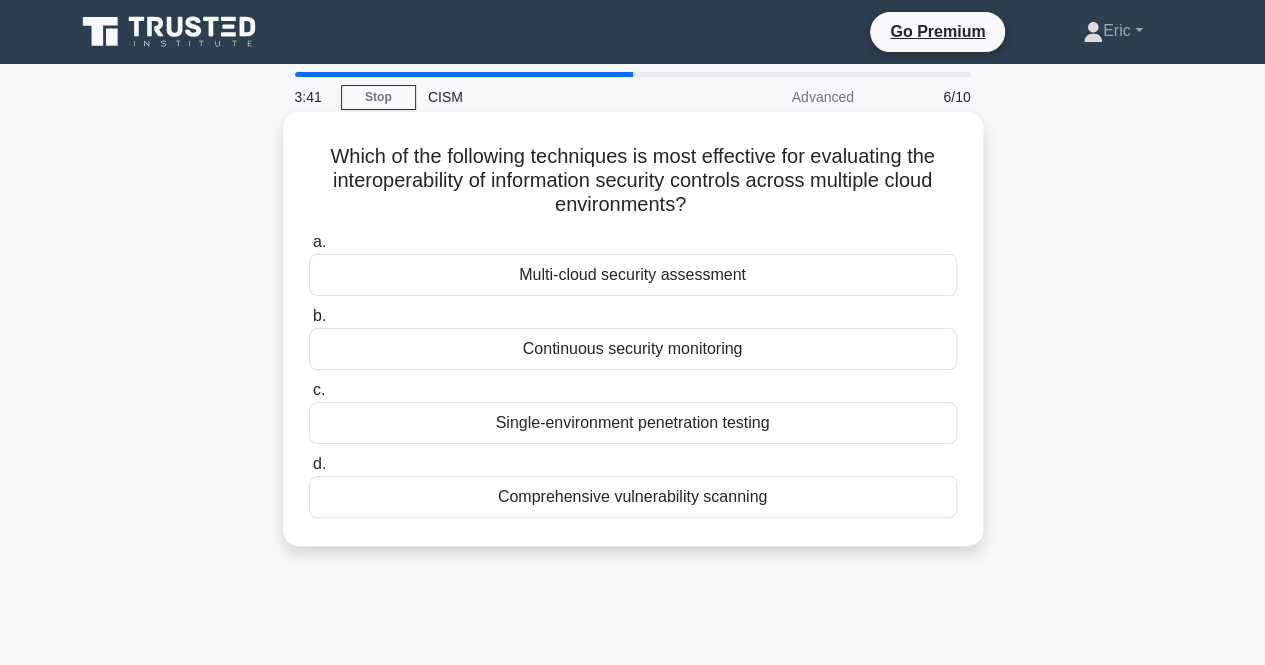click on "Continuous security monitoring" at bounding box center [633, 349] 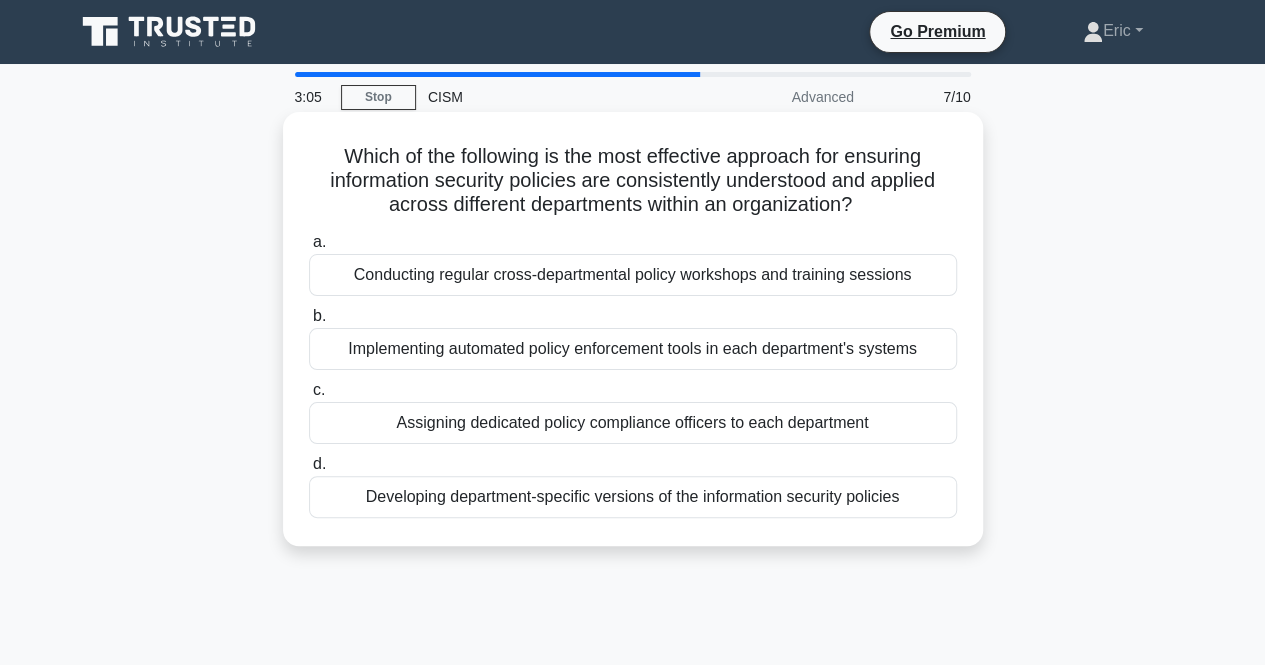 click on "Conducting regular cross-departmental policy workshops and training sessions" at bounding box center (633, 275) 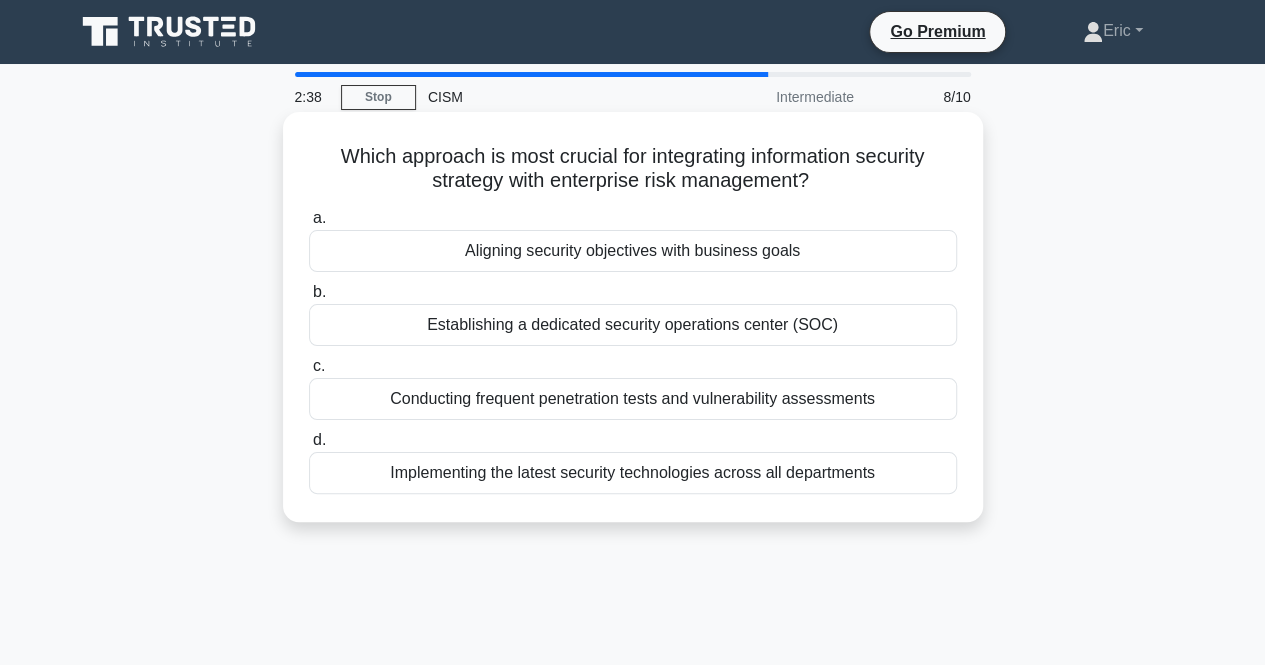 click on "Aligning security objectives with business goals" at bounding box center (633, 251) 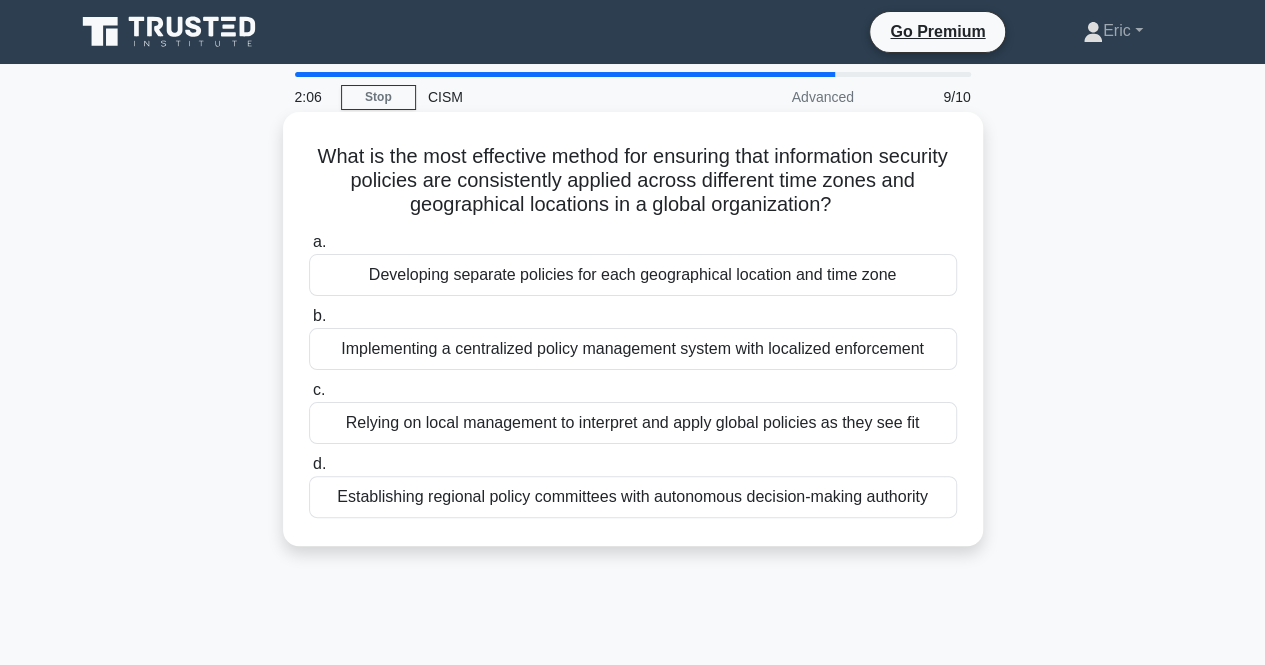 click on "Developing separate policies for each geographical location and time zone" at bounding box center (633, 275) 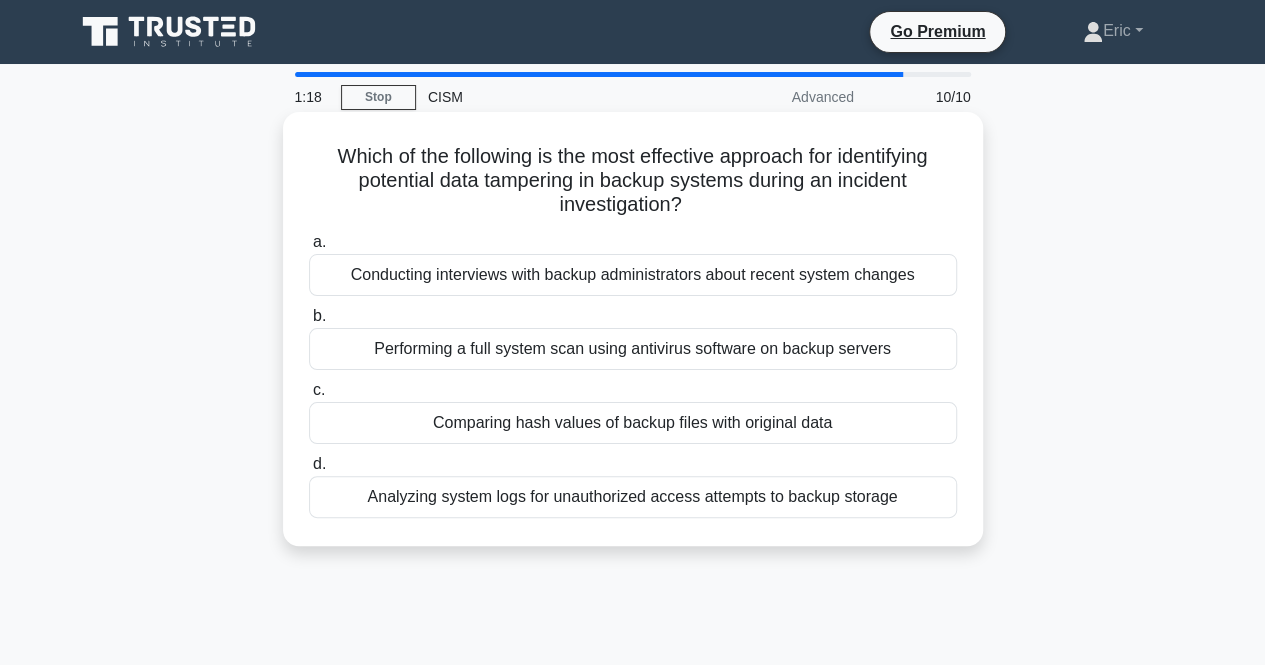 click on "Comparing hash values of backup files with original data" at bounding box center [633, 423] 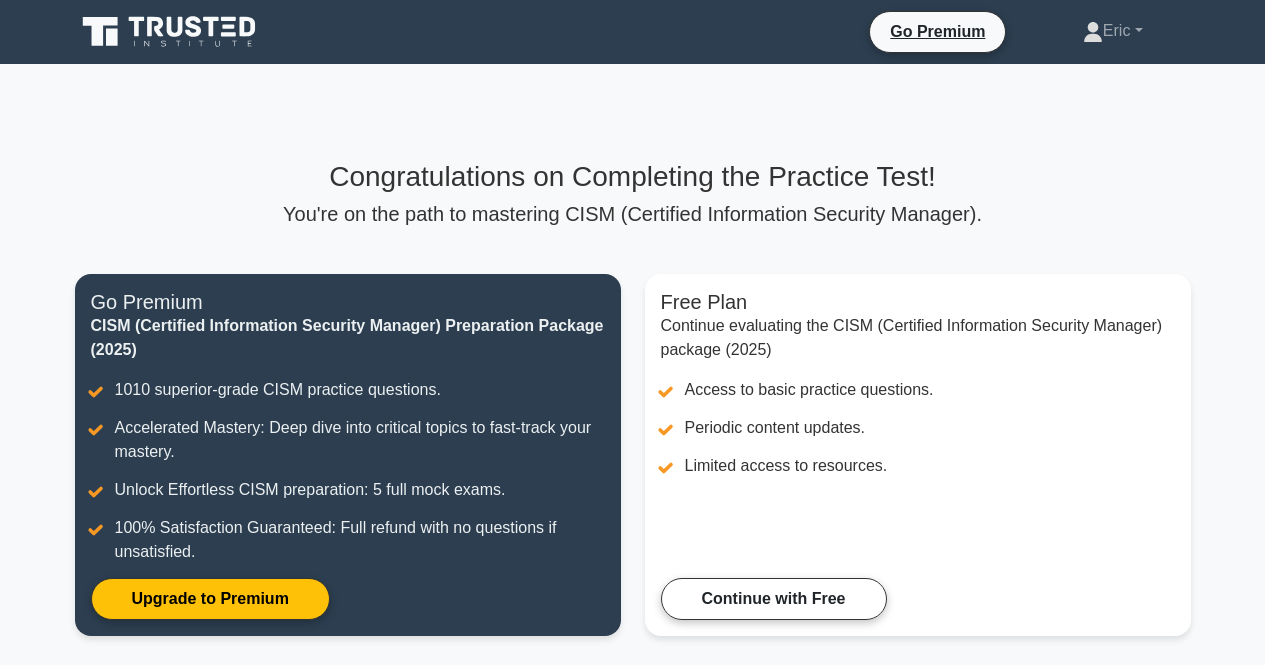 scroll, scrollTop: 0, scrollLeft: 0, axis: both 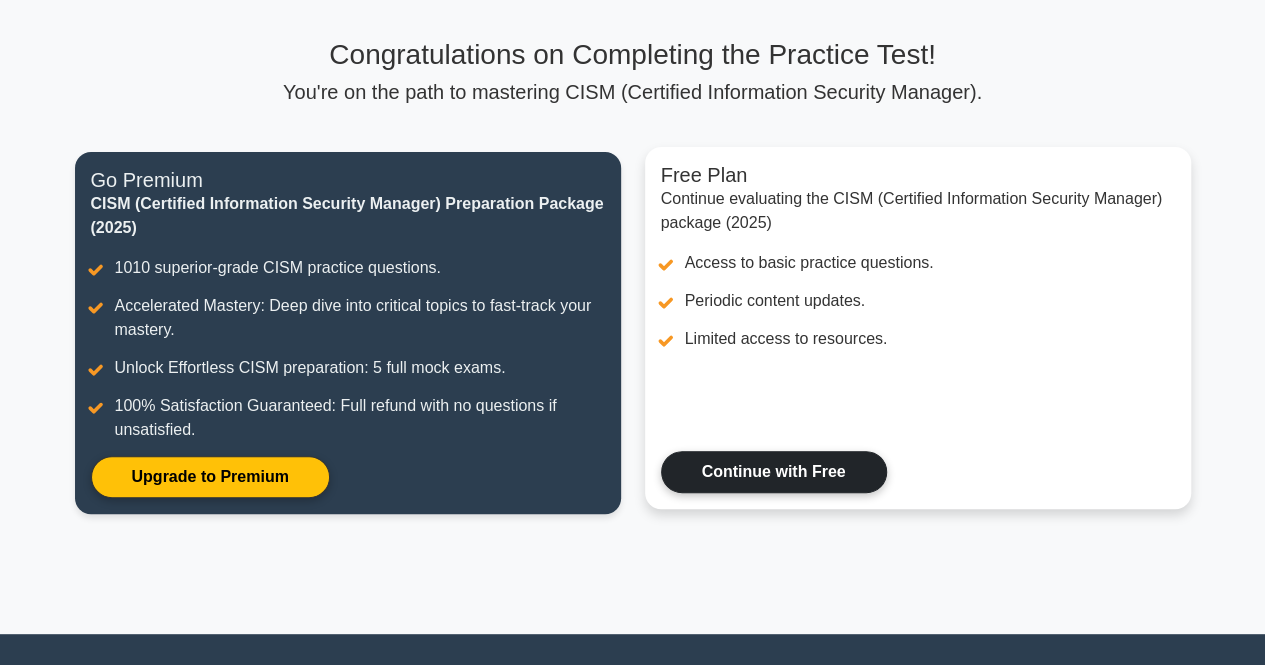 click on "Continue with Free" at bounding box center [774, 472] 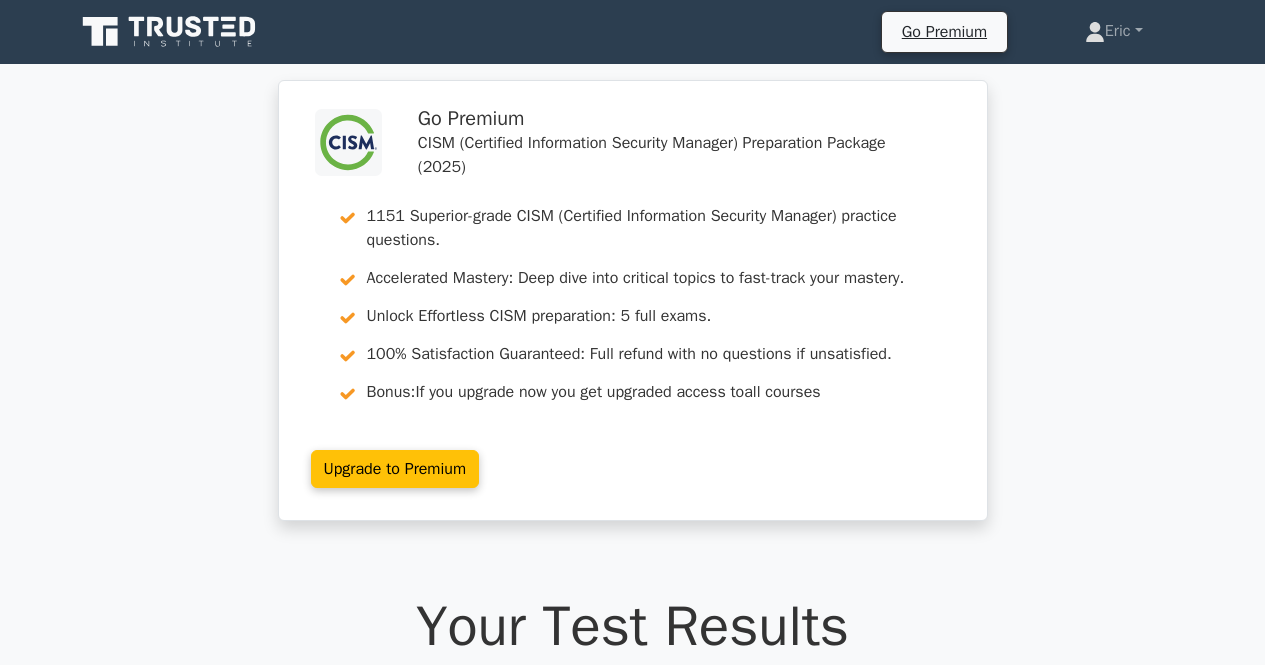 scroll, scrollTop: 0, scrollLeft: 0, axis: both 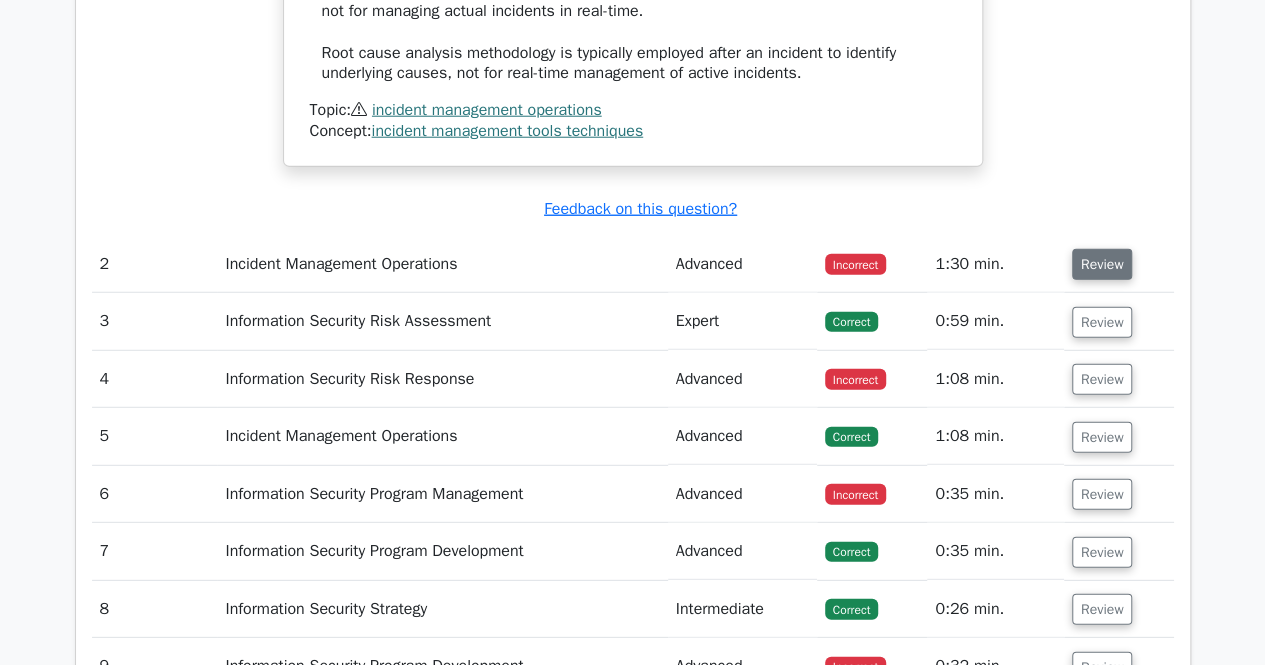 click on "Review" at bounding box center [1102, 264] 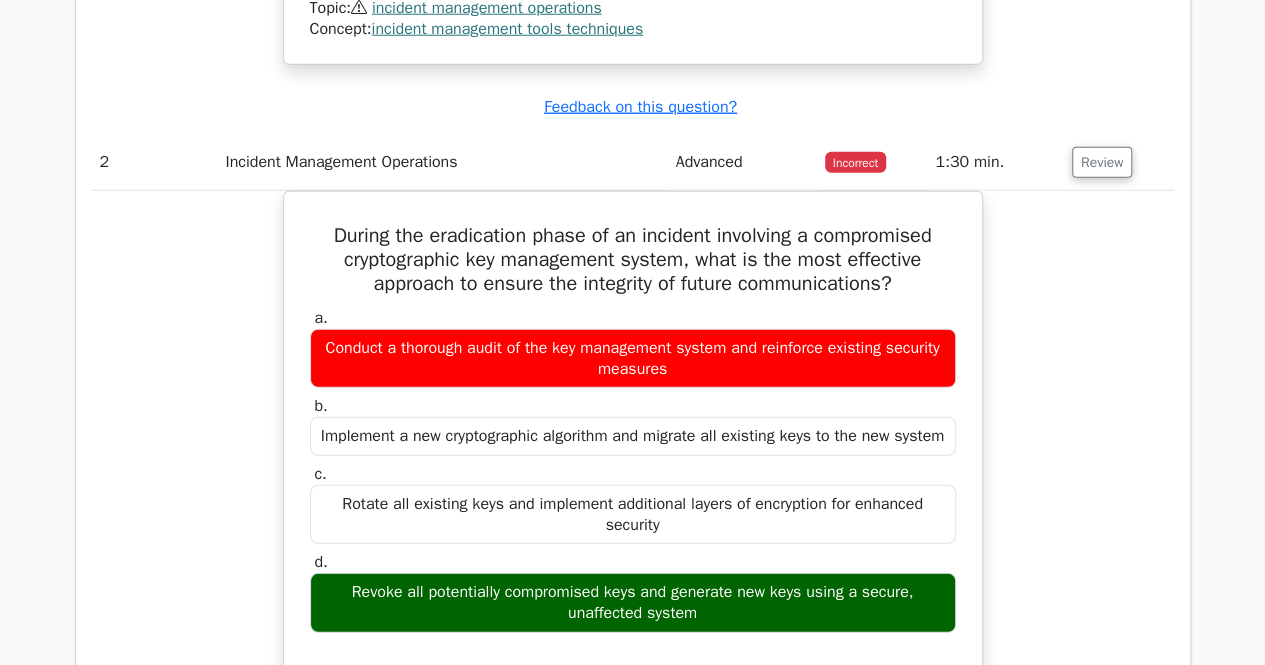 scroll, scrollTop: 2699, scrollLeft: 0, axis: vertical 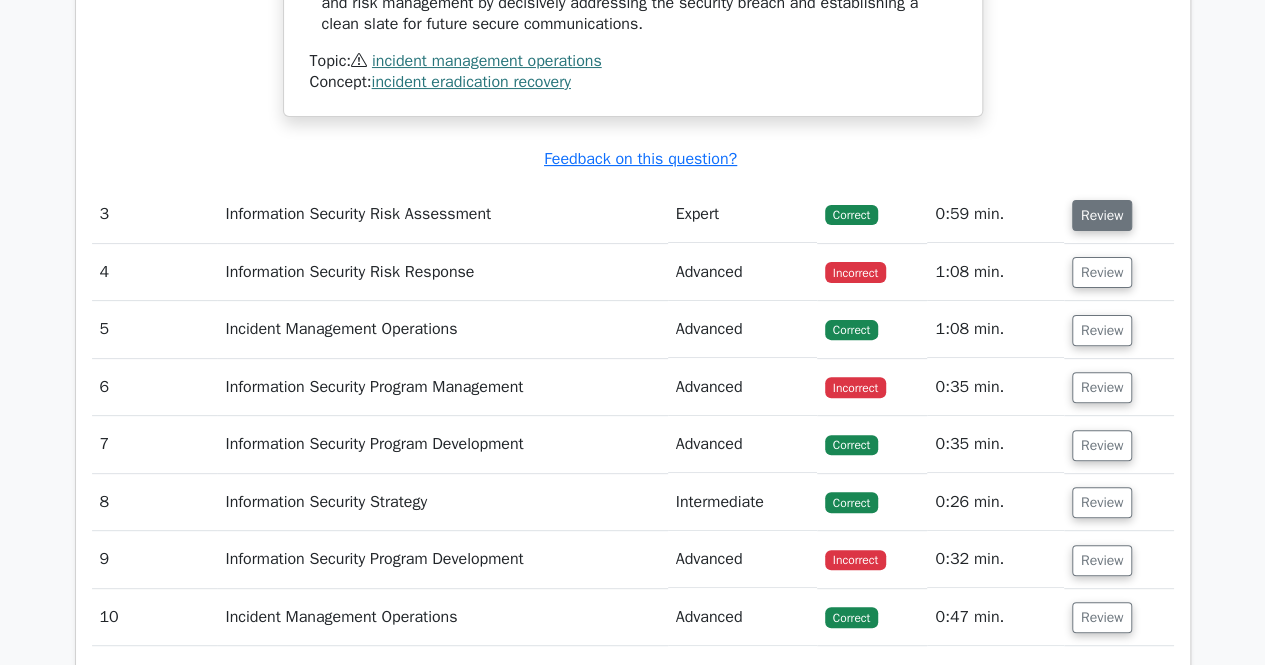 click on "Review" at bounding box center [1102, 215] 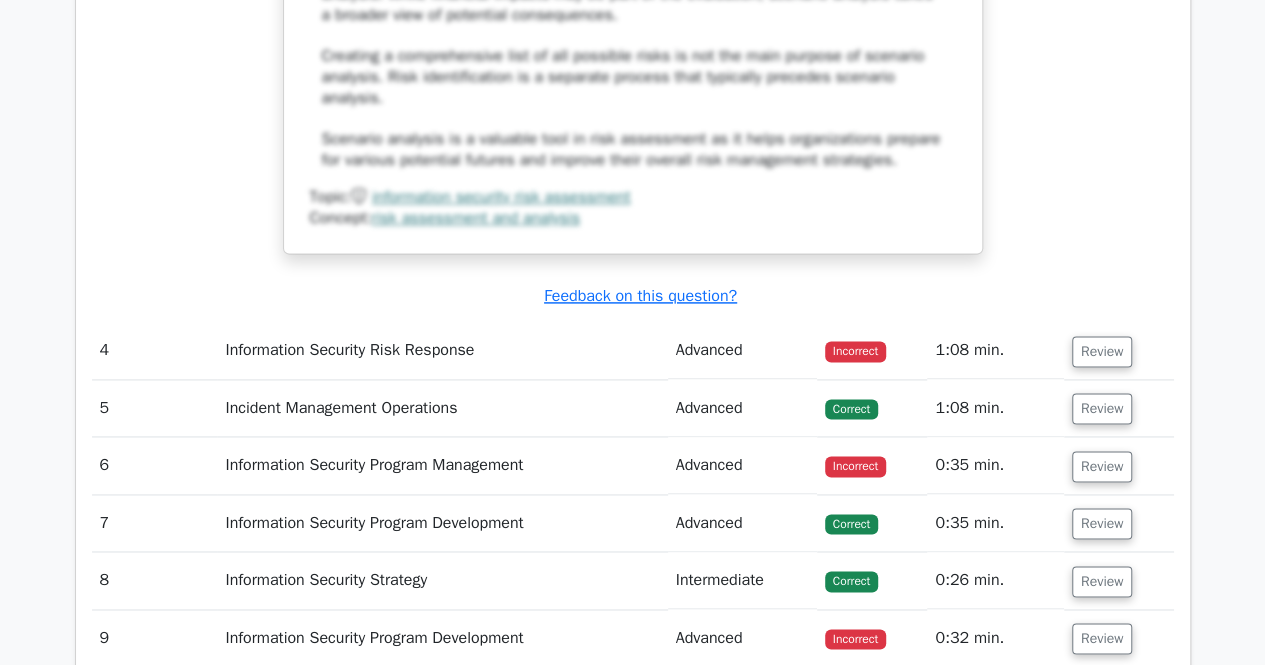scroll, scrollTop: 5086, scrollLeft: 0, axis: vertical 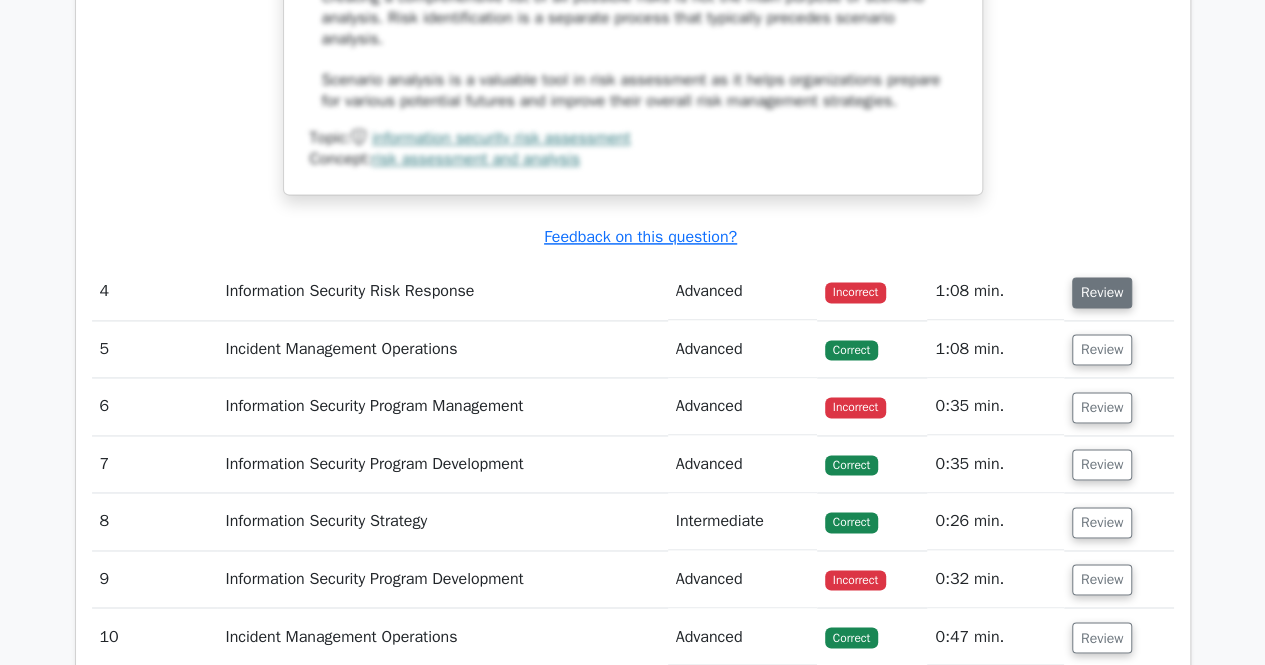 click on "Review" at bounding box center [1102, 292] 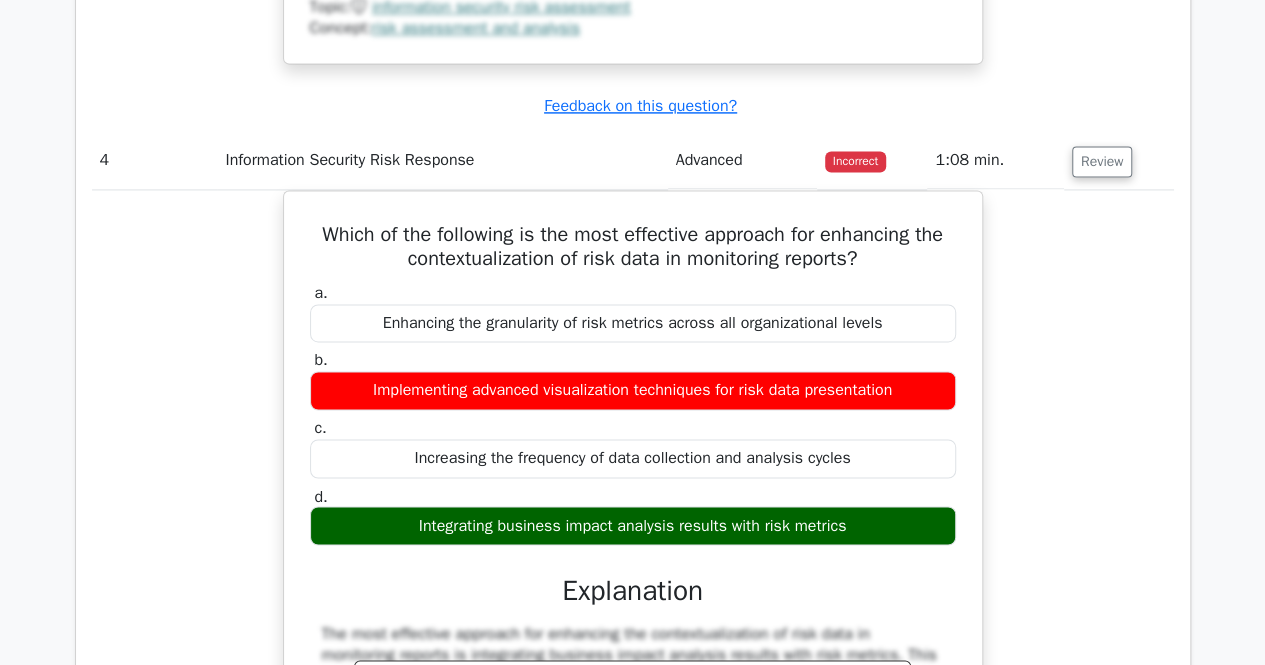 scroll, scrollTop: 5246, scrollLeft: 0, axis: vertical 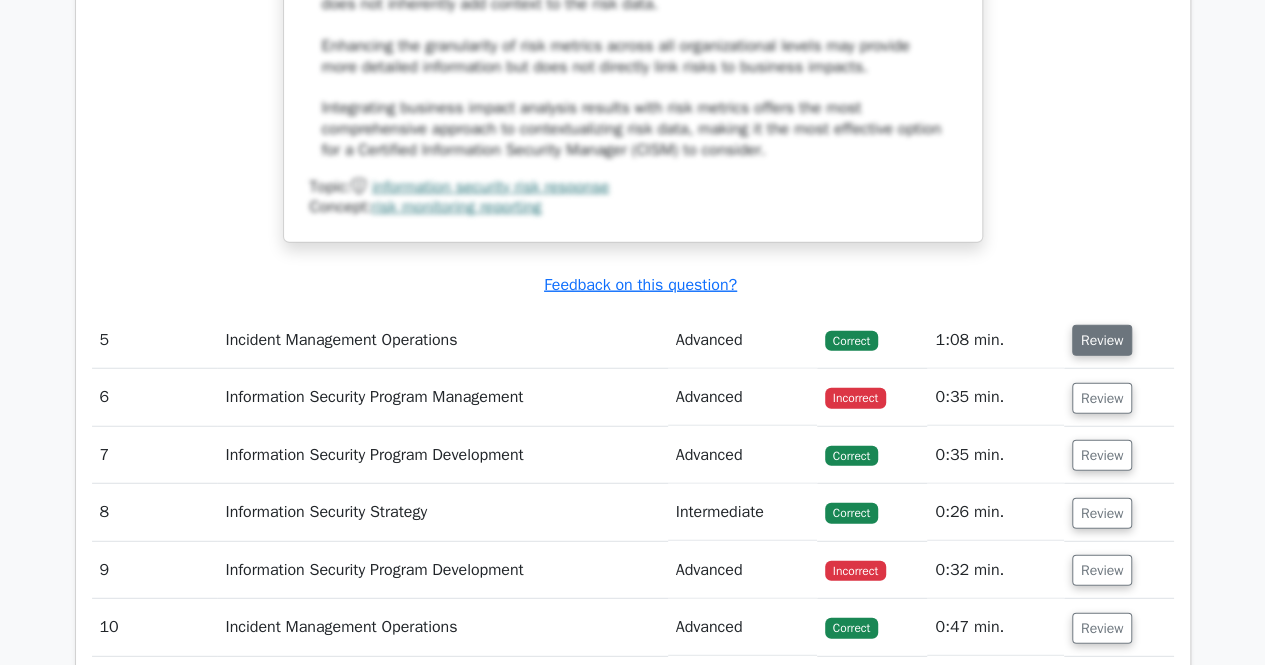 click on "Review" at bounding box center (1102, 340) 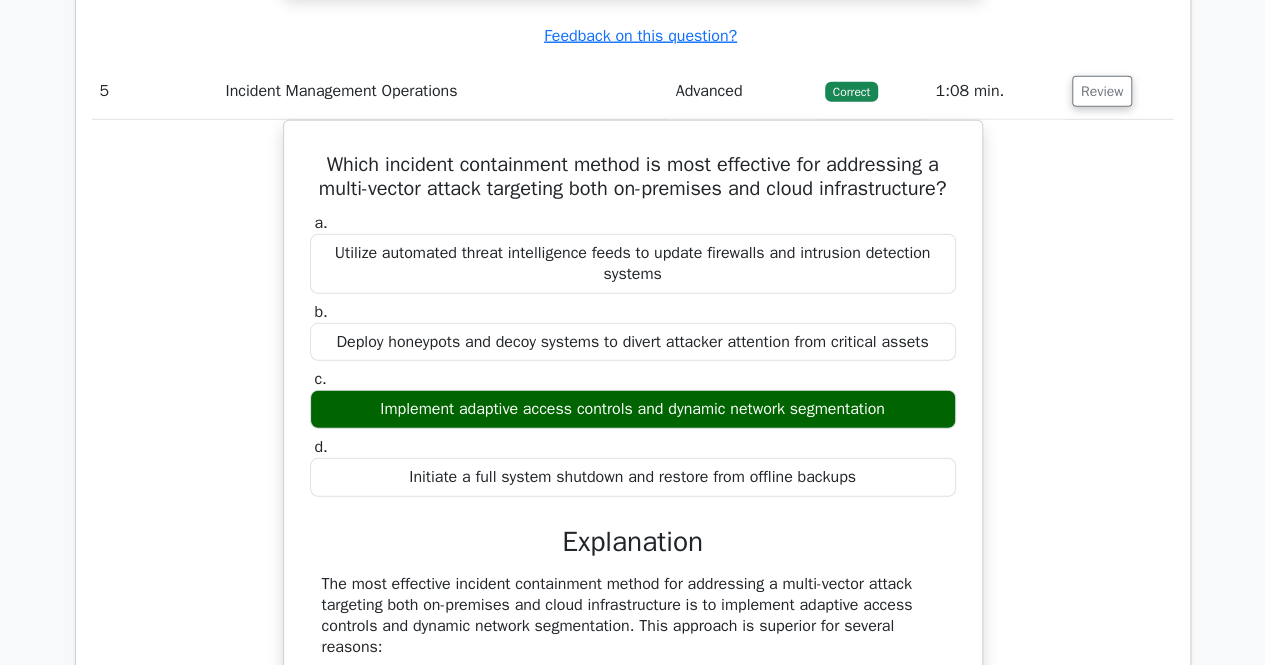 scroll, scrollTop: 6500, scrollLeft: 0, axis: vertical 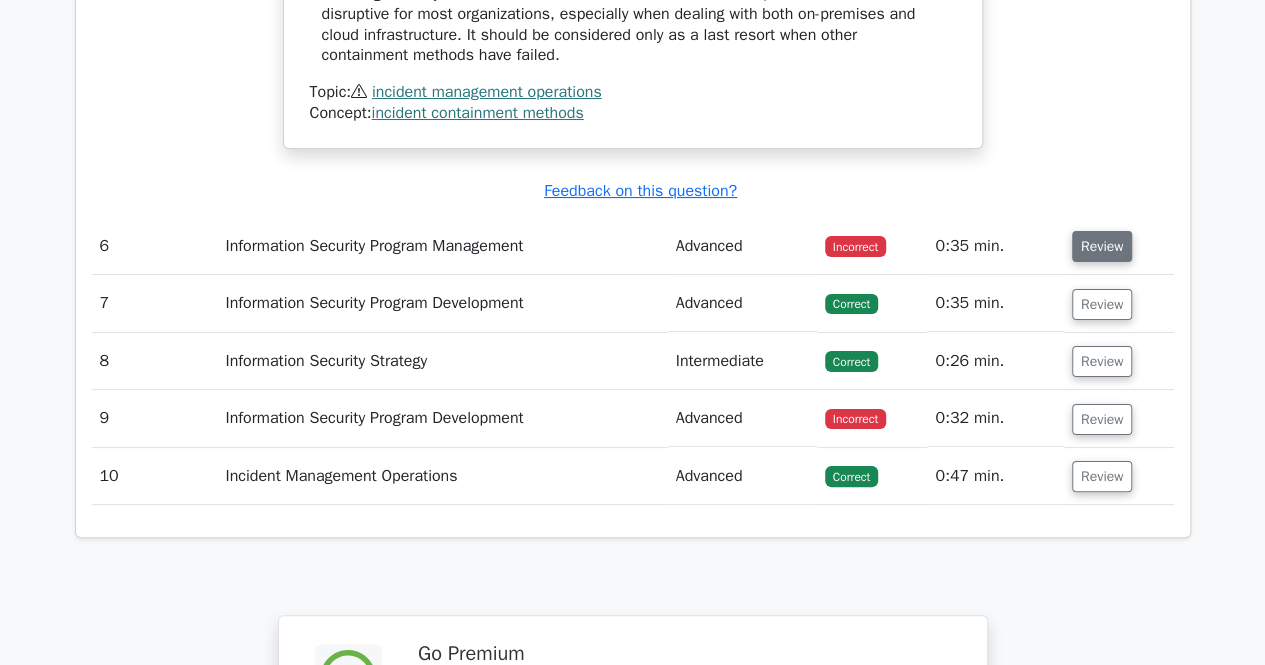 click on "Review" at bounding box center (1102, 246) 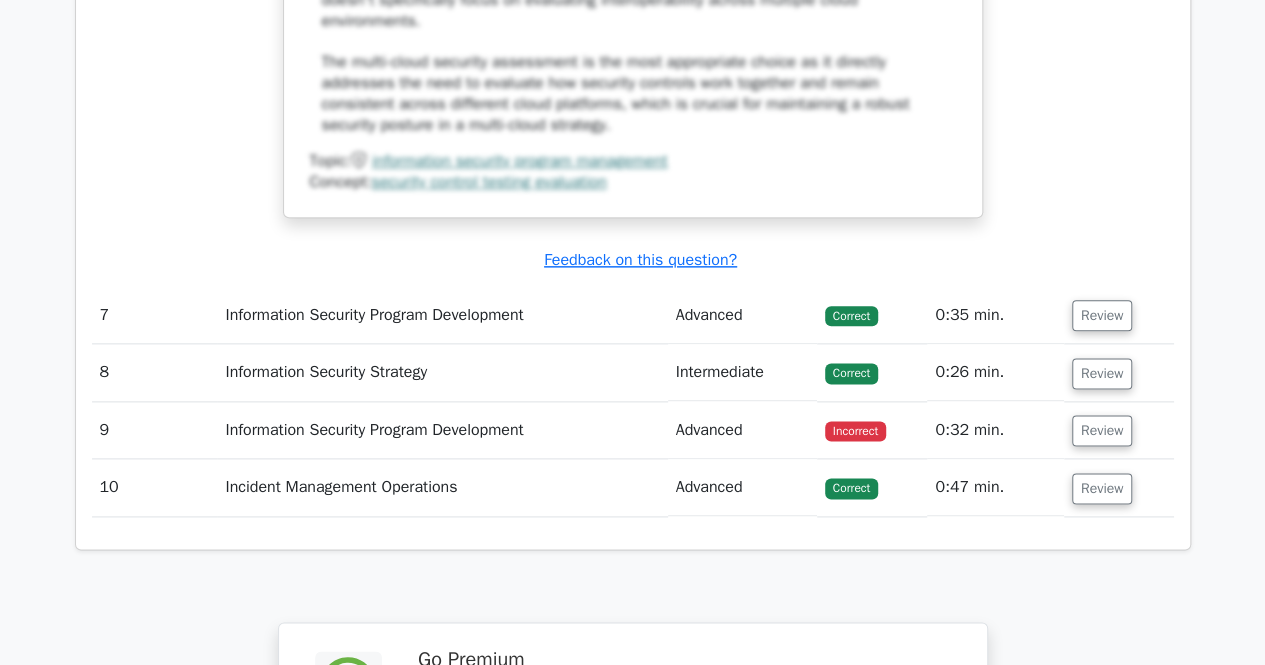scroll, scrollTop: 8727, scrollLeft: 0, axis: vertical 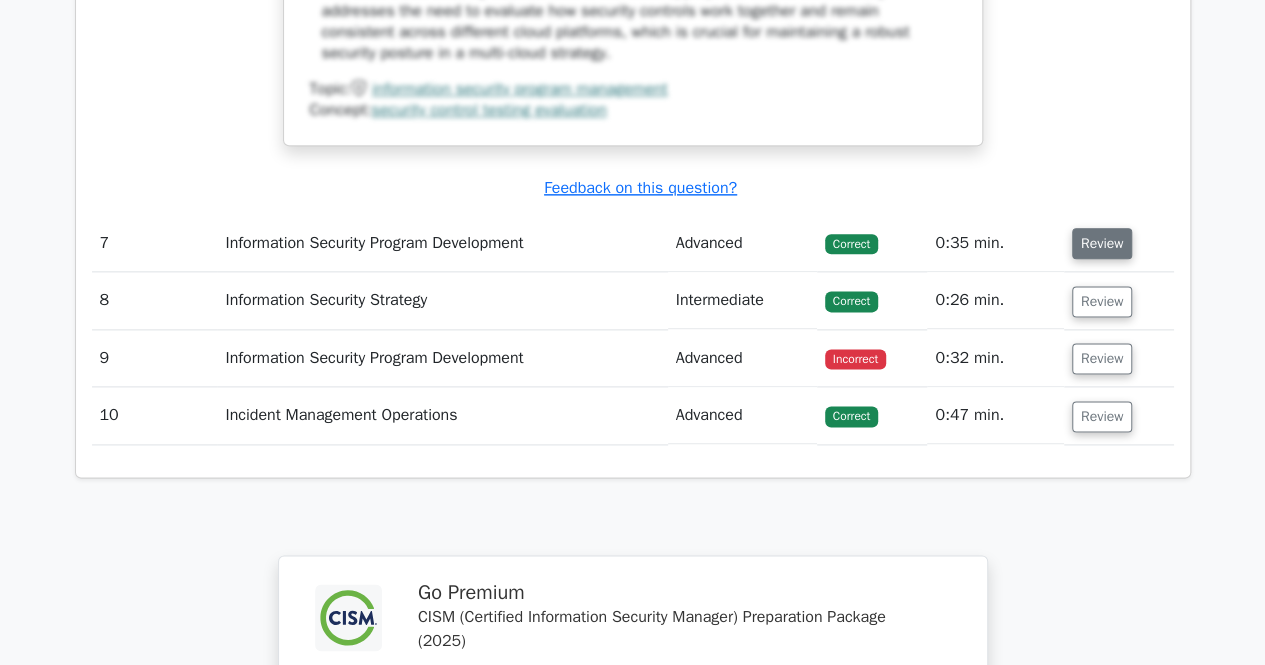 click on "Review" at bounding box center (1102, 243) 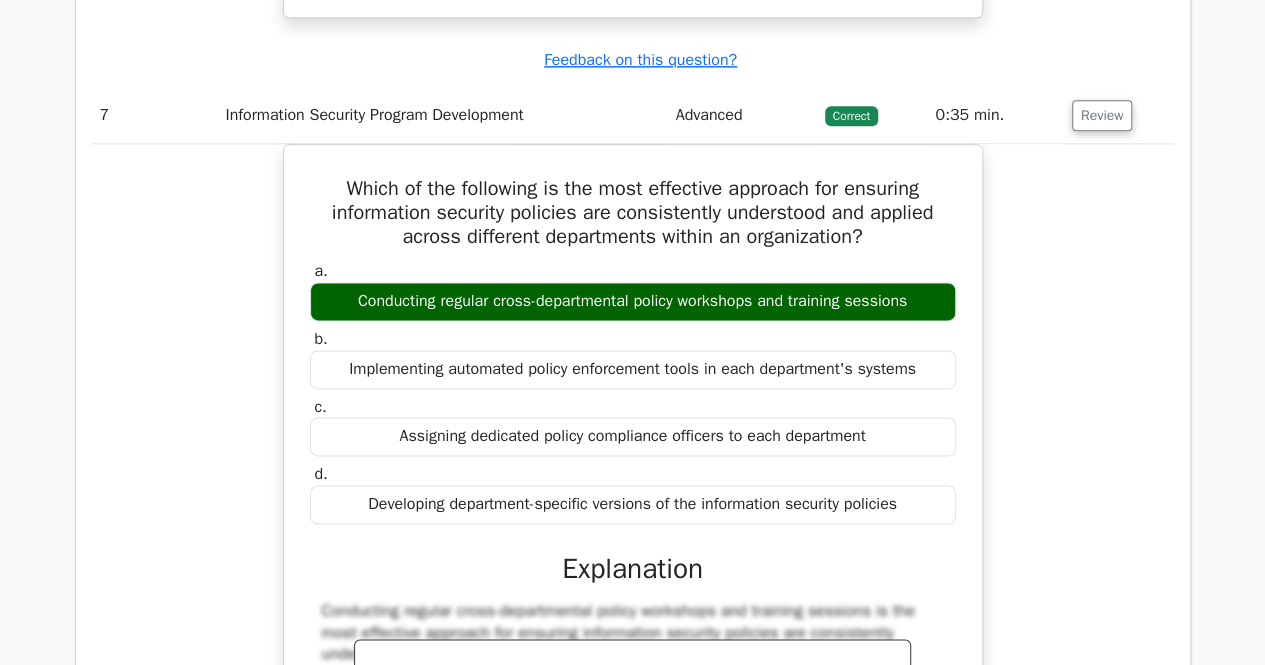 scroll, scrollTop: 8860, scrollLeft: 0, axis: vertical 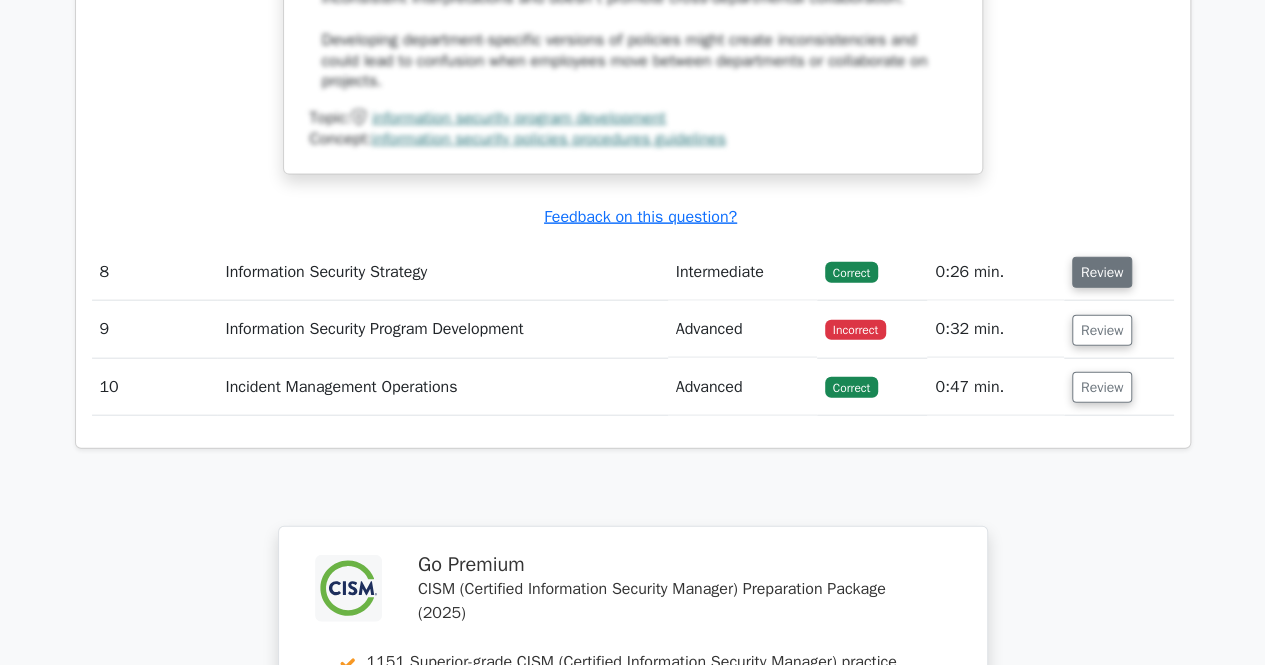 click on "Review" at bounding box center [1102, 272] 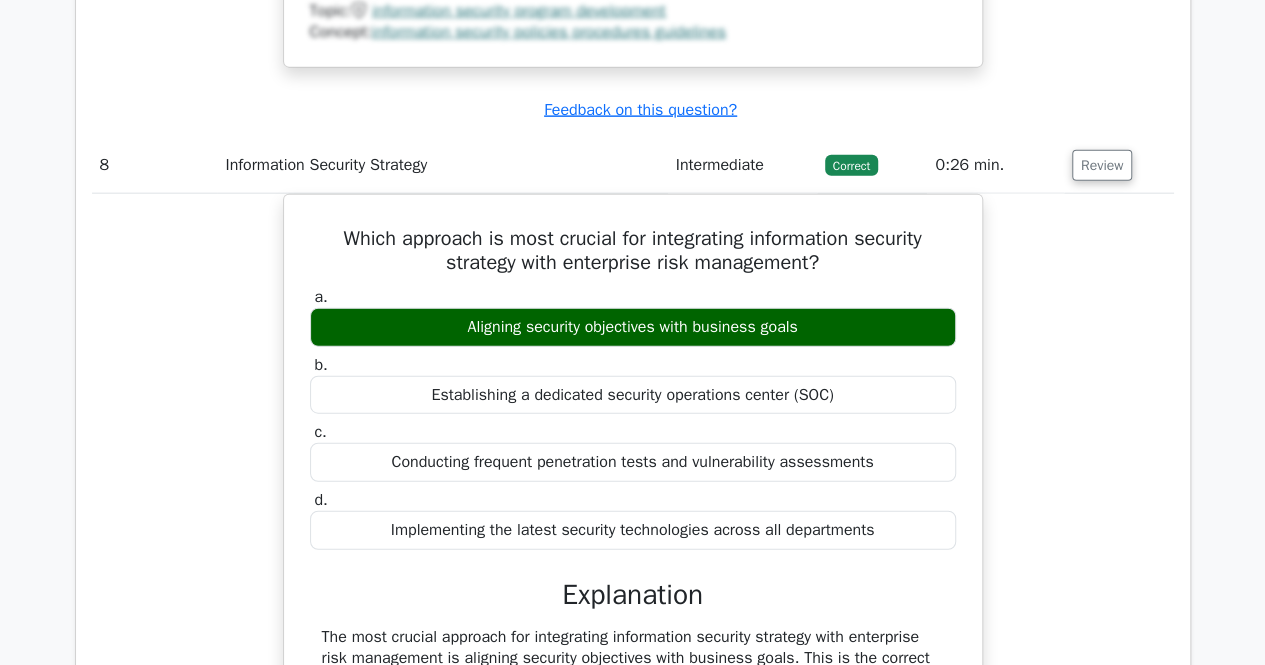 scroll, scrollTop: 9900, scrollLeft: 0, axis: vertical 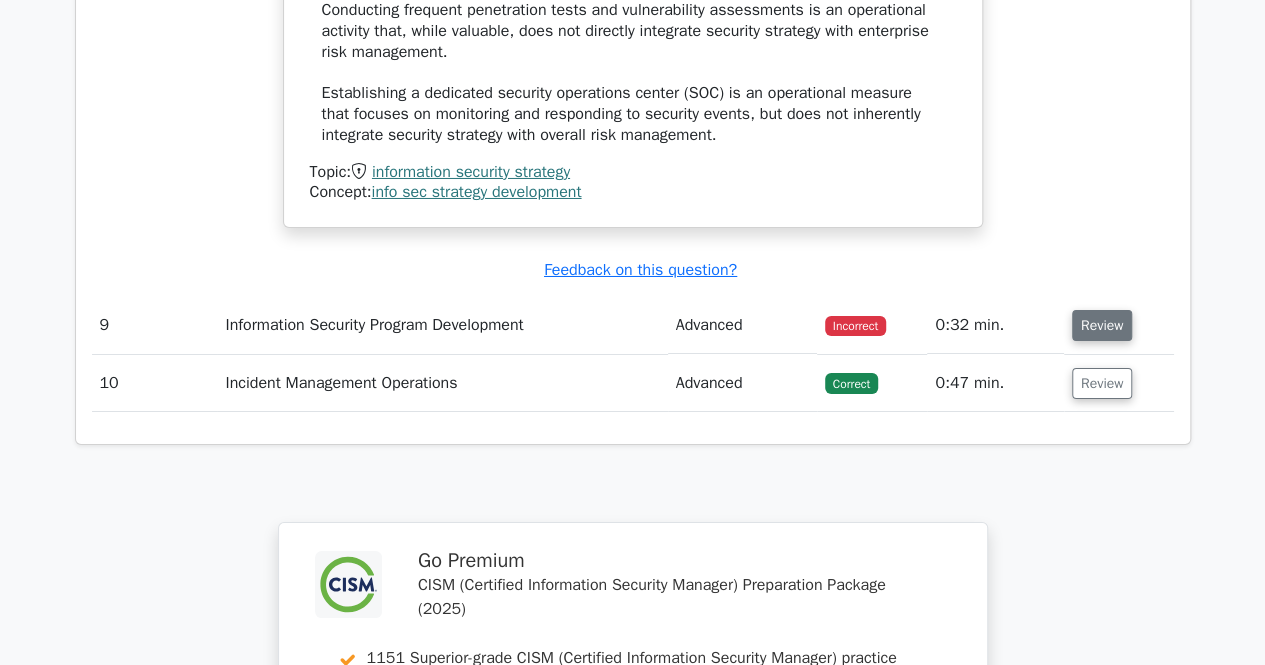 click on "Review" at bounding box center [1102, 325] 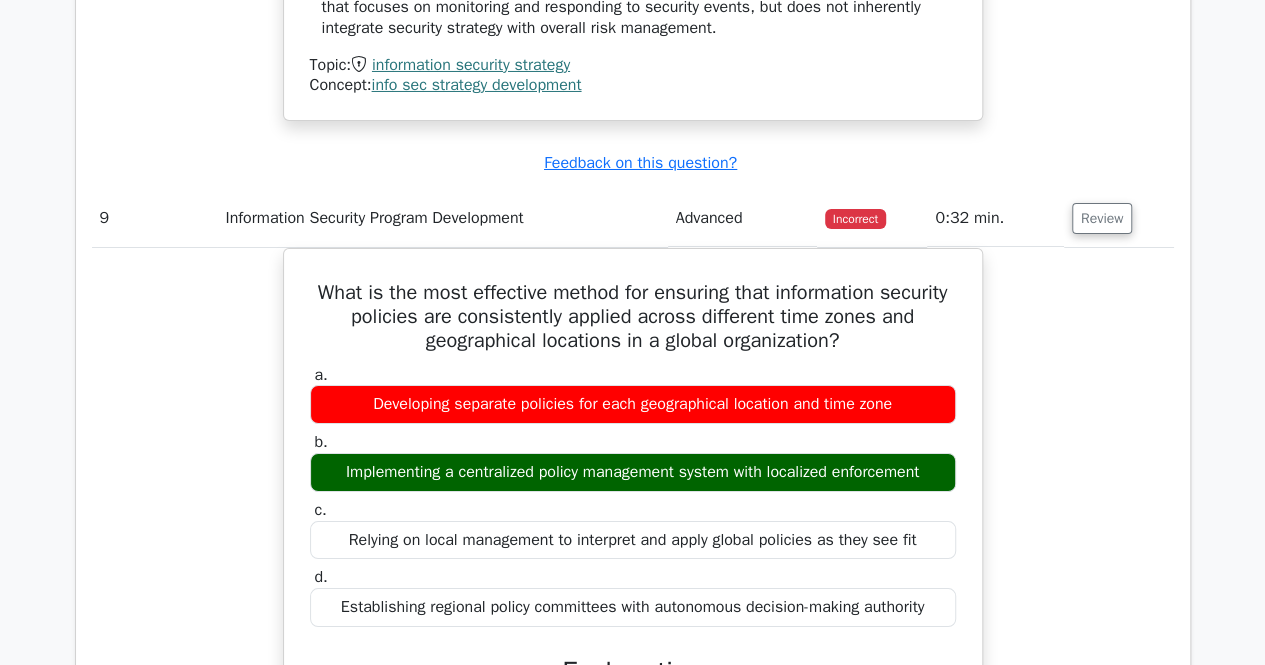 scroll, scrollTop: 11154, scrollLeft: 0, axis: vertical 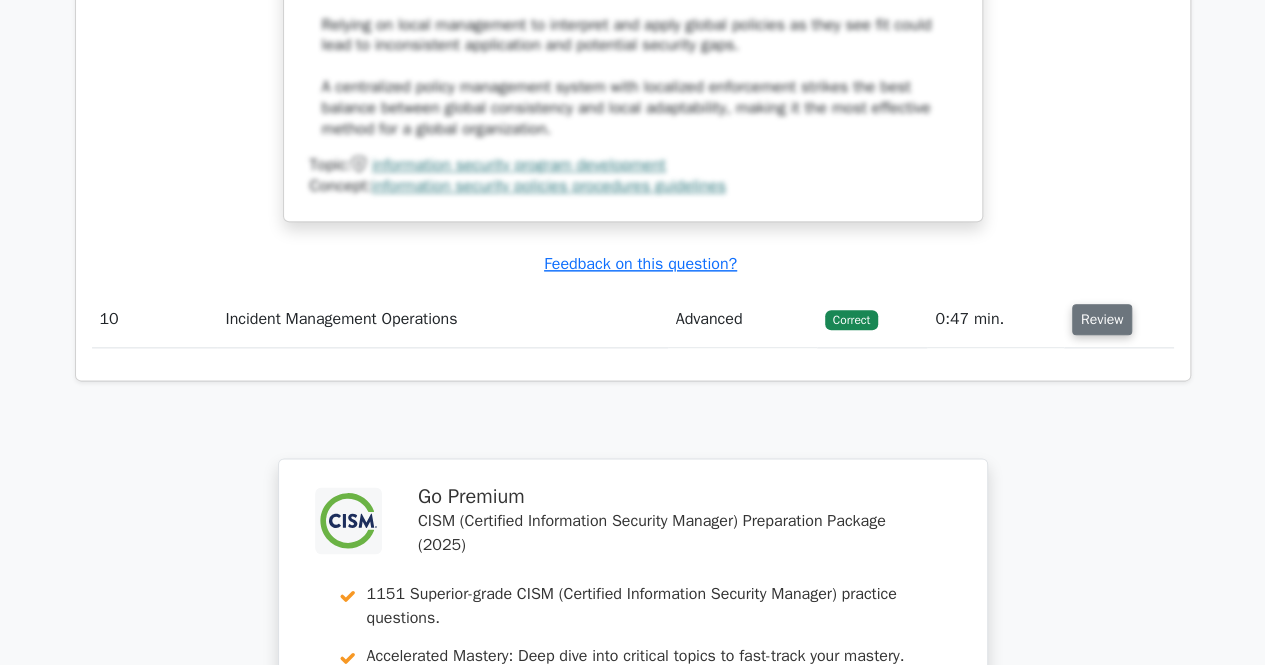 click on "Review" at bounding box center (1102, 319) 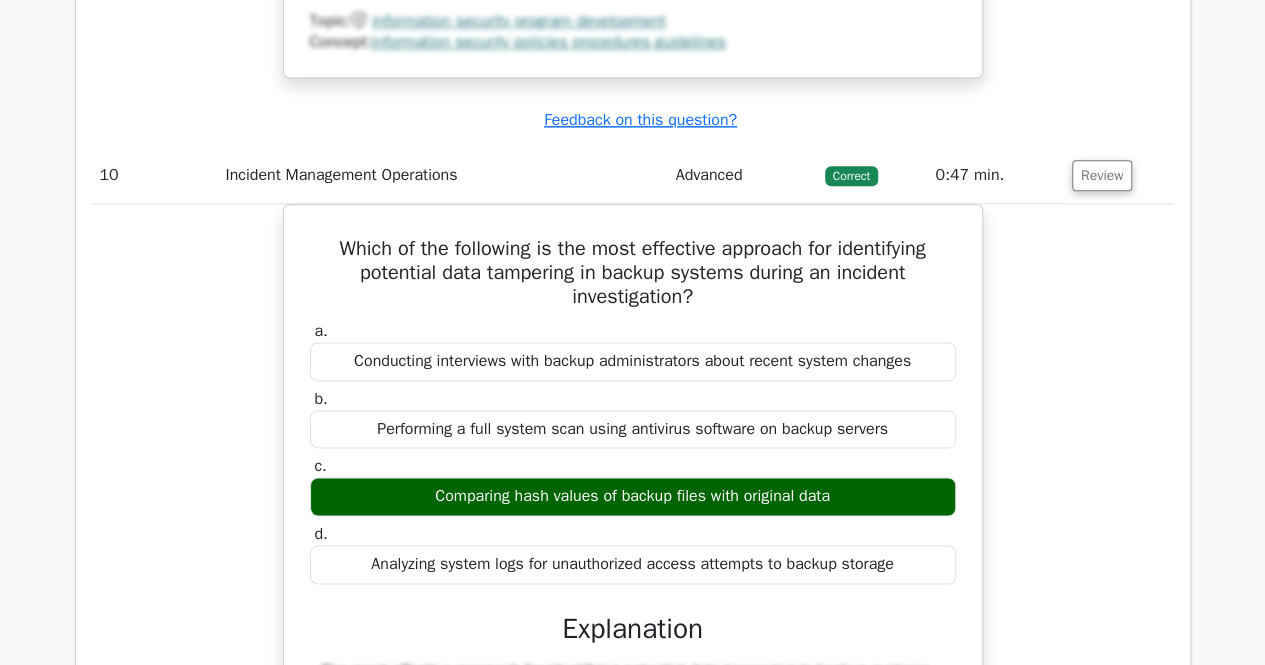 scroll, scrollTop: 12594, scrollLeft: 0, axis: vertical 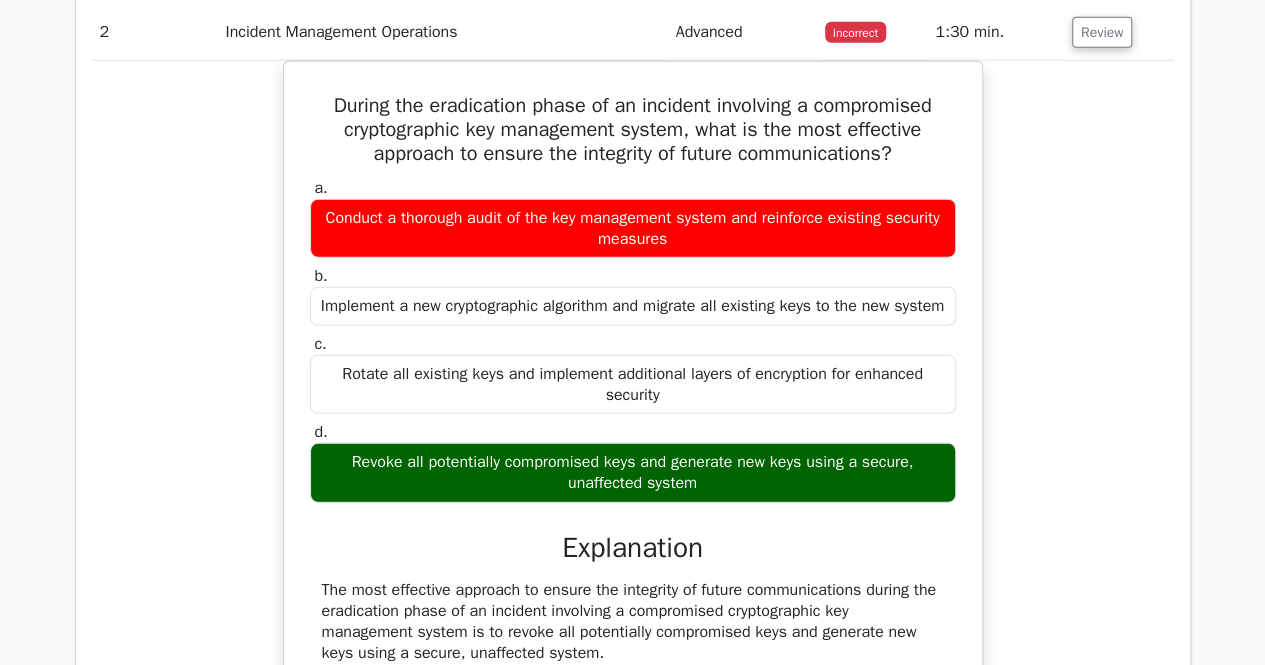 click on ".clsa-1{fill:#f6f7f8;}.clsa-2{fill:#6bb345;}.clsa-3{fill:#1d2e5c;}
Go Premium
CISM (Certified Information Security Manager) Preparation Package (2025)
1151 Superior-grade  CISM (Certified Information Security Manager) practice questions.
Accelerated Mastery: Deep dive into critical topics to fast-track your mastery.
Unlock Effortless CISM preparation: 5 full exams.
100% Satisfaction Guaranteed: Full refund with no questions if unsatisfied. Bonus: all courses" at bounding box center [632, 4567] 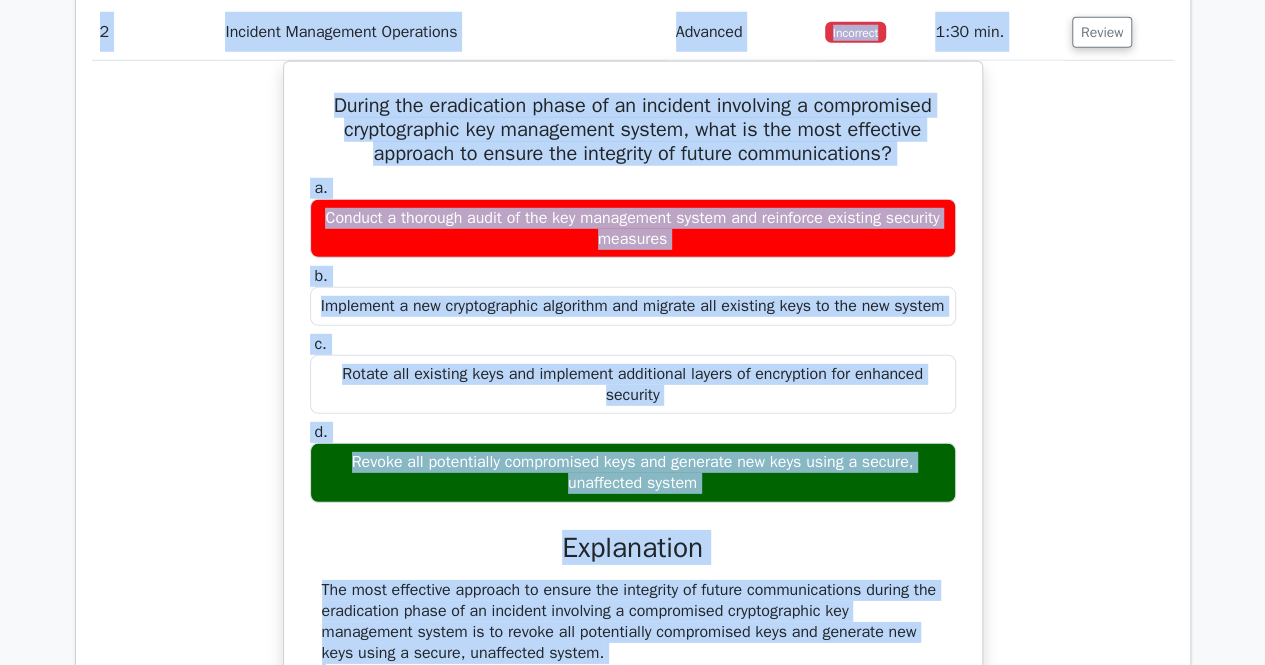 click on ".clsa-1{fill:#f6f7f8;}.clsa-2{fill:#6bb345;}.clsa-3{fill:#1d2e5c;}
Go Premium
CISM (Certified Information Security Manager) Preparation Package (2025)
1151 Superior-grade  CISM (Certified Information Security Manager) practice questions.
Accelerated Mastery: Deep dive into critical topics to fast-track your mastery.
Unlock Effortless CISM preparation: 5 full exams.
100% Satisfaction Guaranteed: Full refund with no questions if unsatisfied. Bonus: all courses" at bounding box center (632, 4567) 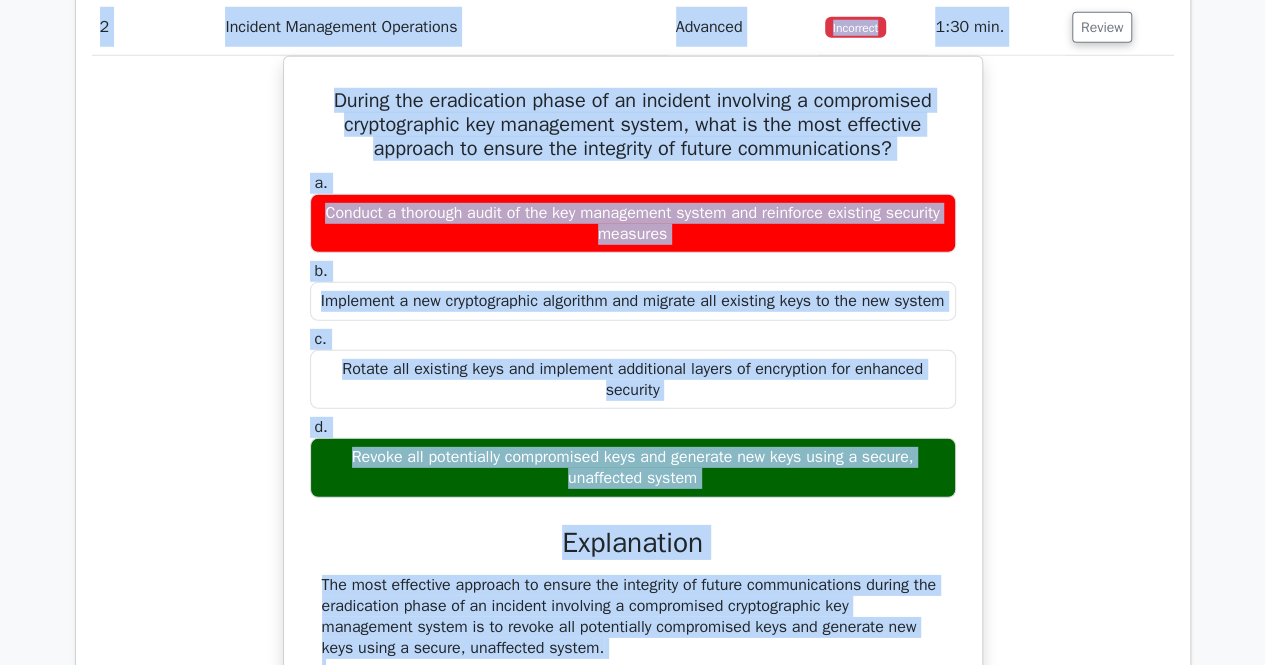 click on "During the eradication phase of an incident involving a compromised cryptographic key management system, what is the most effective approach to ensure the integrity of future communications?
a.
Conduct a thorough audit of the key management system and reinforce existing security measures
b.
c. d." at bounding box center (633, 660) 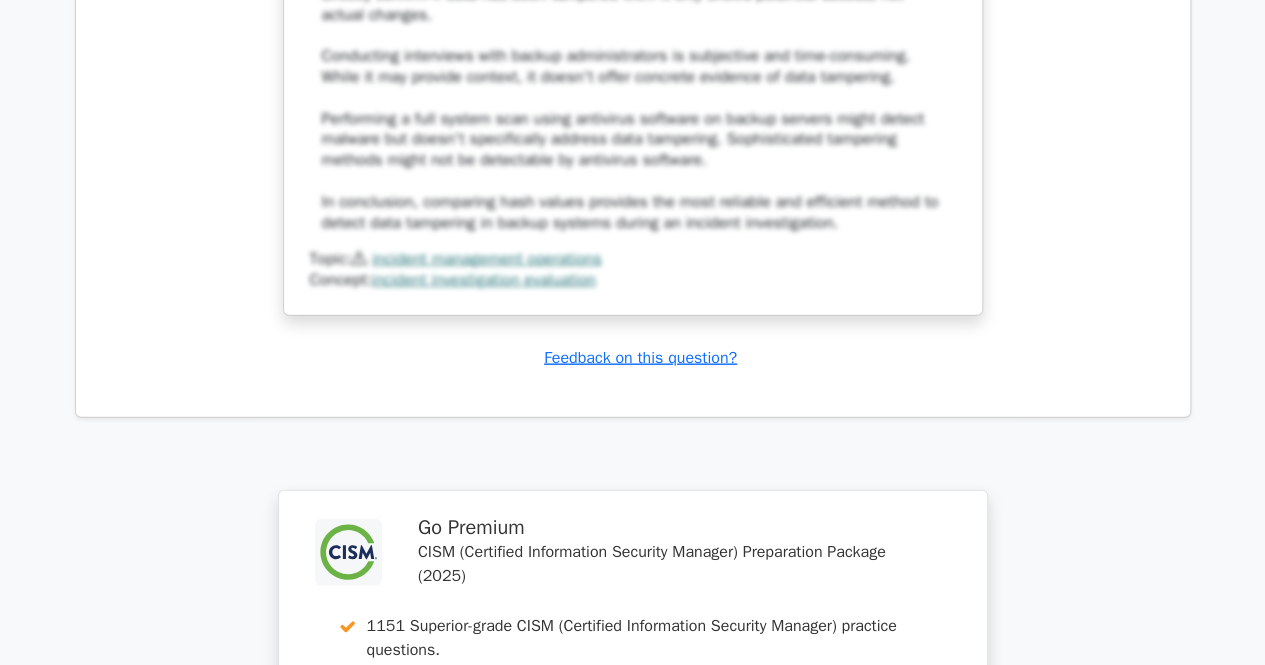 scroll, scrollTop: 14292, scrollLeft: 0, axis: vertical 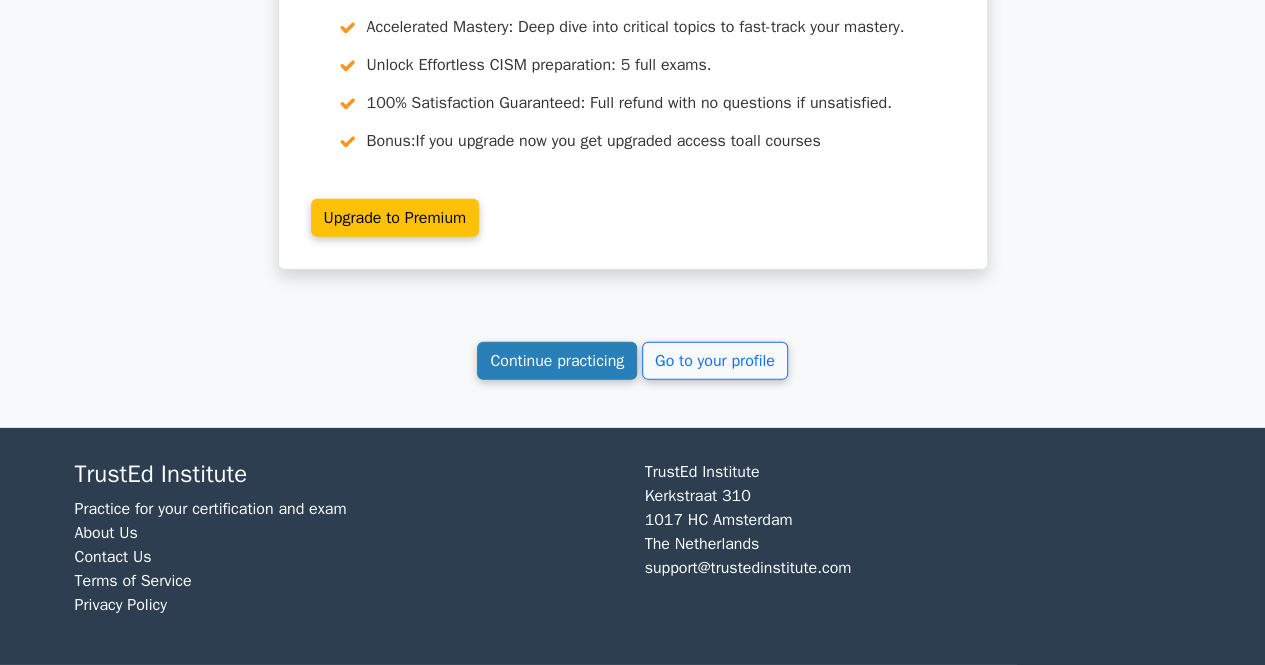 click on "Continue practicing" at bounding box center (557, 361) 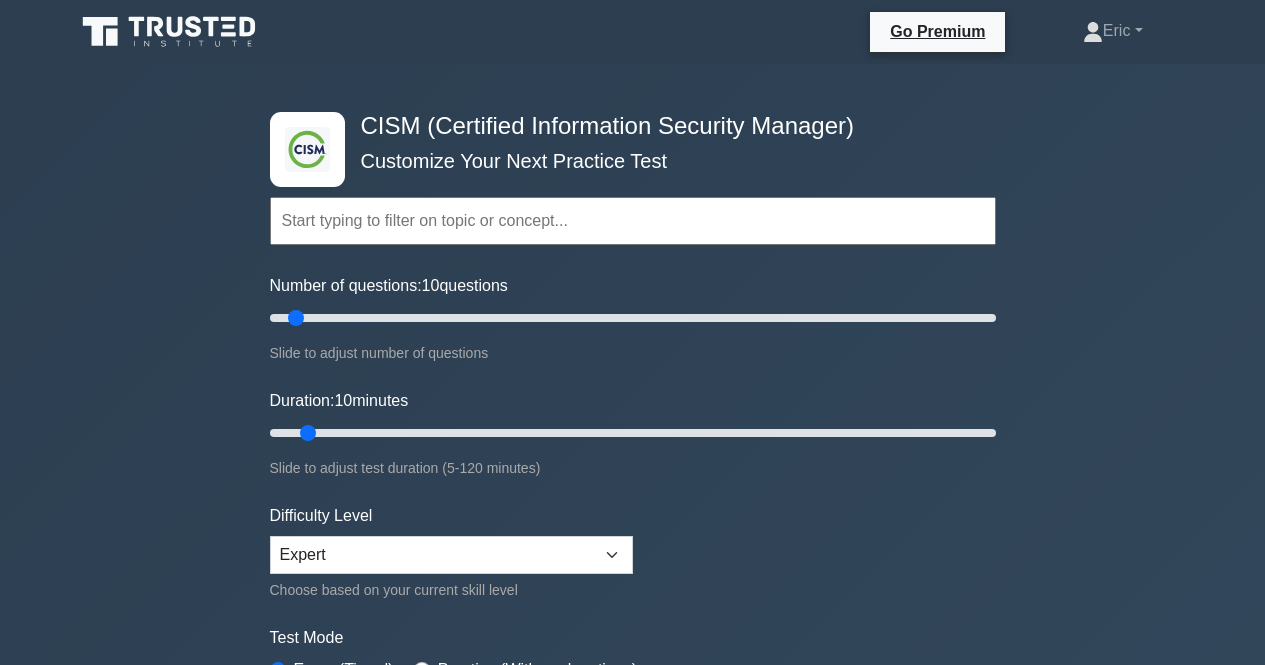 scroll, scrollTop: 0, scrollLeft: 0, axis: both 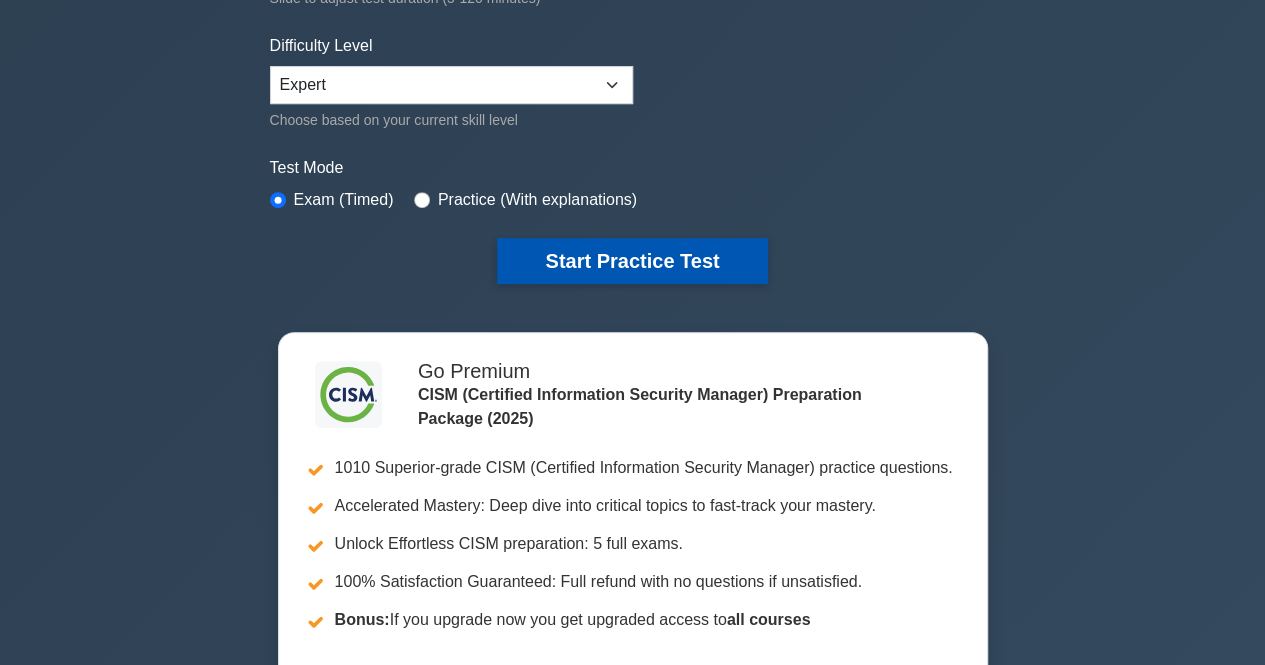 click on "Start Practice Test" at bounding box center [632, 261] 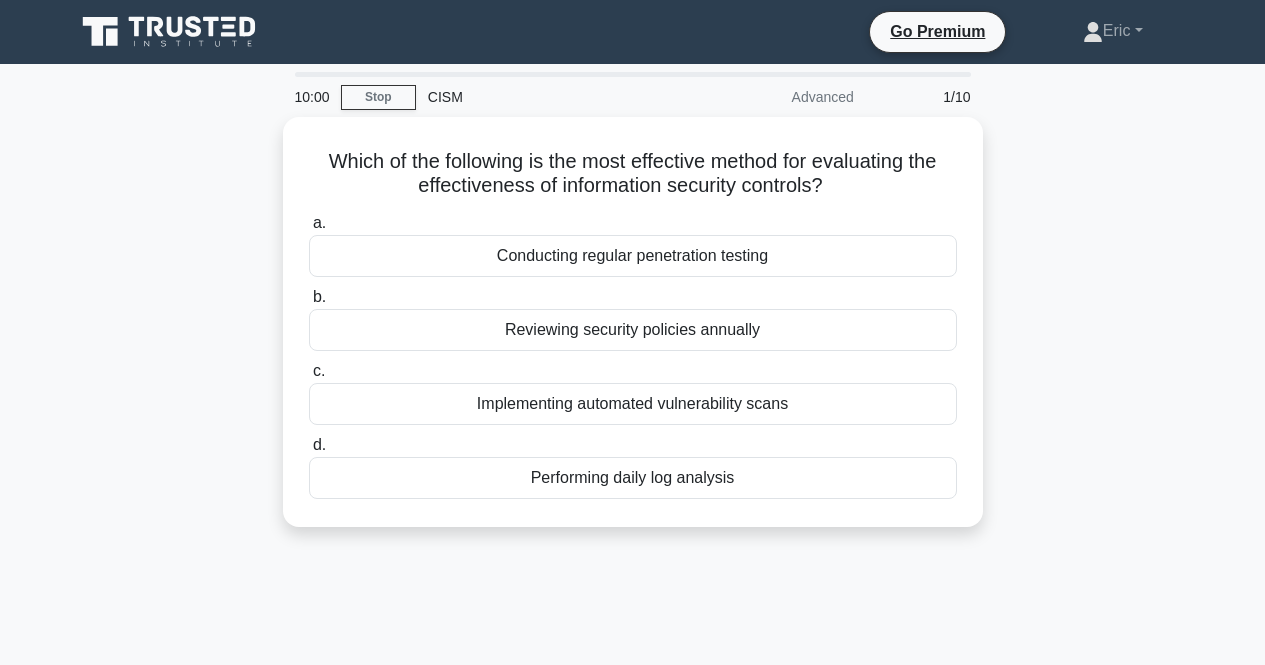 scroll, scrollTop: 0, scrollLeft: 0, axis: both 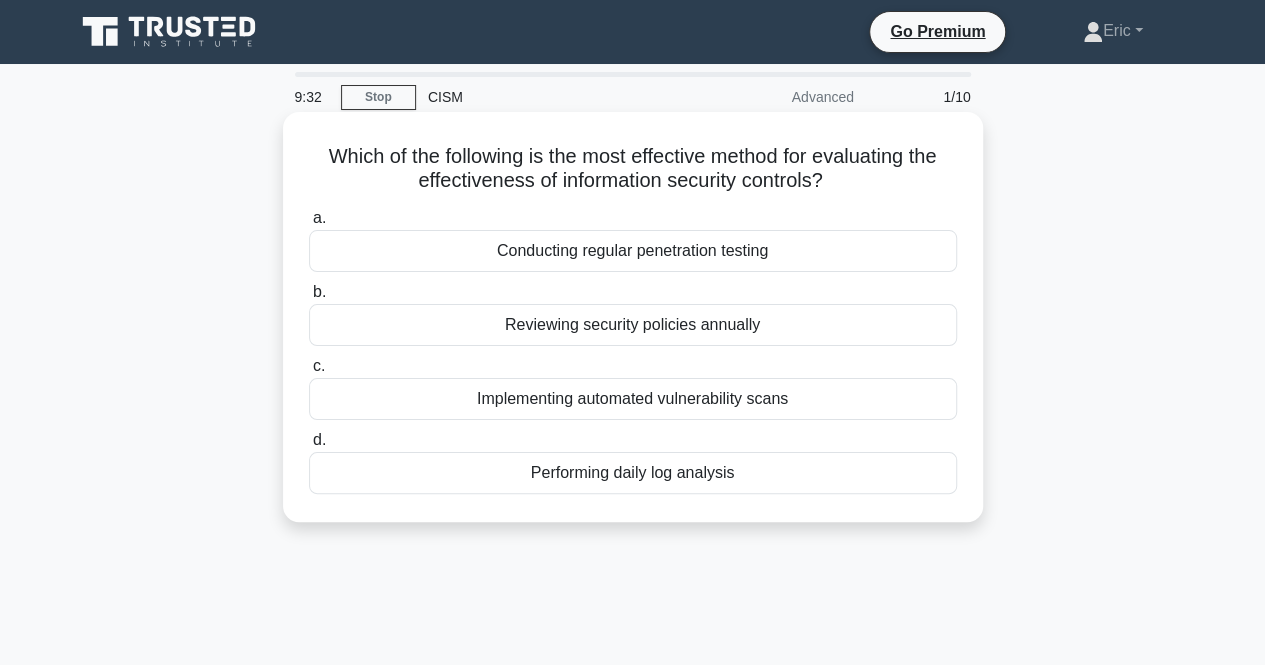 click on "Conducting regular penetration testing" at bounding box center [633, 251] 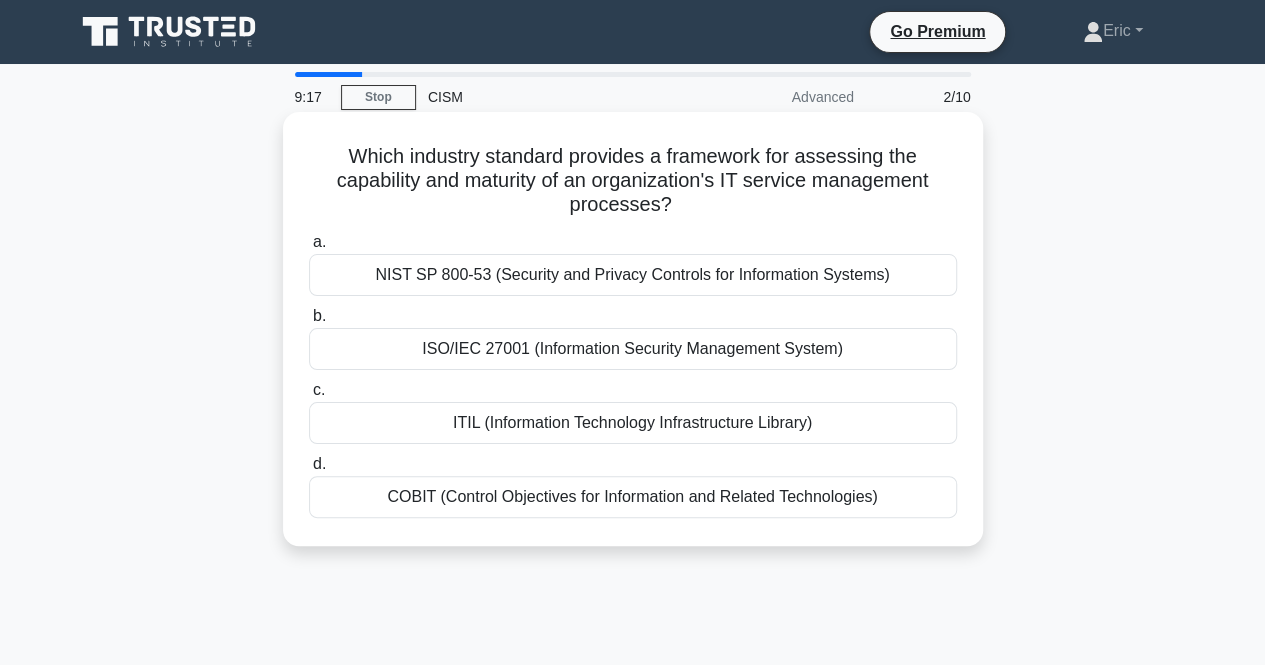 click on "ITIL (Information Technology Infrastructure Library)" at bounding box center [633, 423] 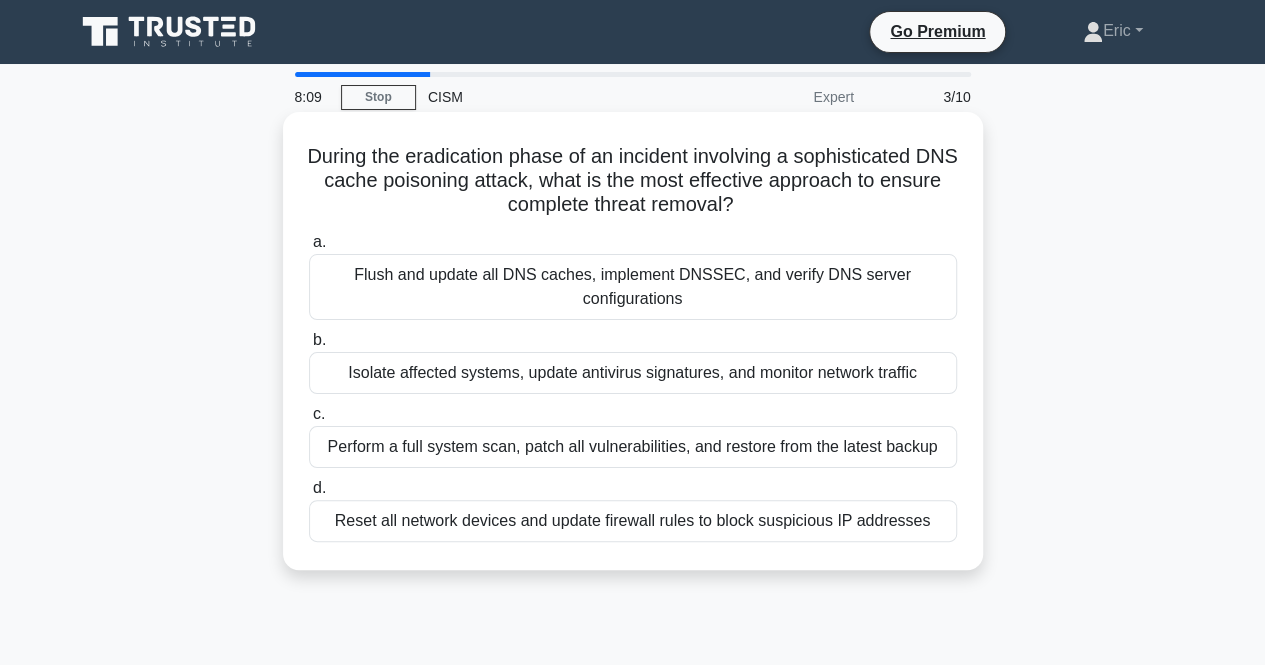 click on "Flush and update all DNS caches, implement DNSSEC, and verify DNS server configurations" at bounding box center [633, 287] 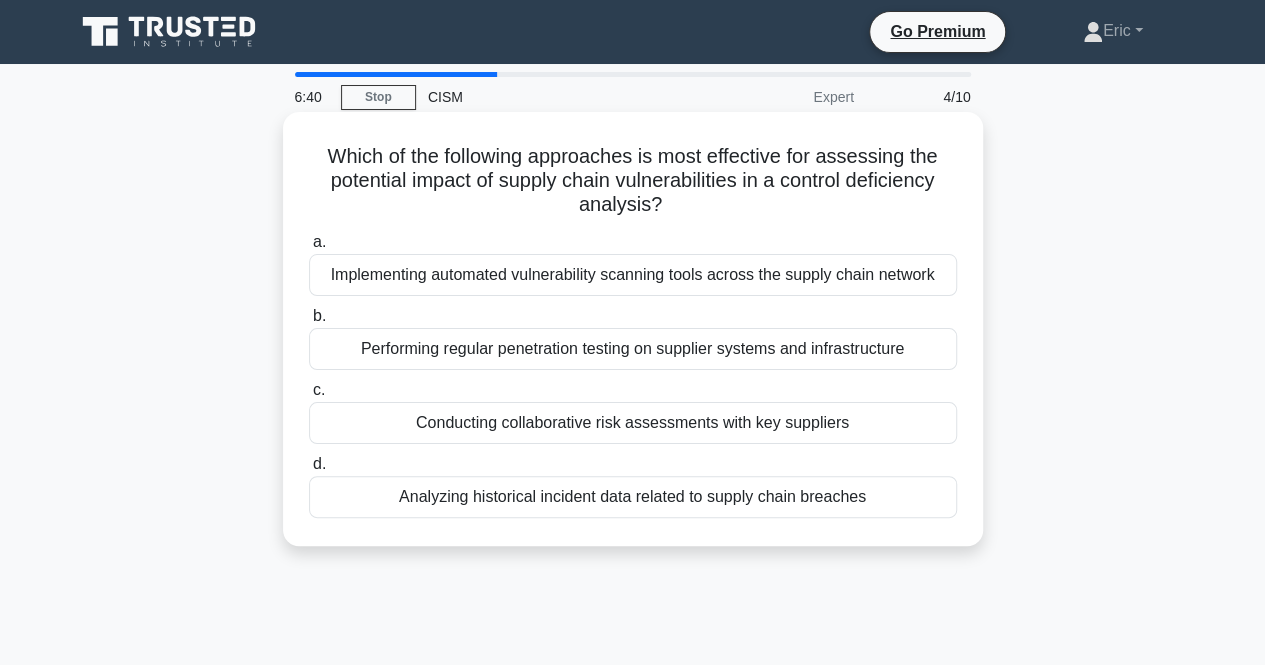 click on "Implementing automated vulnerability scanning tools across the supply chain network" at bounding box center [633, 275] 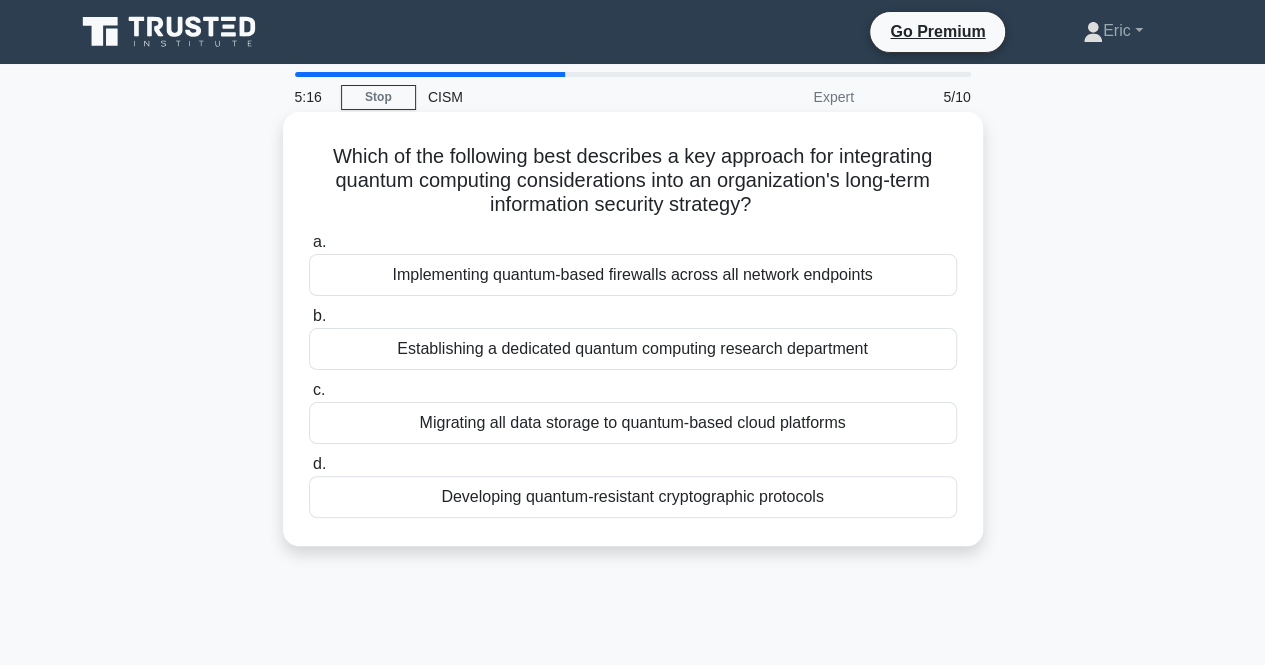 click on "Implementing quantum-based firewalls across all network endpoints" at bounding box center [633, 275] 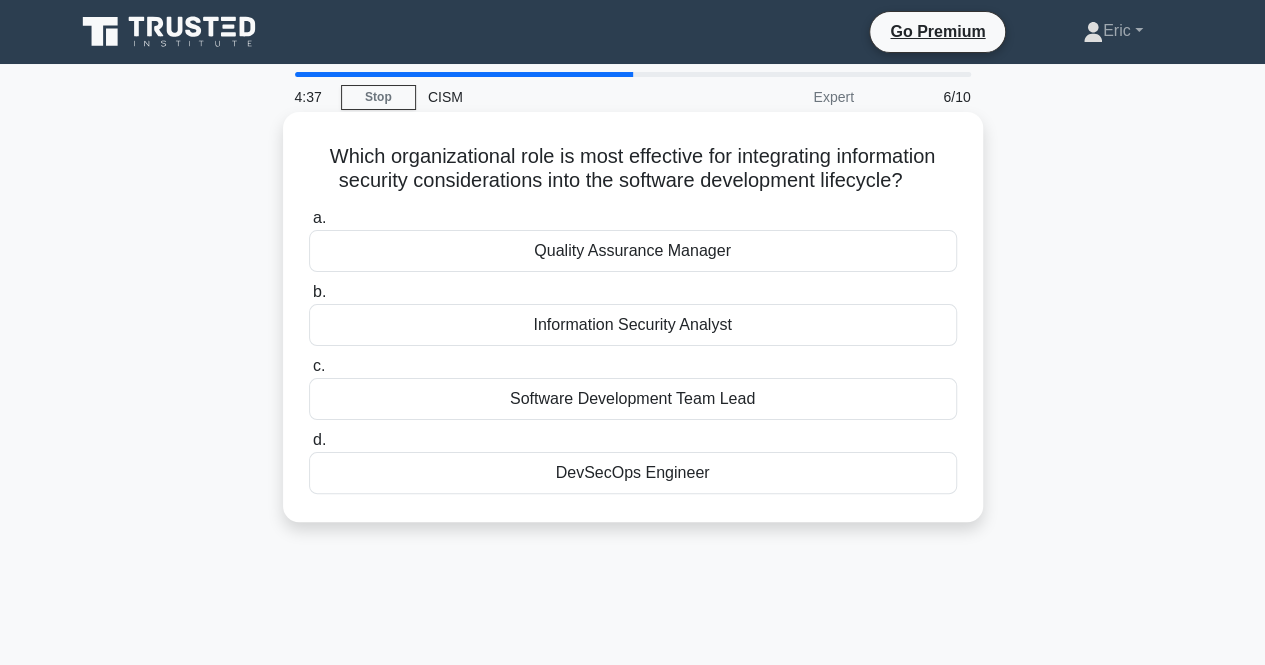 click on "Quality Assurance Manager" at bounding box center (633, 251) 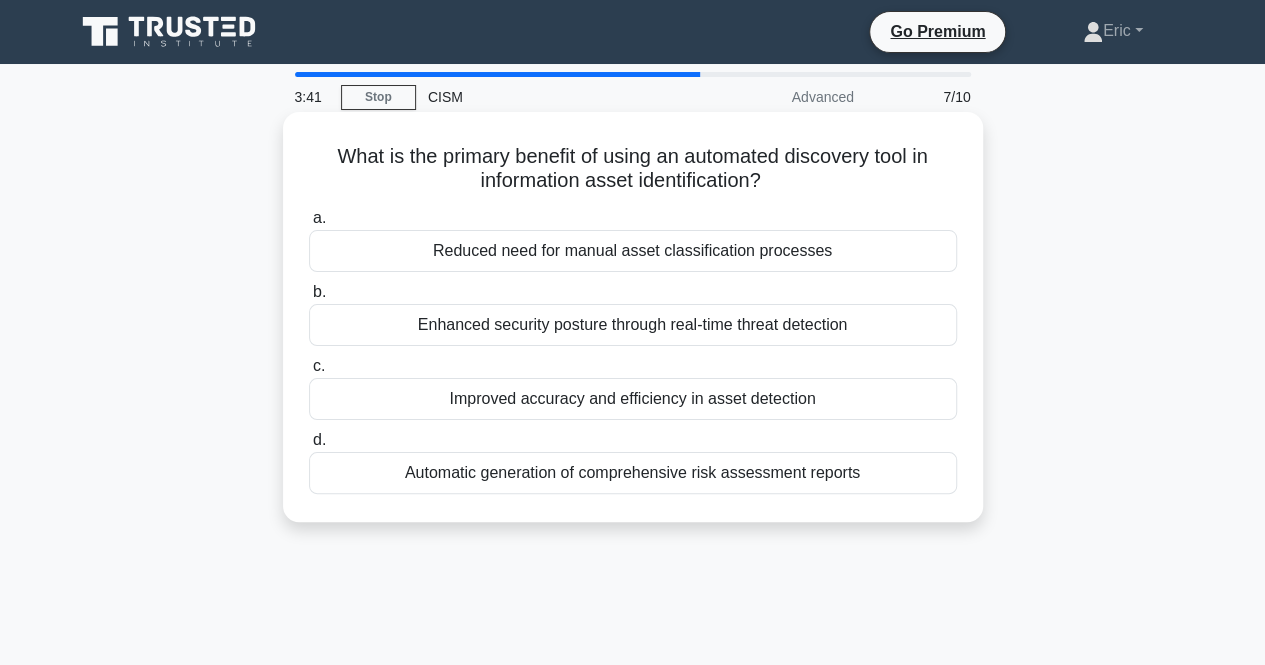 click on "Improved accuracy and efficiency in asset detection" at bounding box center (633, 399) 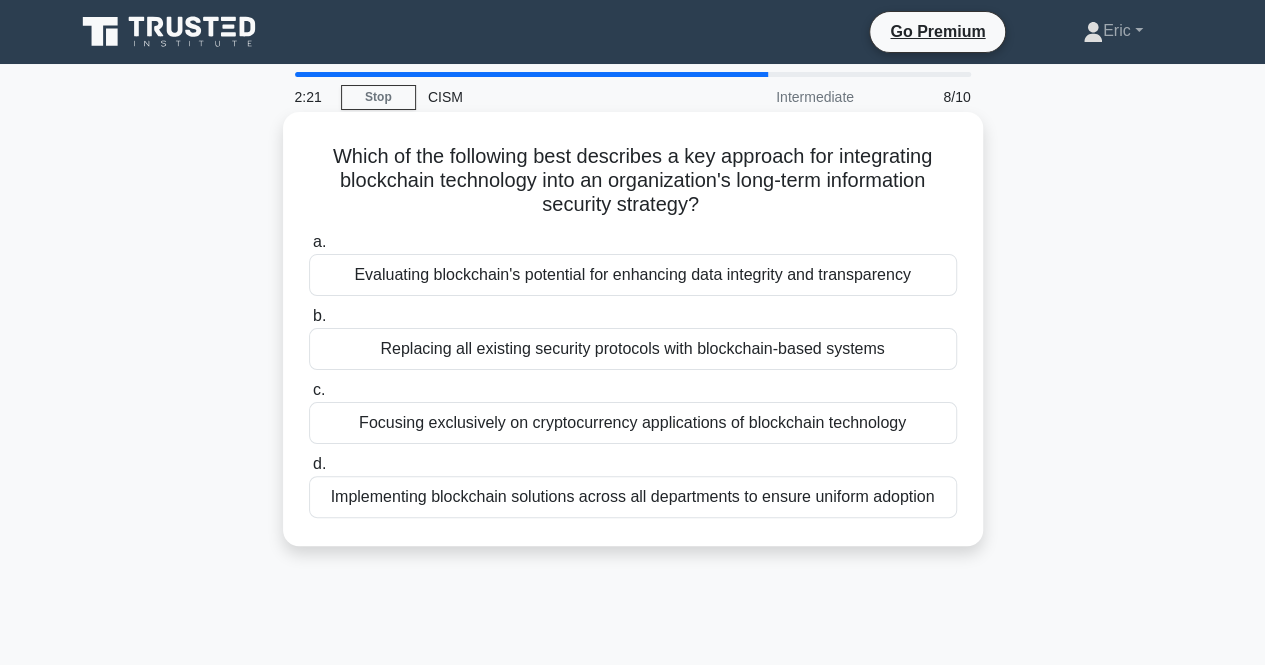 click on "Evaluating blockchain's potential for enhancing data integrity and transparency" at bounding box center (633, 275) 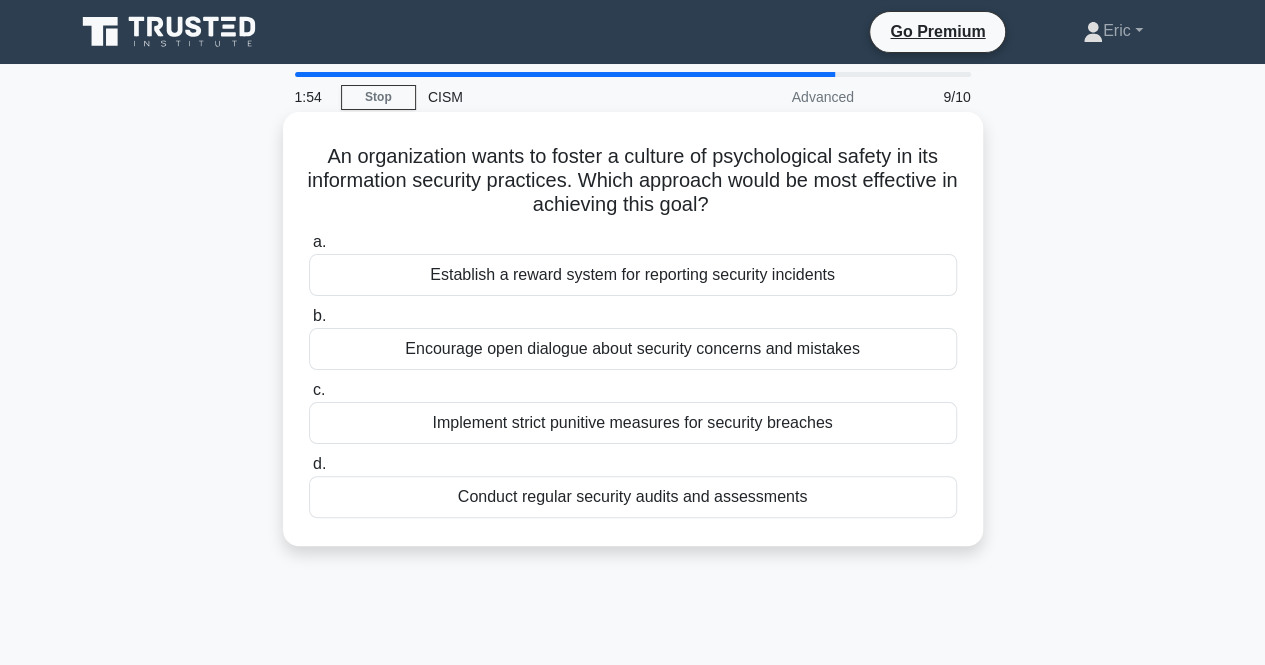 click on "Establish a reward system for reporting security incidents" at bounding box center [633, 275] 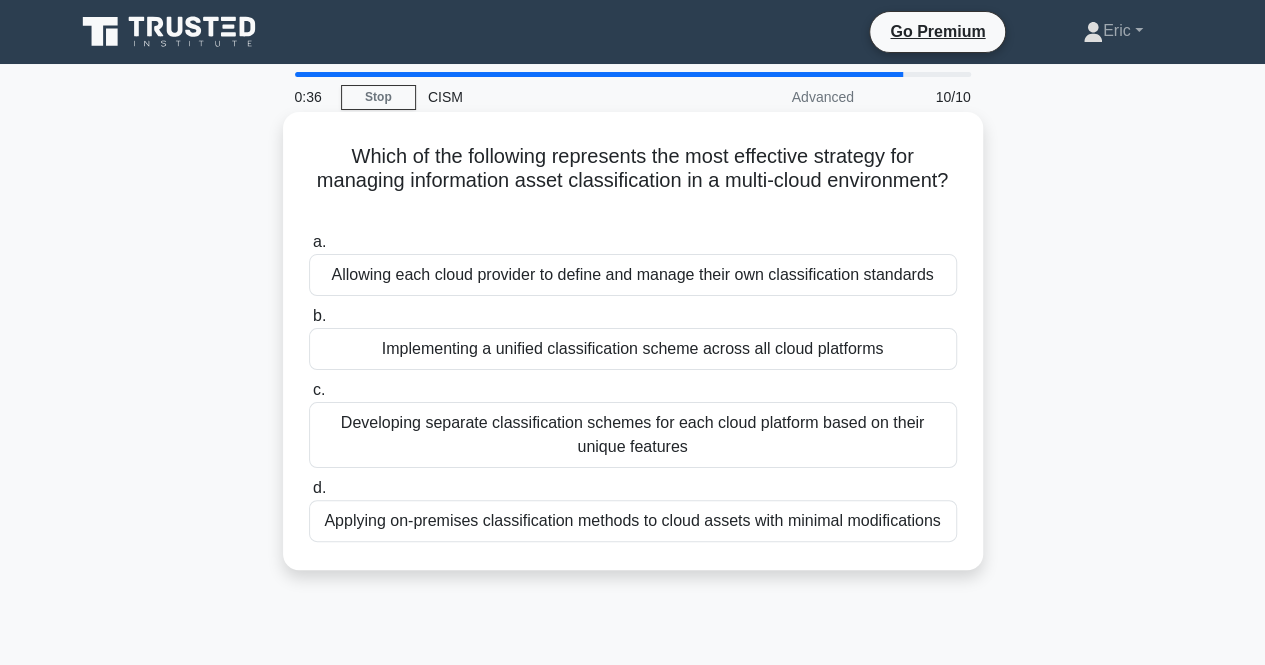 click on "Developing separate classification schemes for each cloud platform based on their unique features" at bounding box center (633, 435) 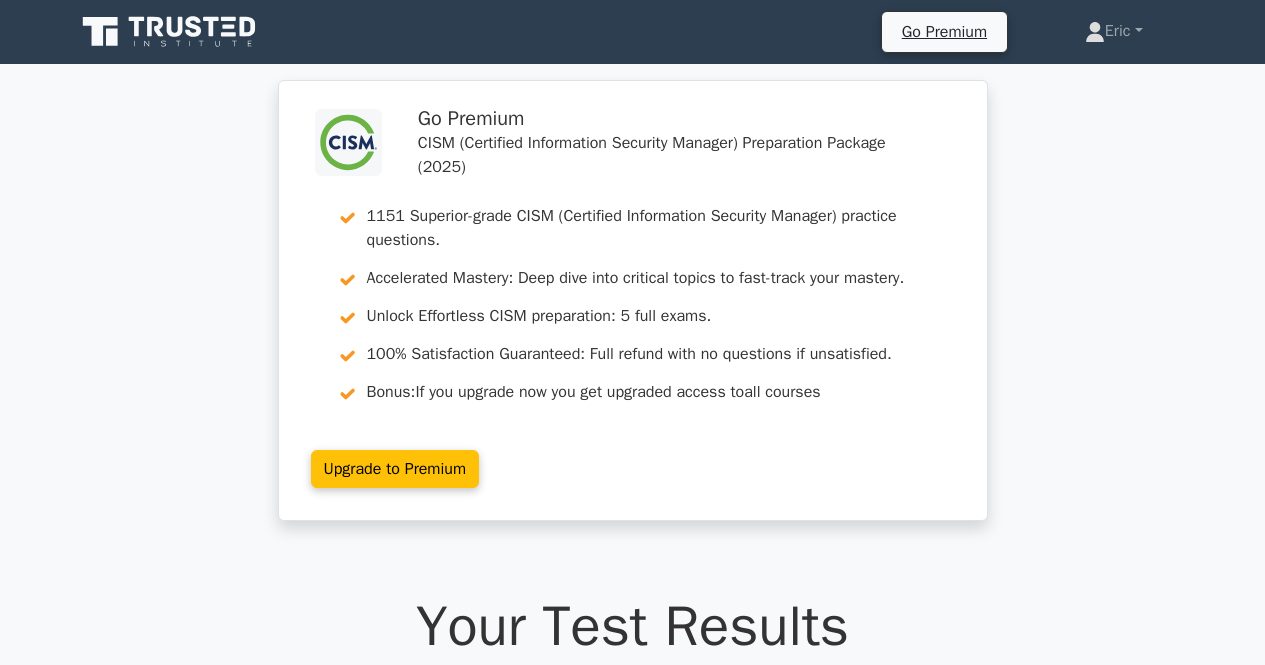 scroll, scrollTop: 0, scrollLeft: 0, axis: both 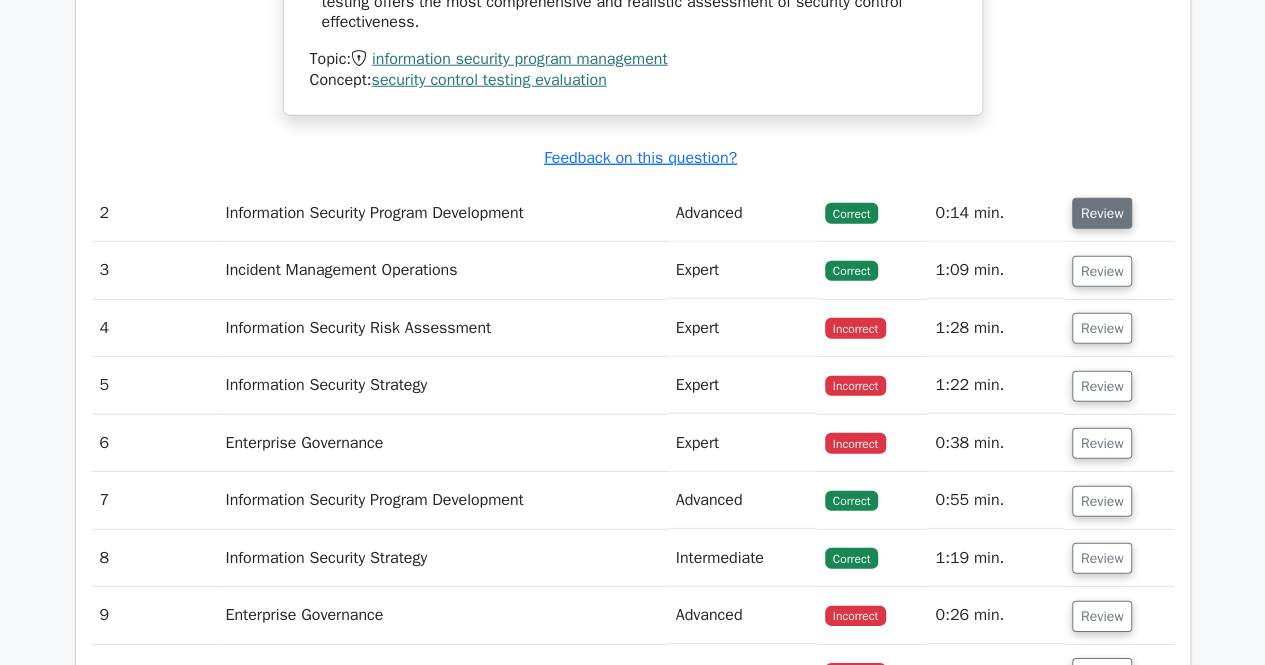 click on "Review" at bounding box center [1102, 213] 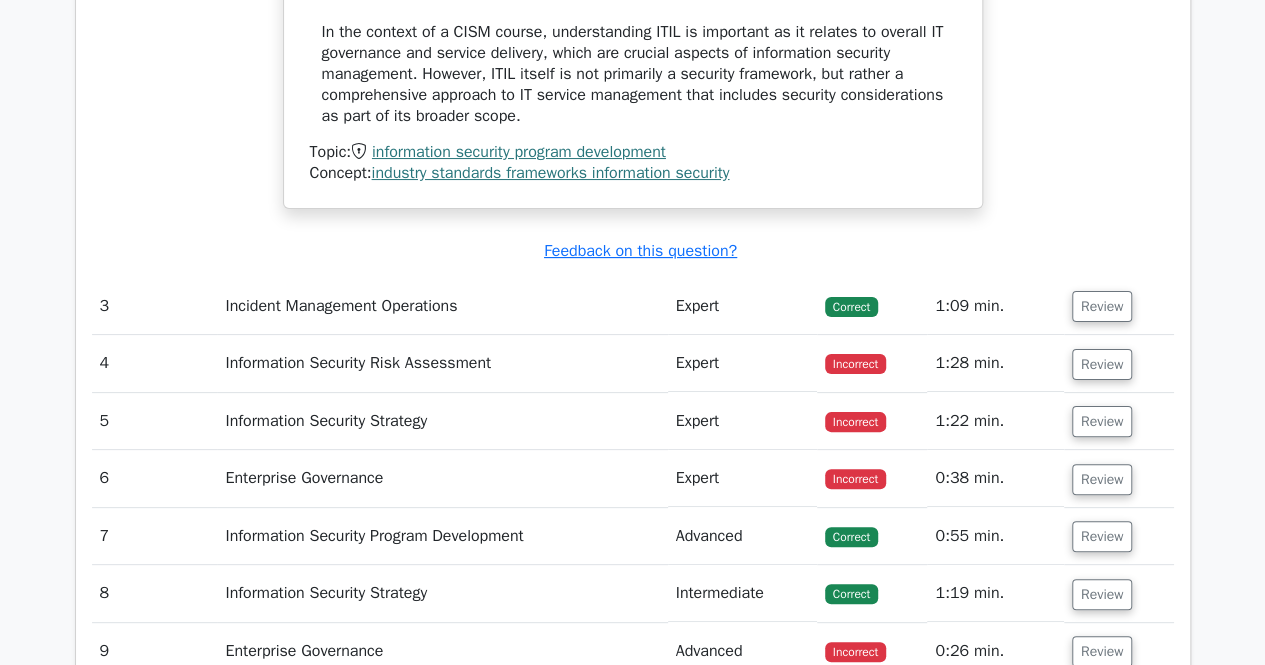 scroll, scrollTop: 3864, scrollLeft: 0, axis: vertical 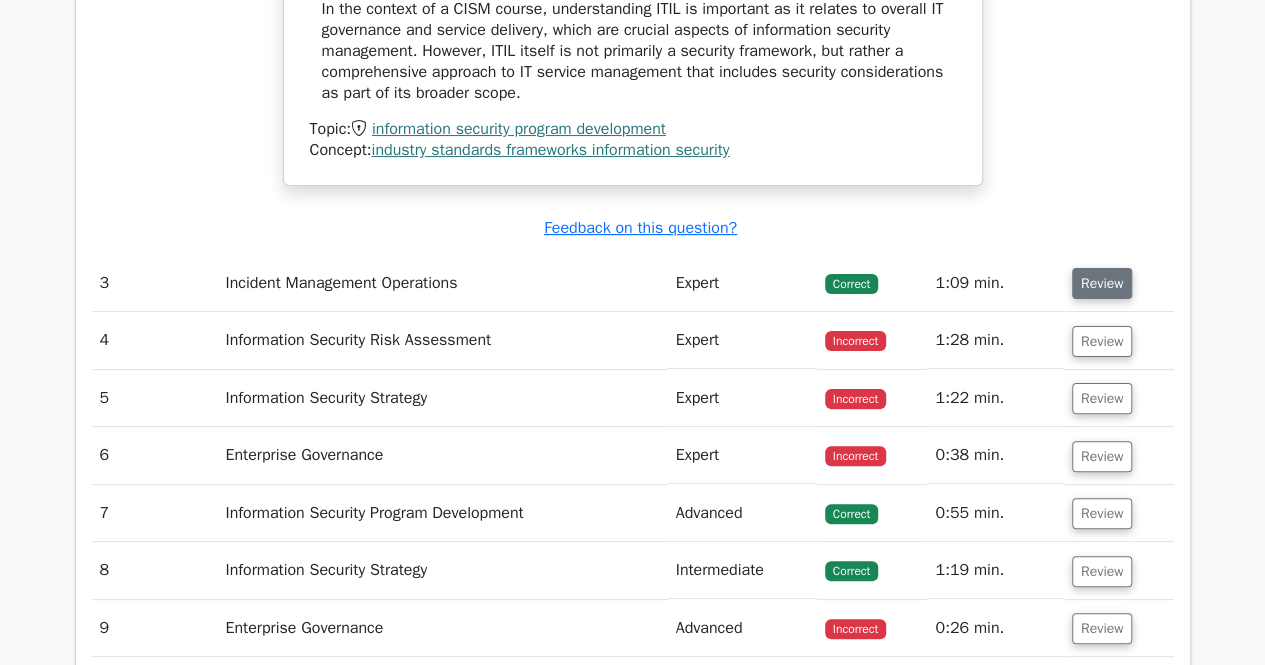 click on "Review" at bounding box center (1102, 283) 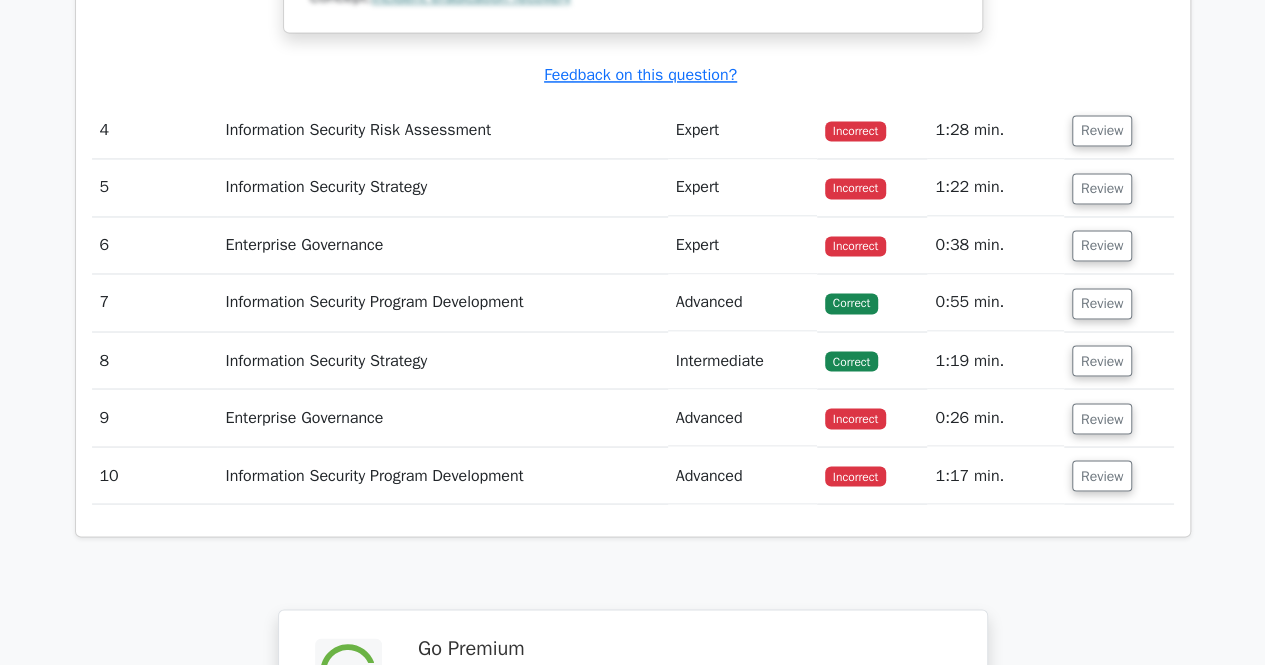 scroll, scrollTop: 5382, scrollLeft: 0, axis: vertical 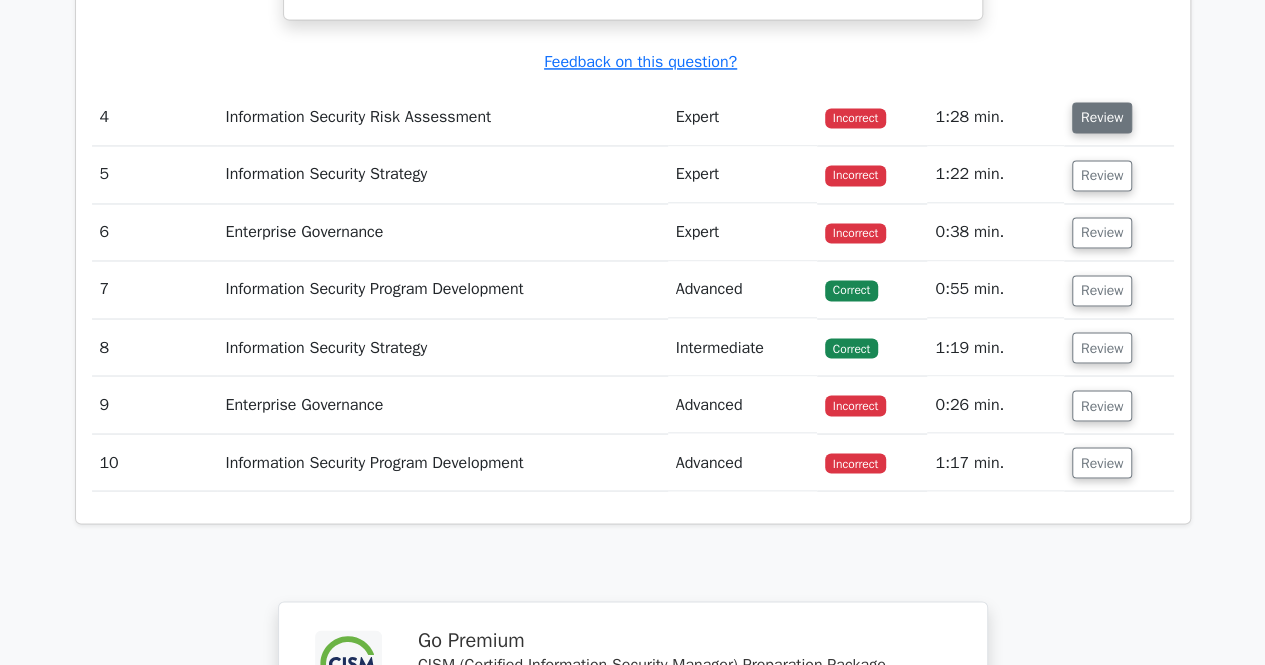 click on "Review" at bounding box center [1102, 117] 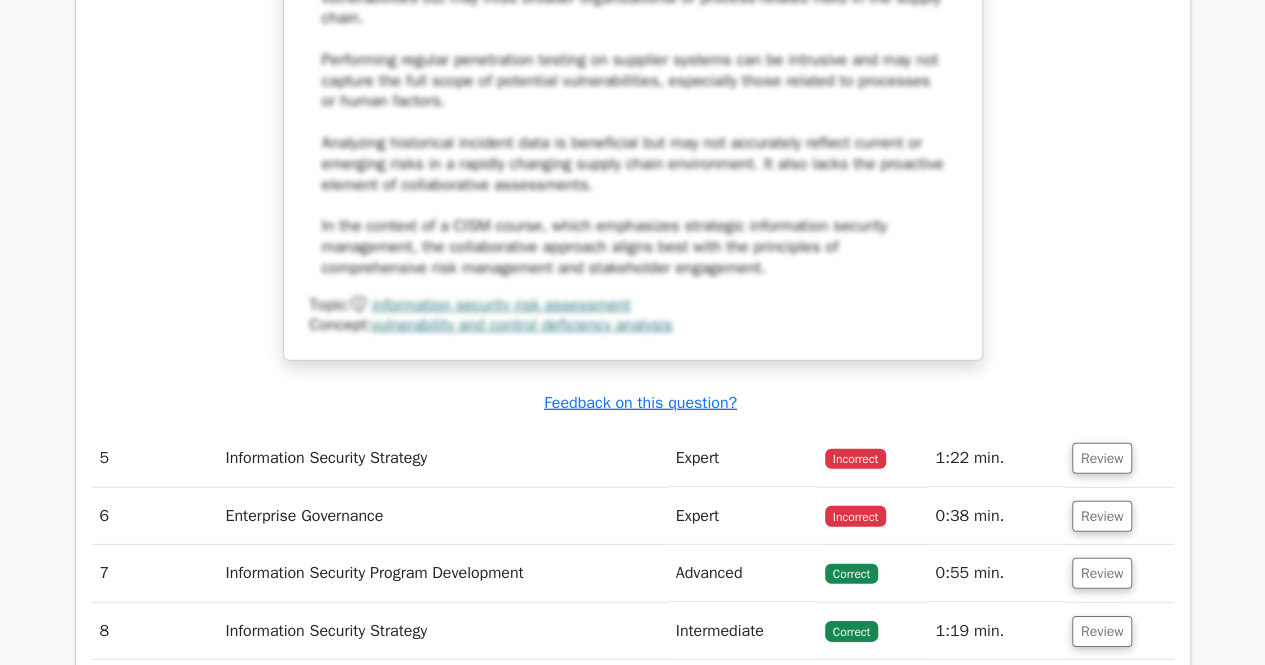 scroll, scrollTop: 6688, scrollLeft: 0, axis: vertical 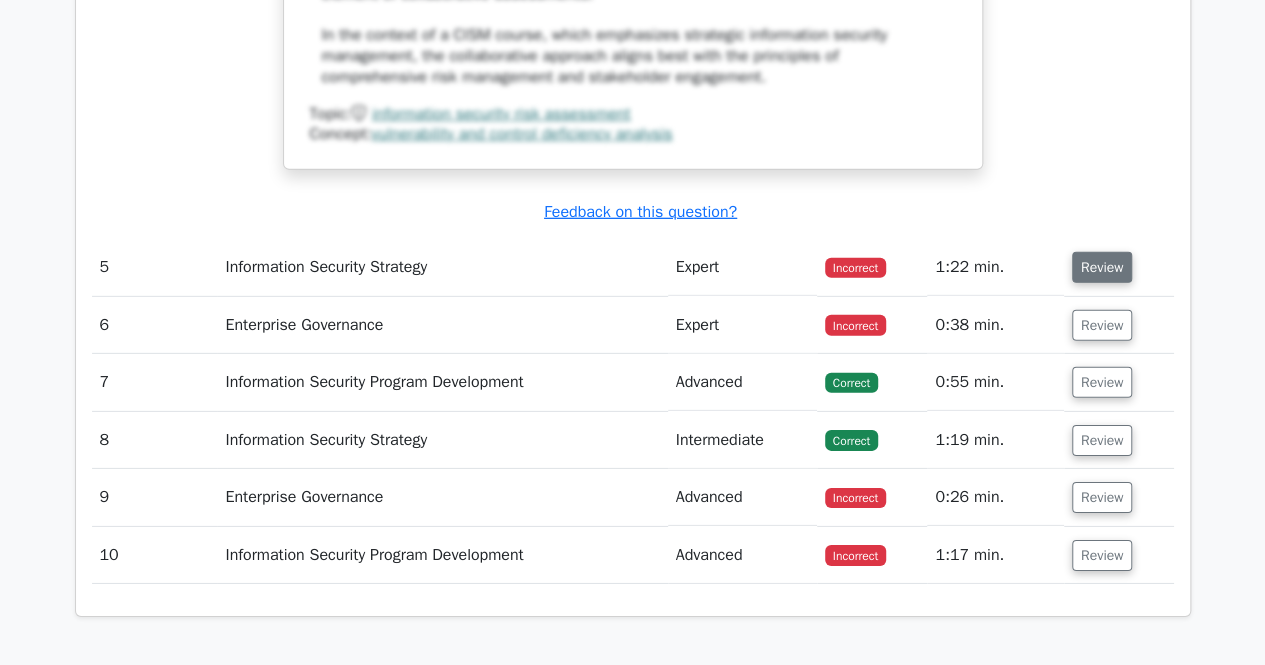 click on "Review" at bounding box center [1102, 267] 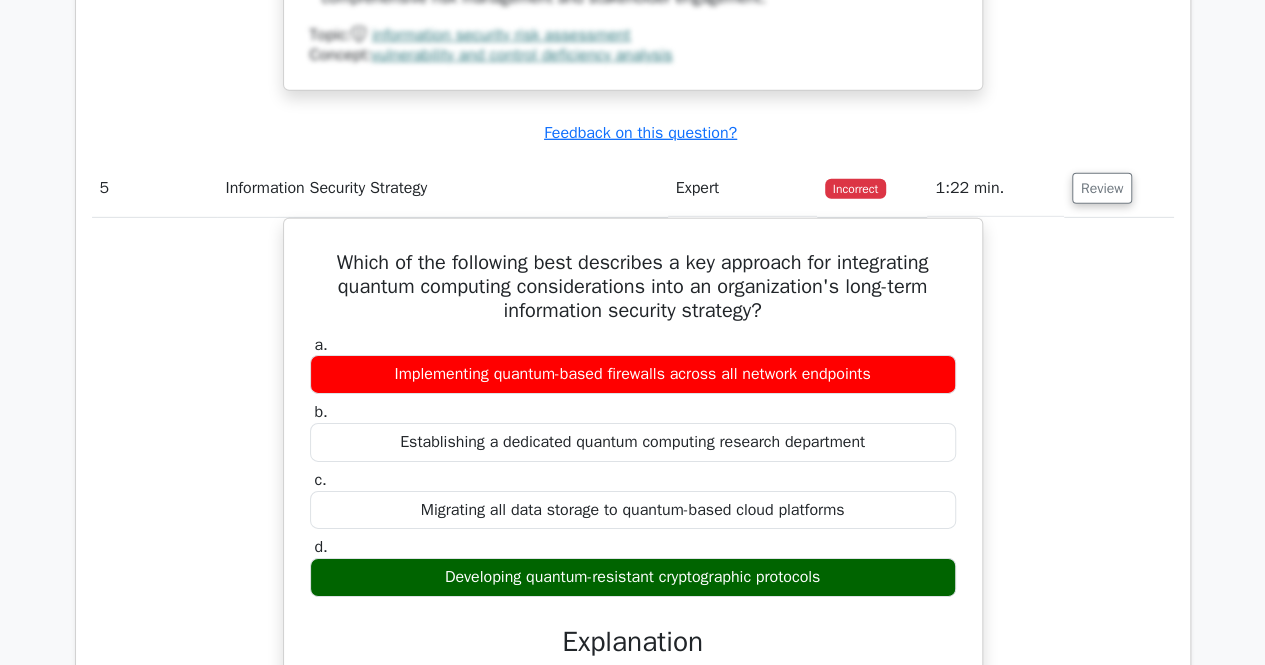 scroll, scrollTop: 6808, scrollLeft: 0, axis: vertical 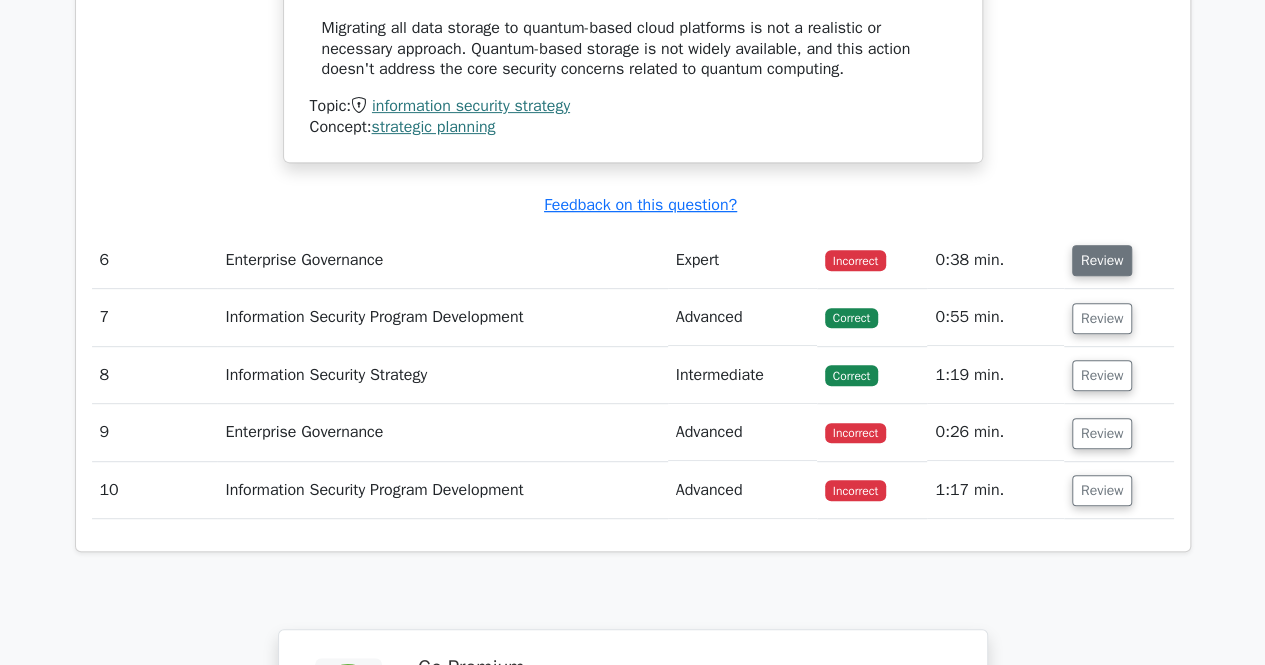 click on "Review" at bounding box center [1102, 260] 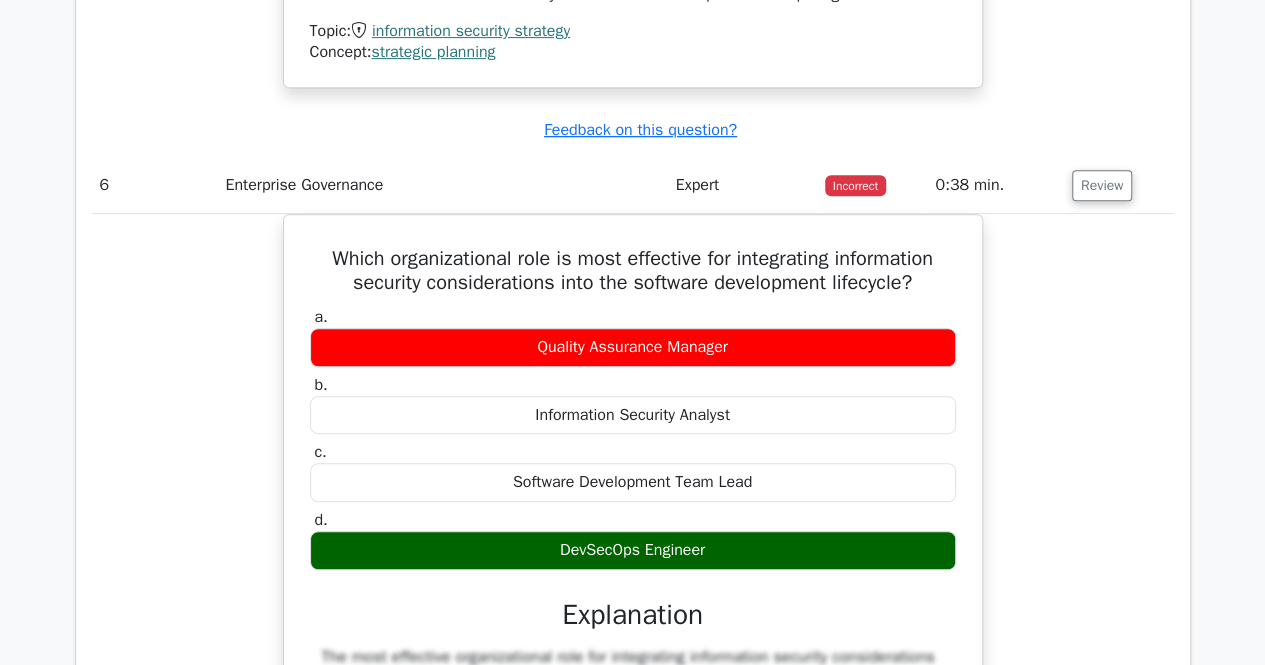 scroll, scrollTop: 8022, scrollLeft: 0, axis: vertical 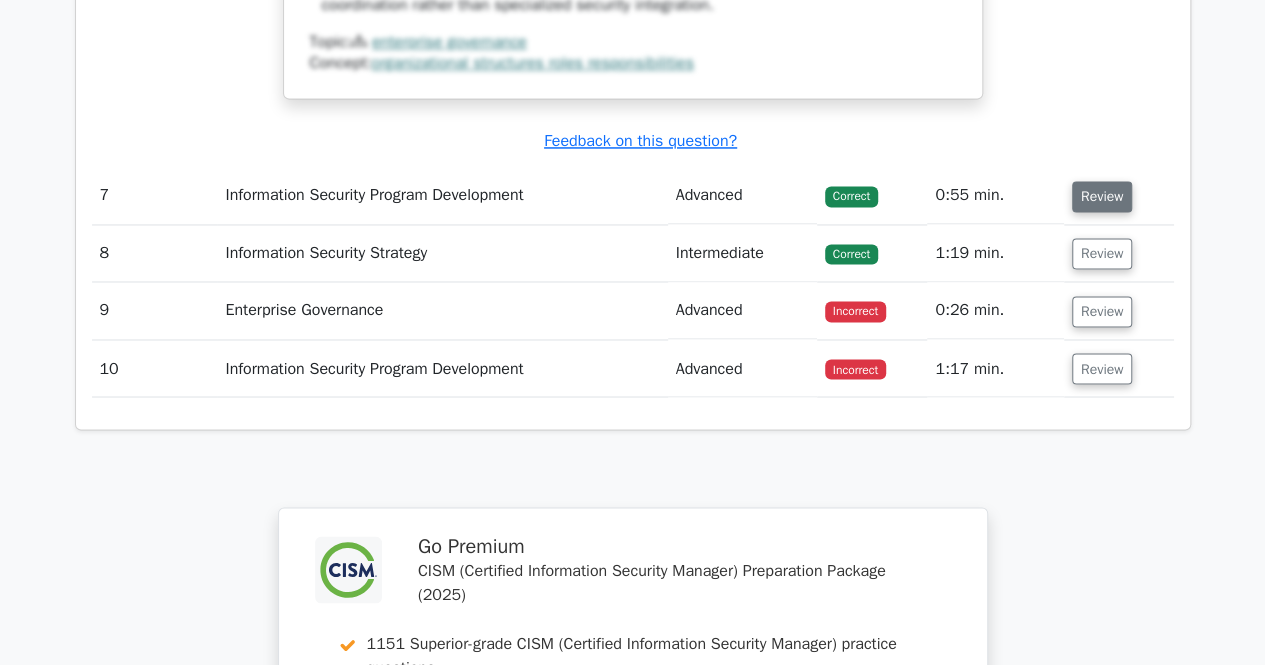 click on "Review" at bounding box center (1102, 196) 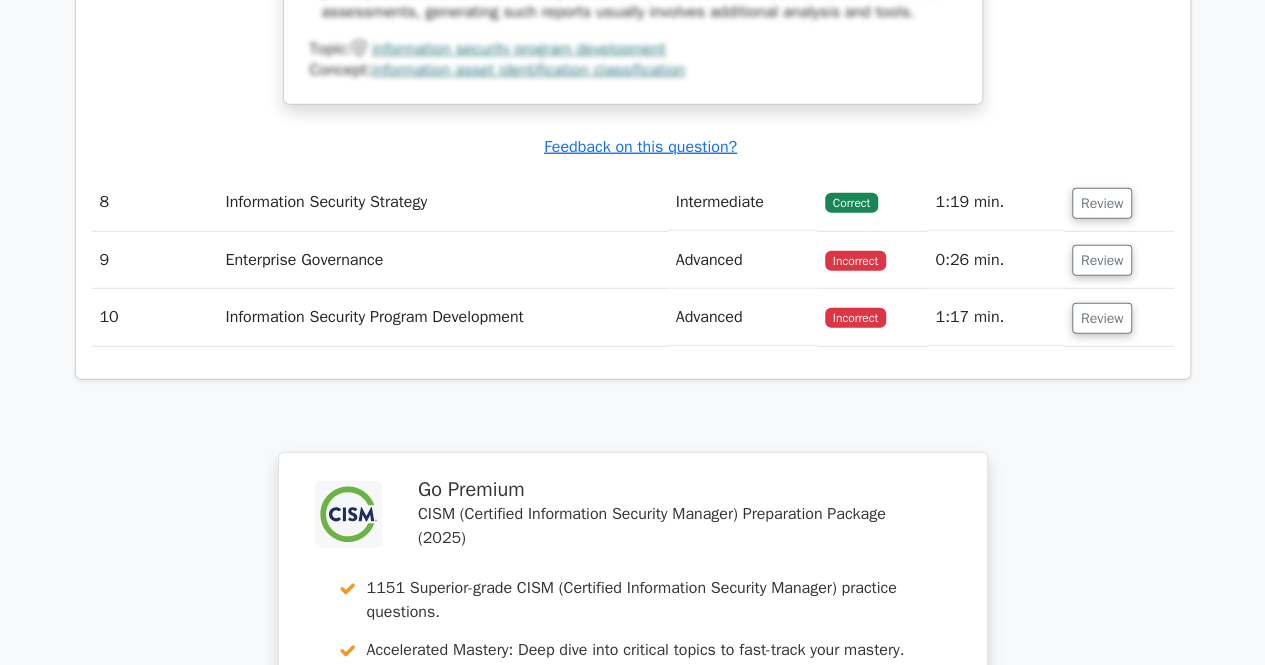scroll, scrollTop: 10315, scrollLeft: 0, axis: vertical 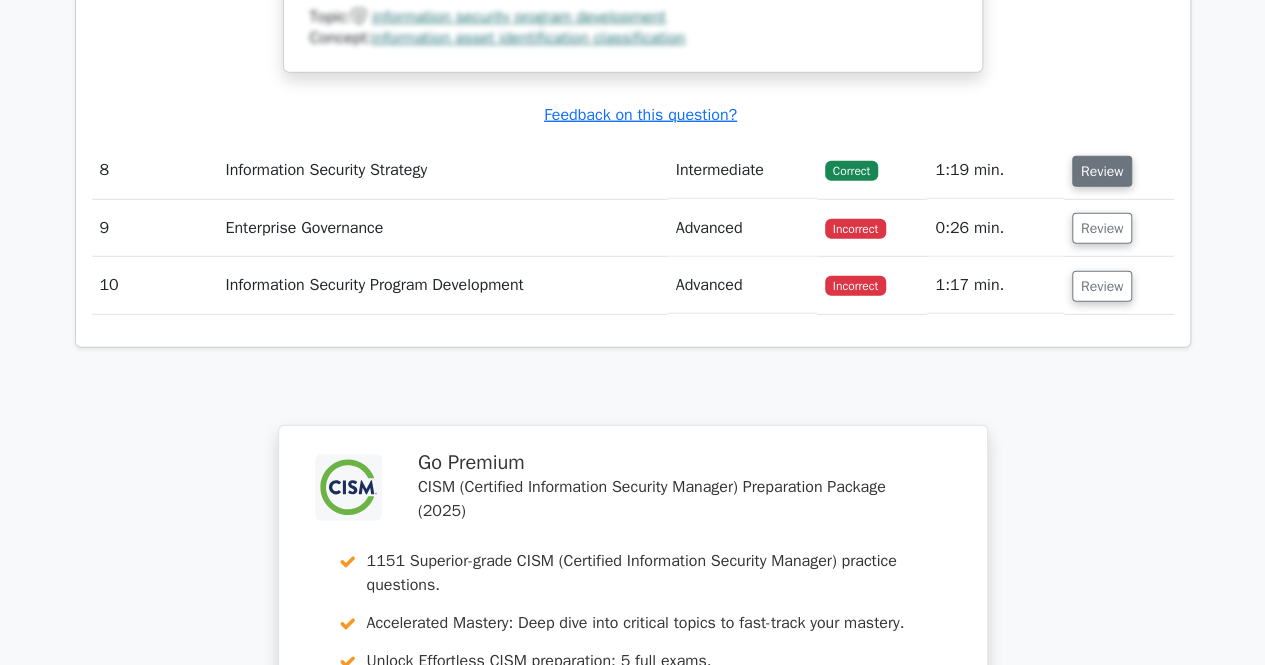 click on "Review" at bounding box center (1102, 171) 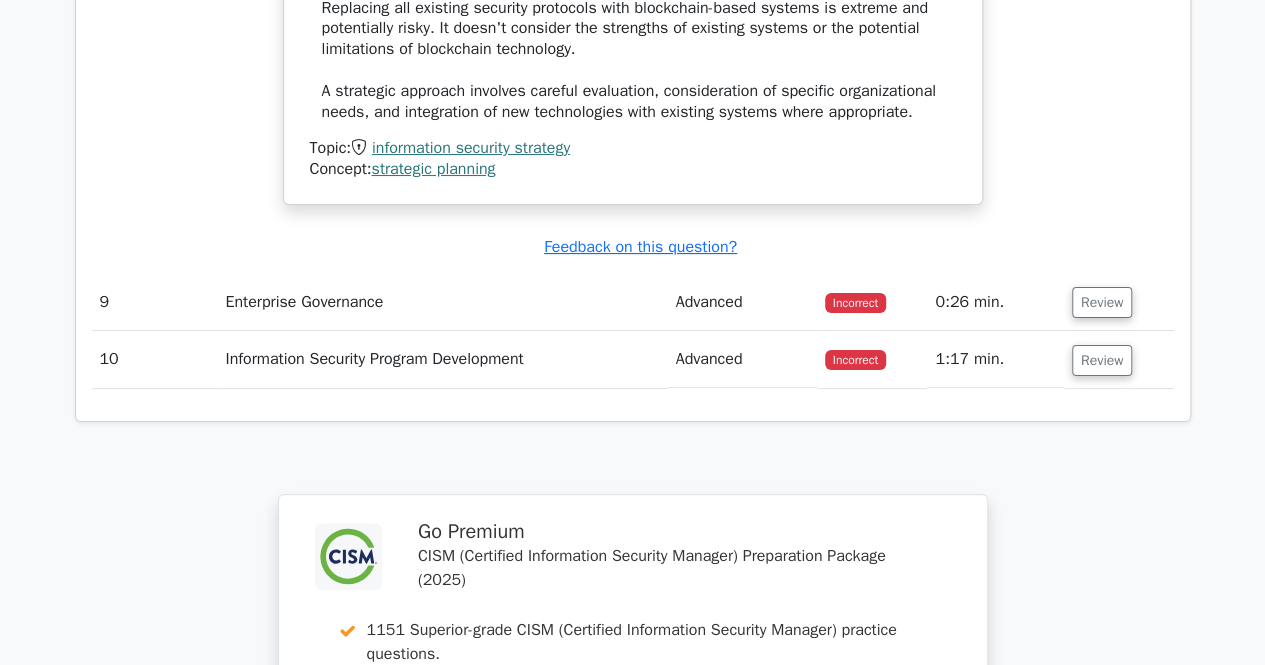 scroll, scrollTop: 11422, scrollLeft: 0, axis: vertical 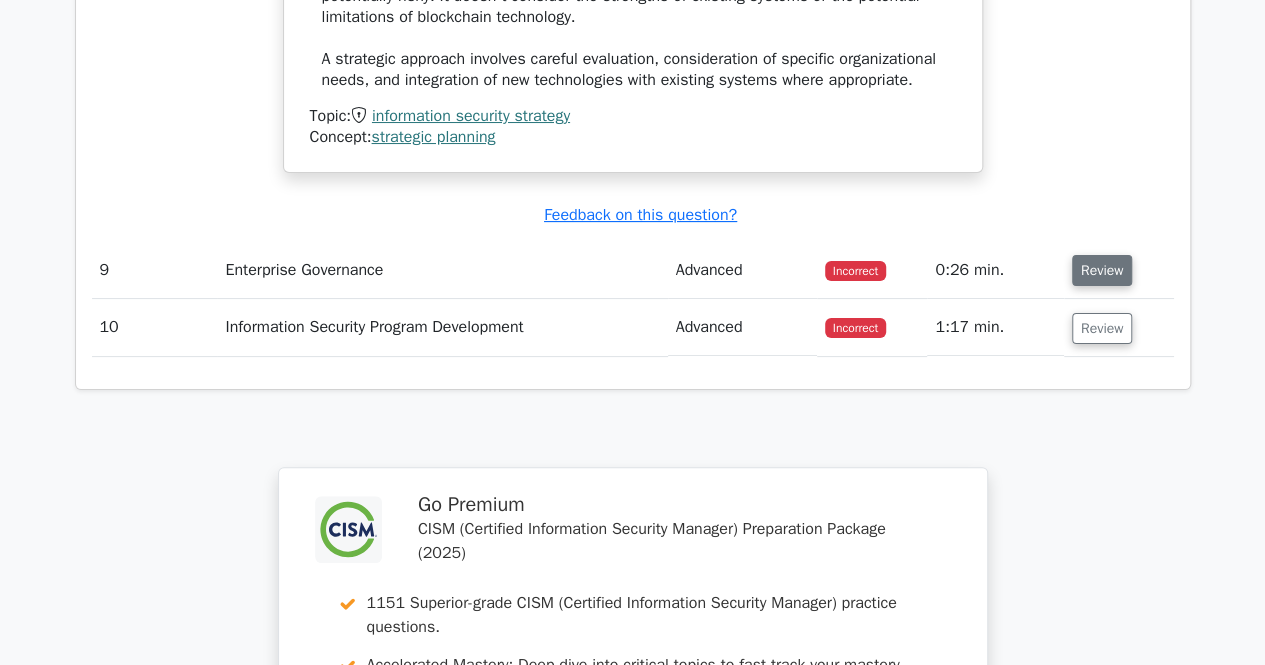 click on "Review" at bounding box center (1102, 270) 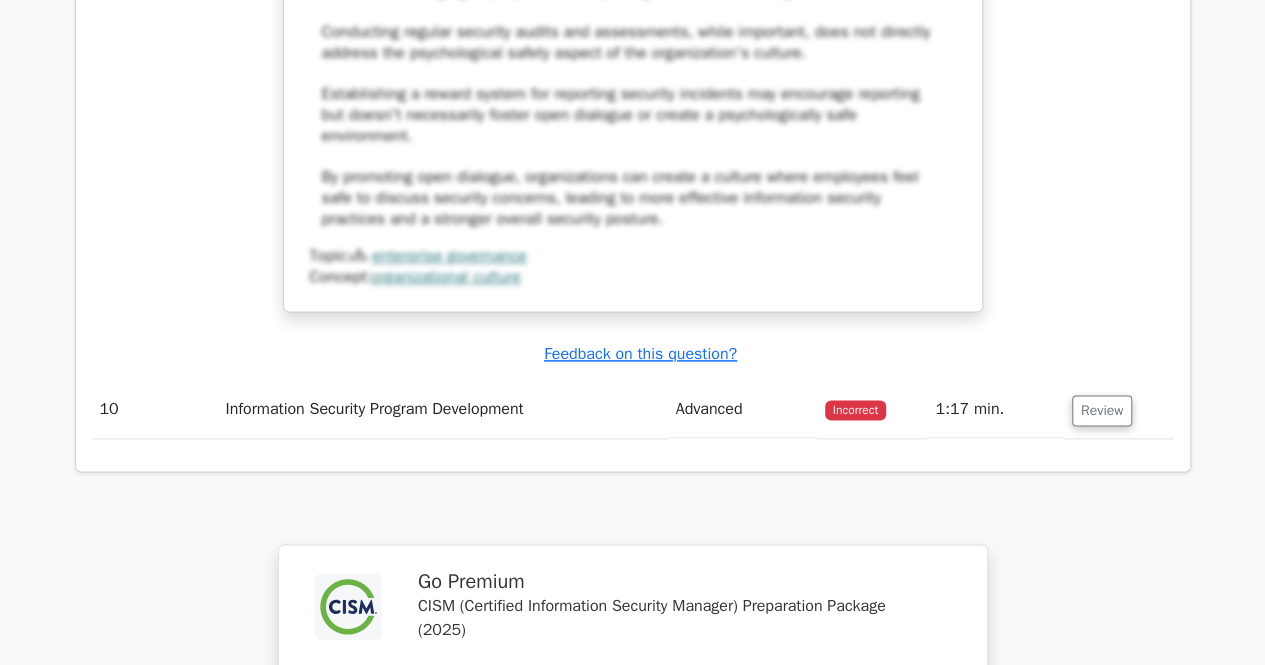 scroll, scrollTop: 12595, scrollLeft: 0, axis: vertical 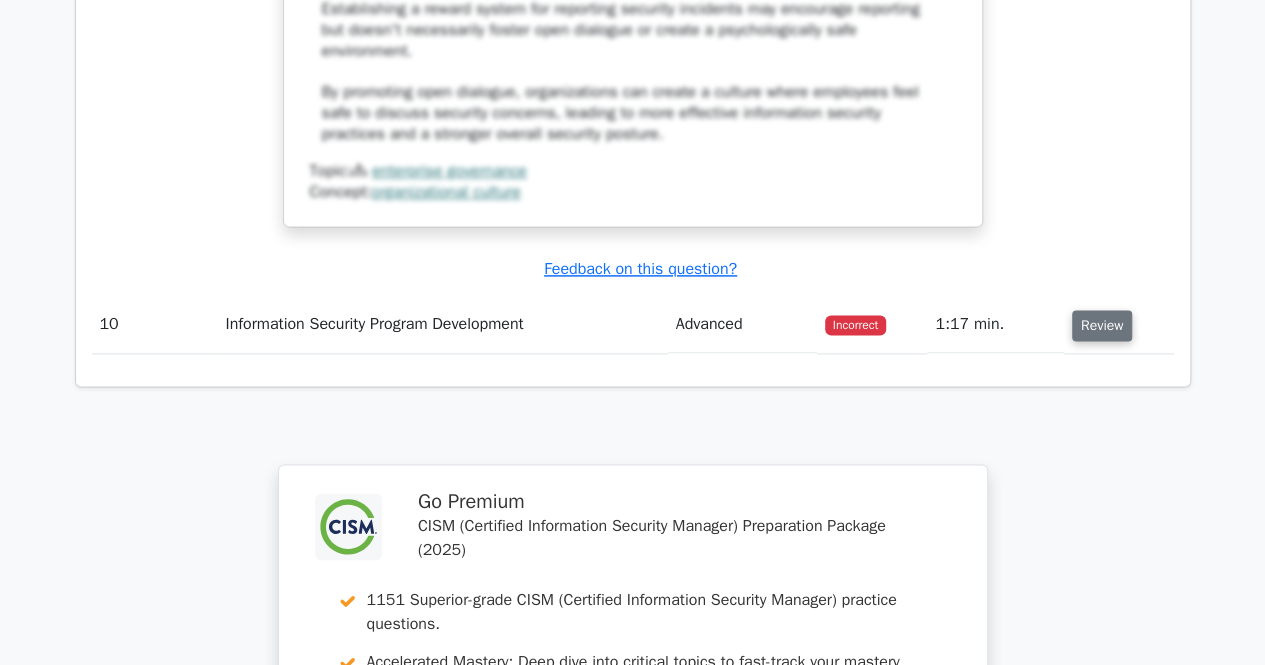click on "Review" at bounding box center (1102, 325) 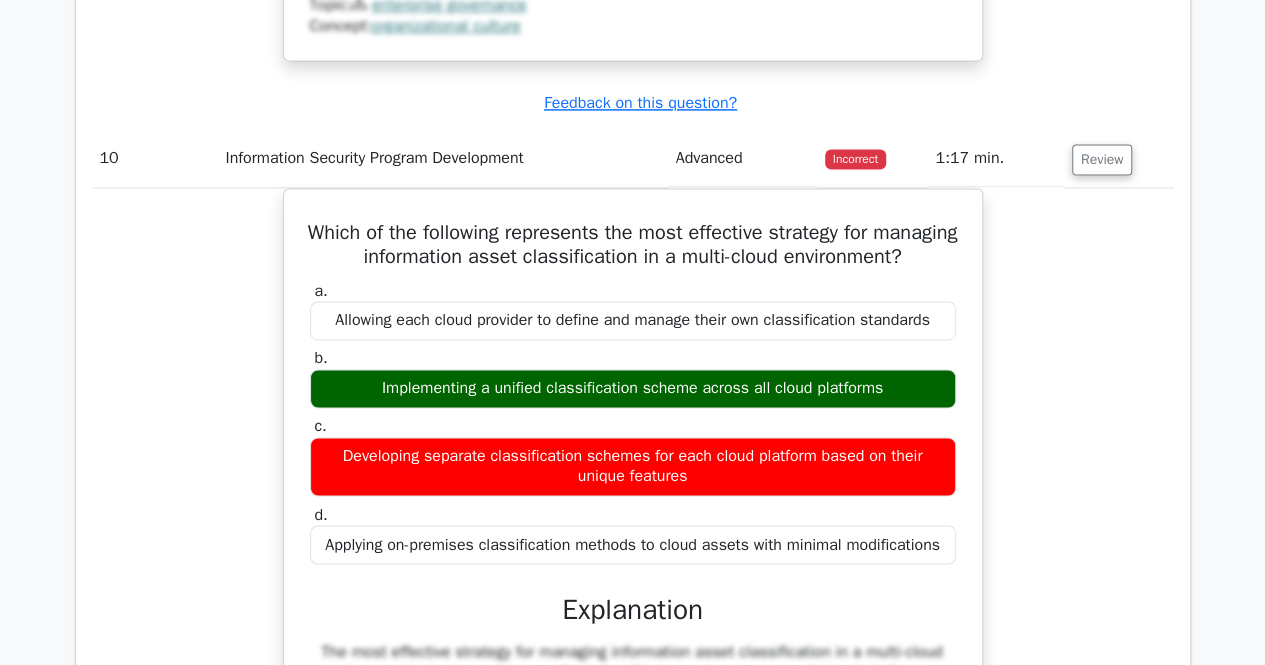 scroll, scrollTop: 12795, scrollLeft: 0, axis: vertical 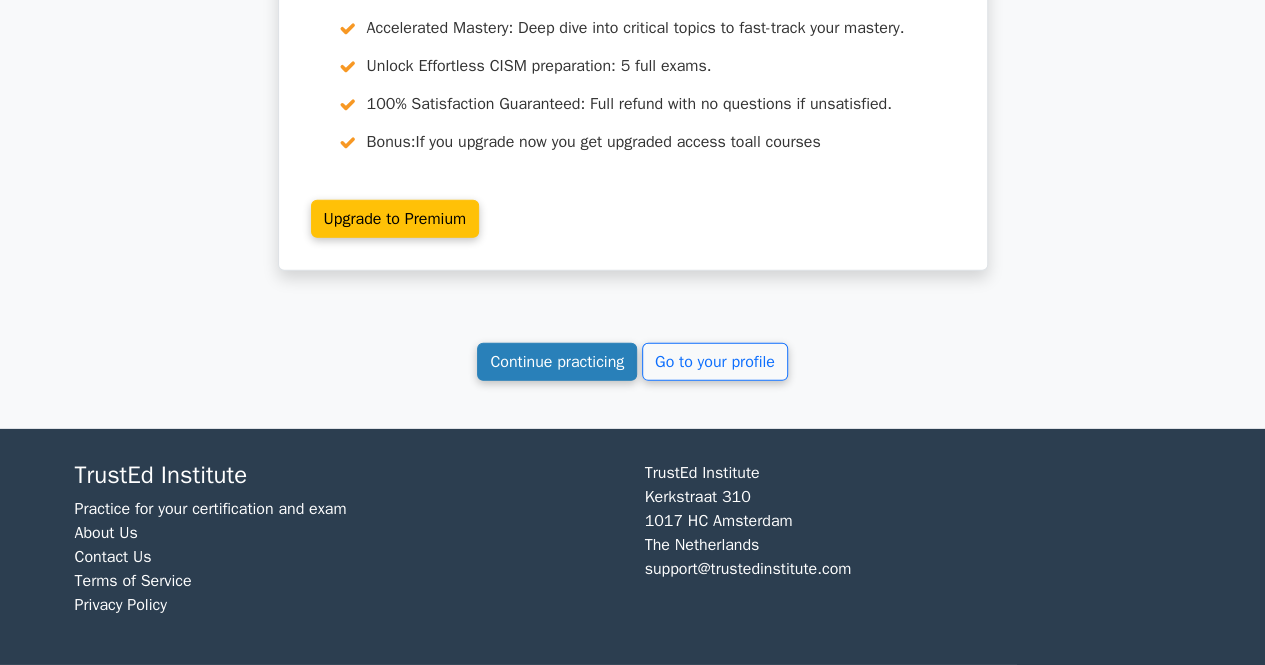 click on "Continue practicing" at bounding box center [557, 362] 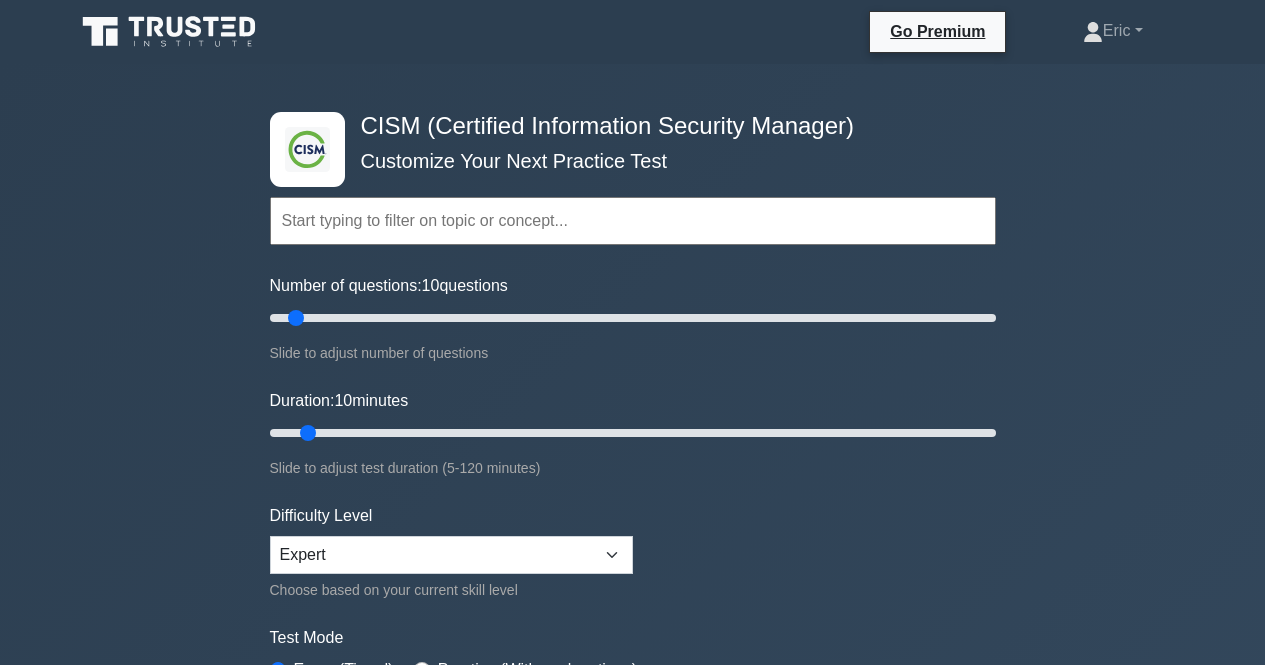 scroll, scrollTop: 0, scrollLeft: 0, axis: both 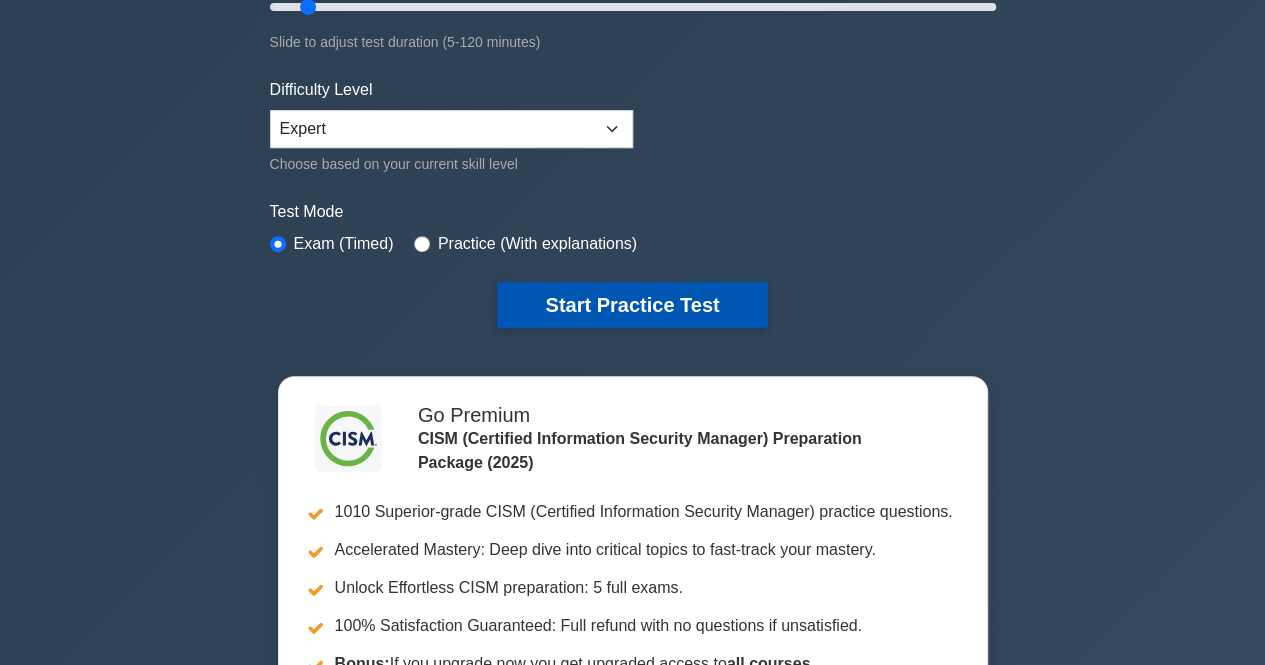 click on "Start Practice Test" at bounding box center (632, 305) 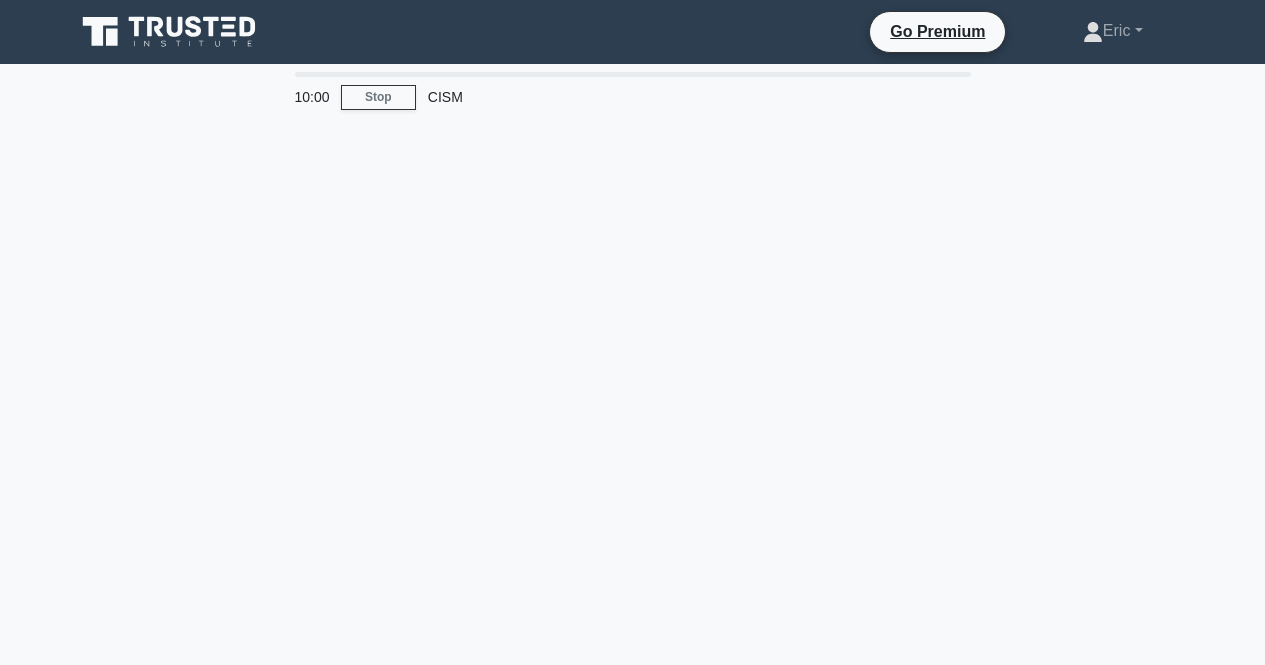 scroll, scrollTop: 0, scrollLeft: 0, axis: both 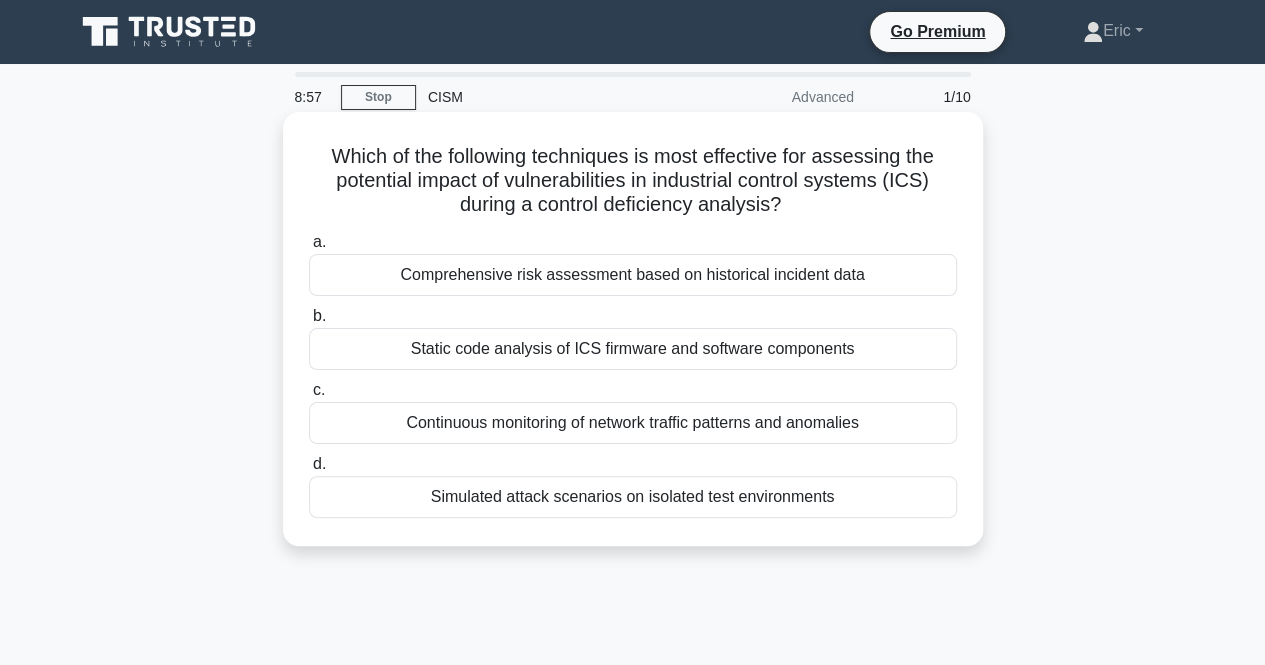 click on "Comprehensive risk assessment based on historical incident data" at bounding box center (633, 275) 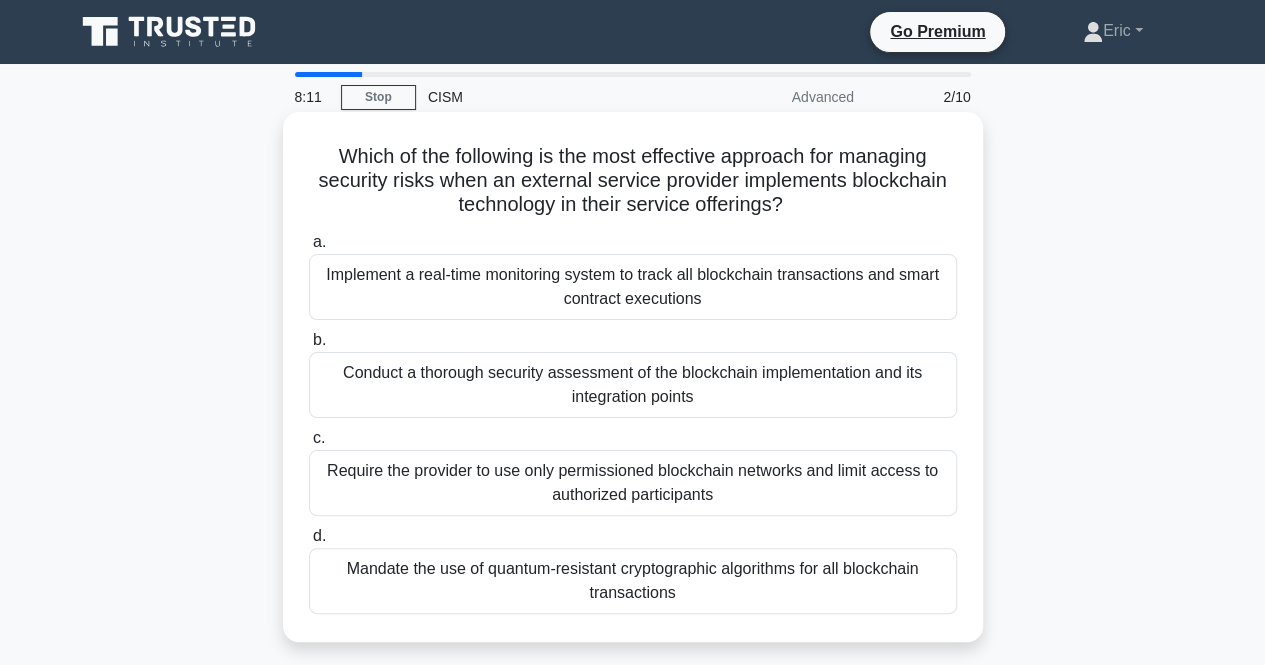 click on "Implement a real-time monitoring system to track all blockchain transactions and smart contract executions" at bounding box center (633, 287) 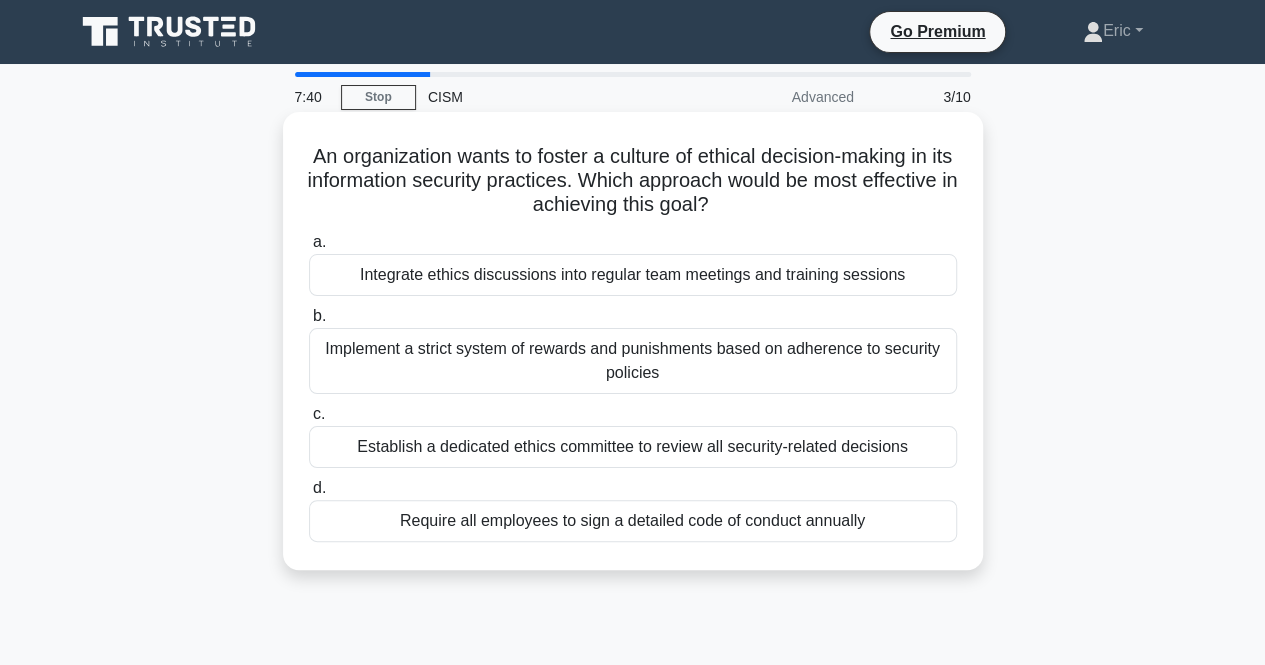 click on "Integrate ethics discussions into regular team meetings and training sessions" at bounding box center [633, 275] 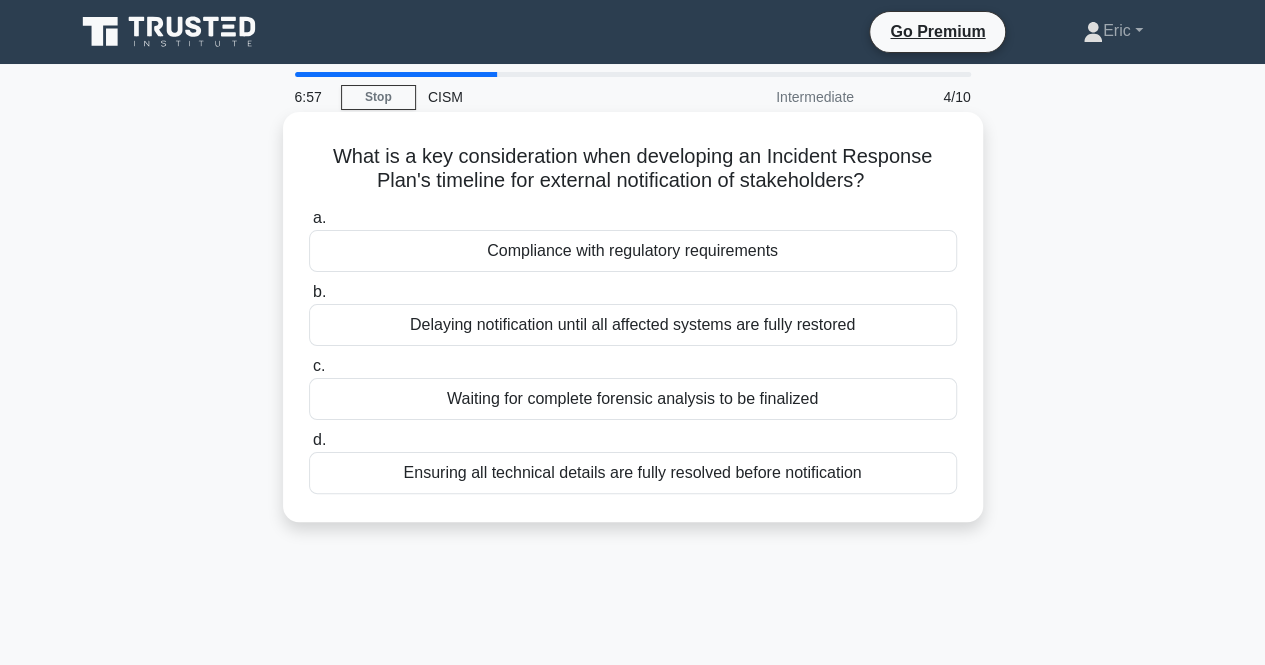 click on "Compliance with regulatory requirements" at bounding box center [633, 251] 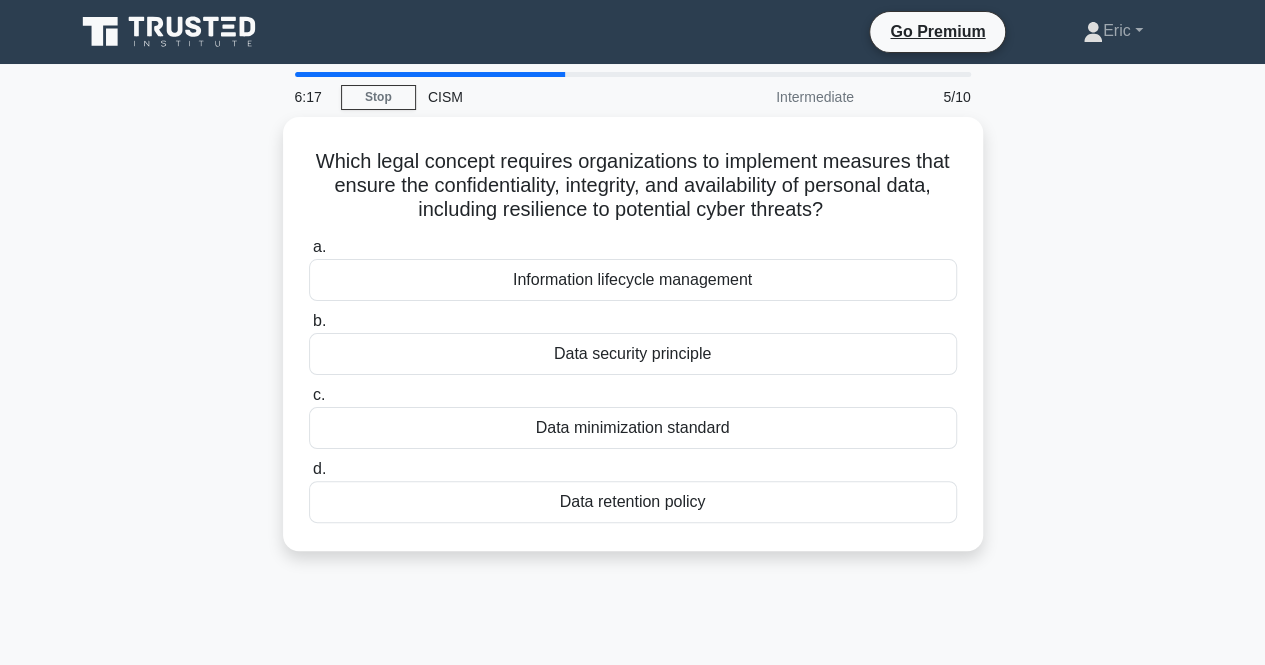 click on "Which legal concept requires organizations to implement measures that ensure the confidentiality, integrity, and availability of personal data, including resilience to potential cyber threats?
.spinner_0XTQ{transform-origin:center;animation:spinner_y6GP .75s linear infinite}@keyframes spinner_y6GP{100%{transform:rotate(360deg)}}
a.
Information lifecycle management
b." at bounding box center [633, 346] 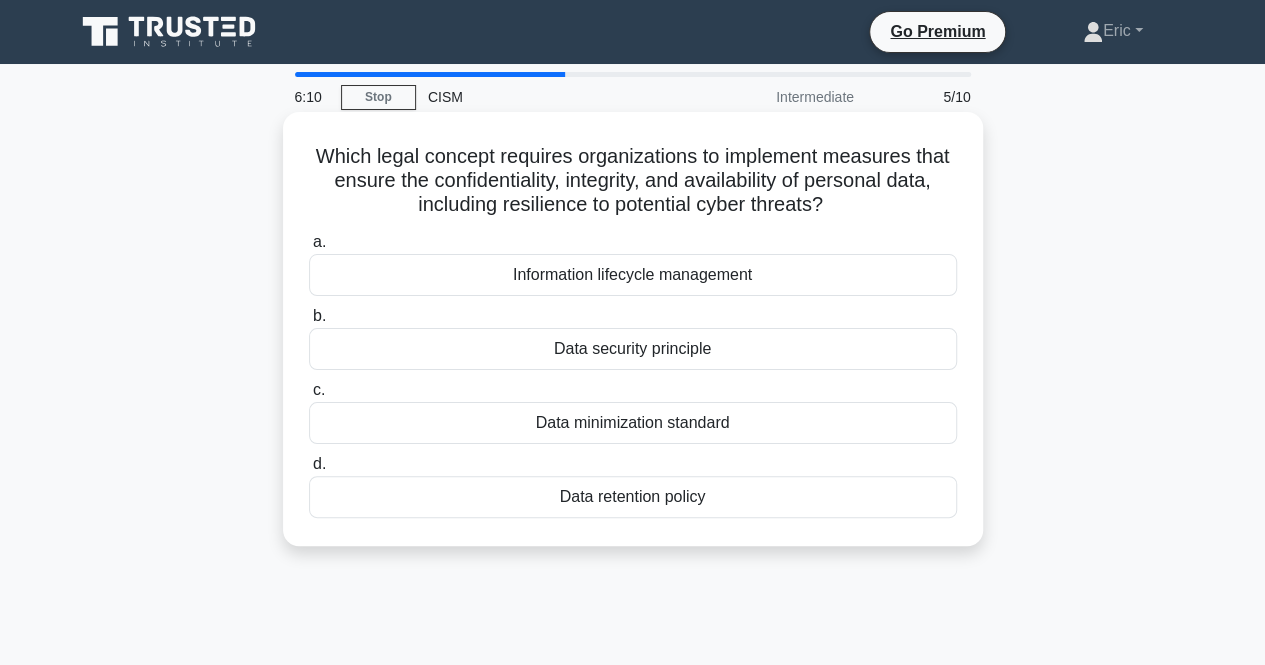 click on "Data security principle" at bounding box center [633, 349] 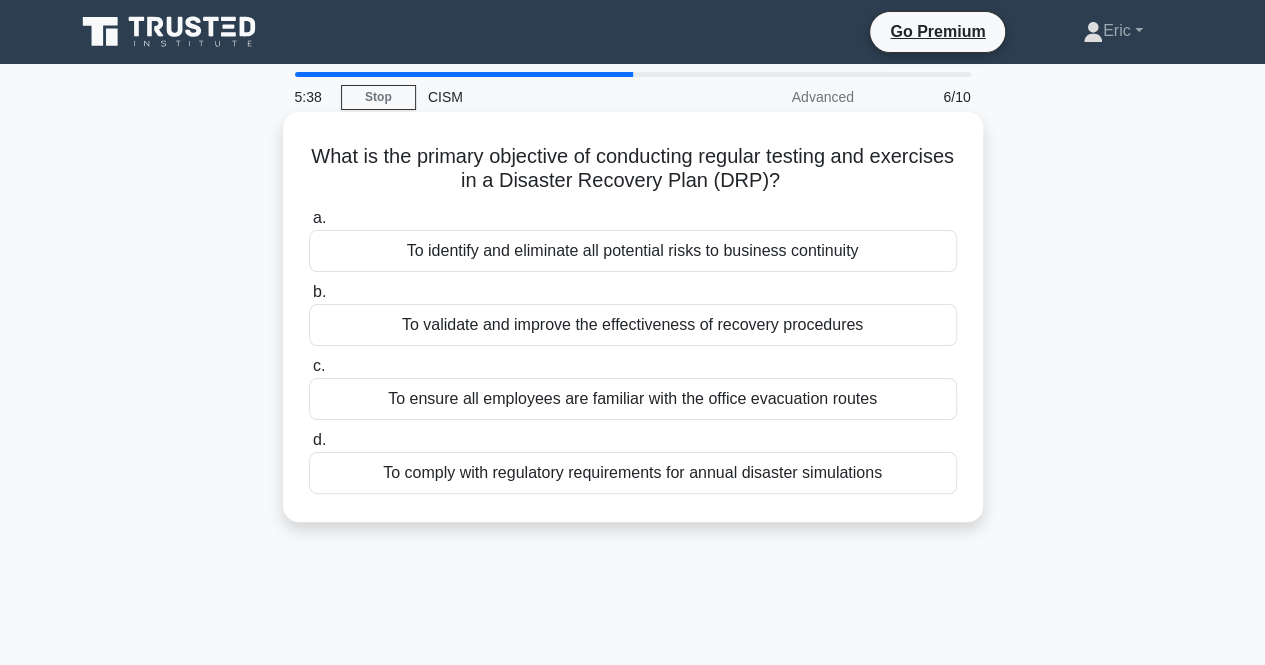 click on "To validate and improve the effectiveness of recovery procedures" at bounding box center [633, 325] 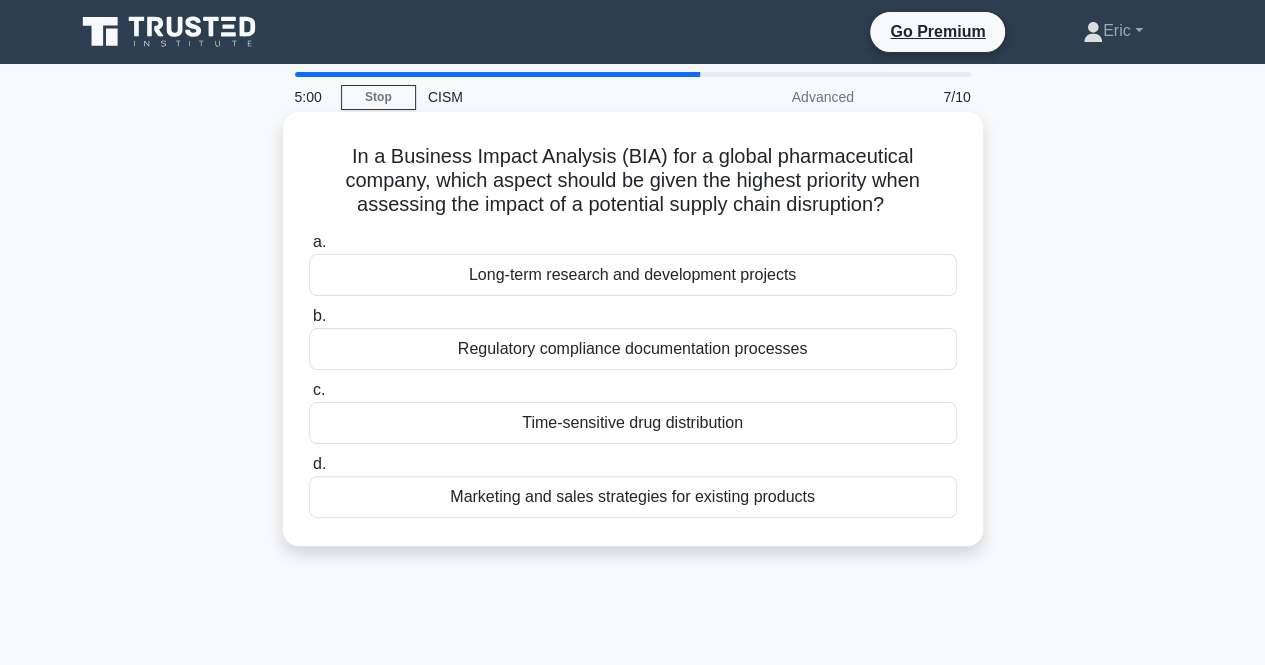 click on "Time-sensitive drug distribution" at bounding box center [633, 423] 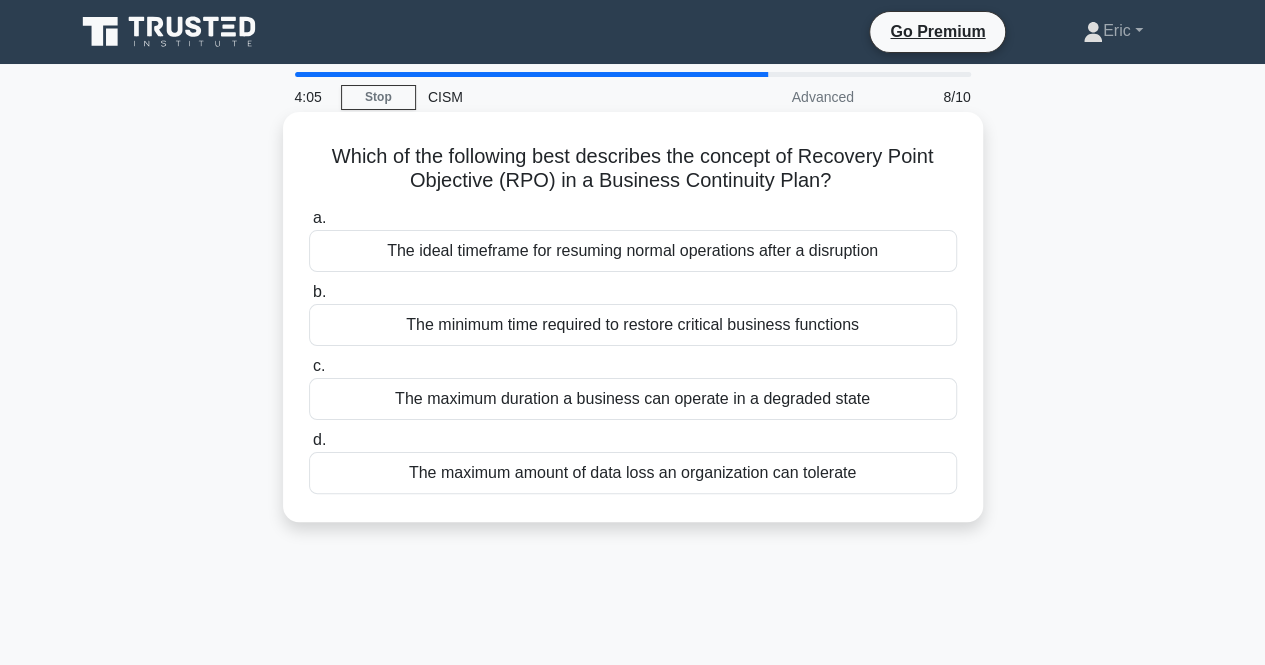 click on "The maximum amount of data loss an organization can tolerate" at bounding box center [633, 473] 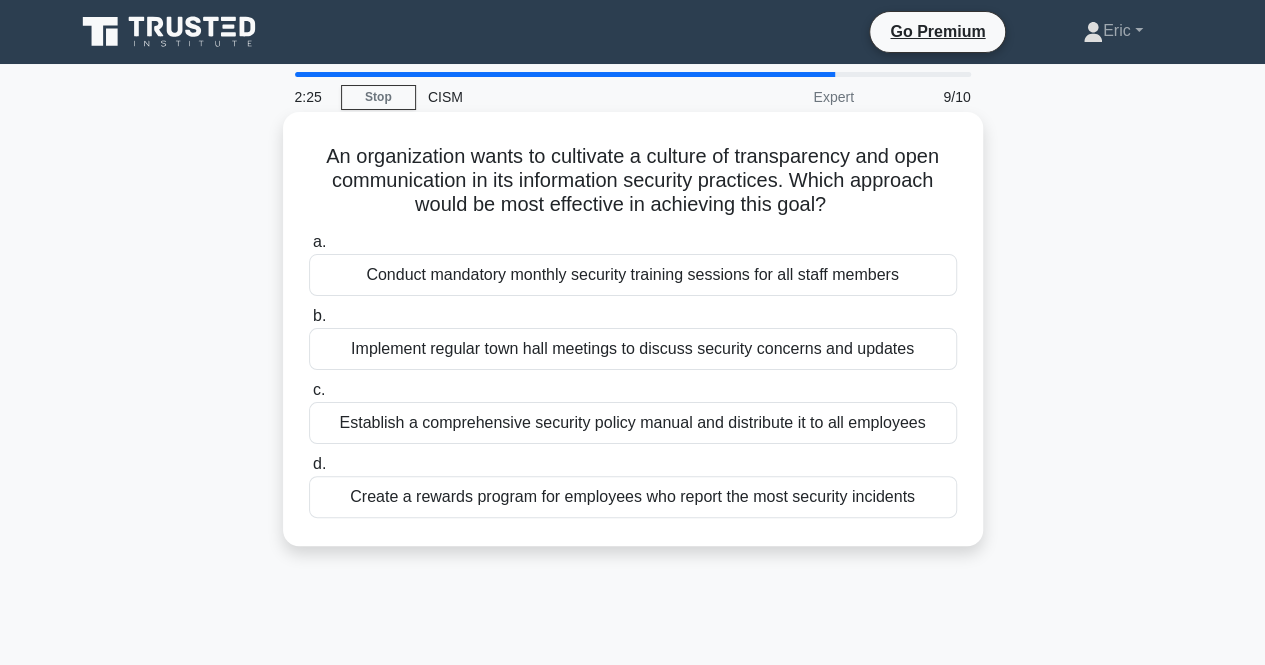 click on "Conduct mandatory monthly security training sessions for all staff members" at bounding box center [633, 275] 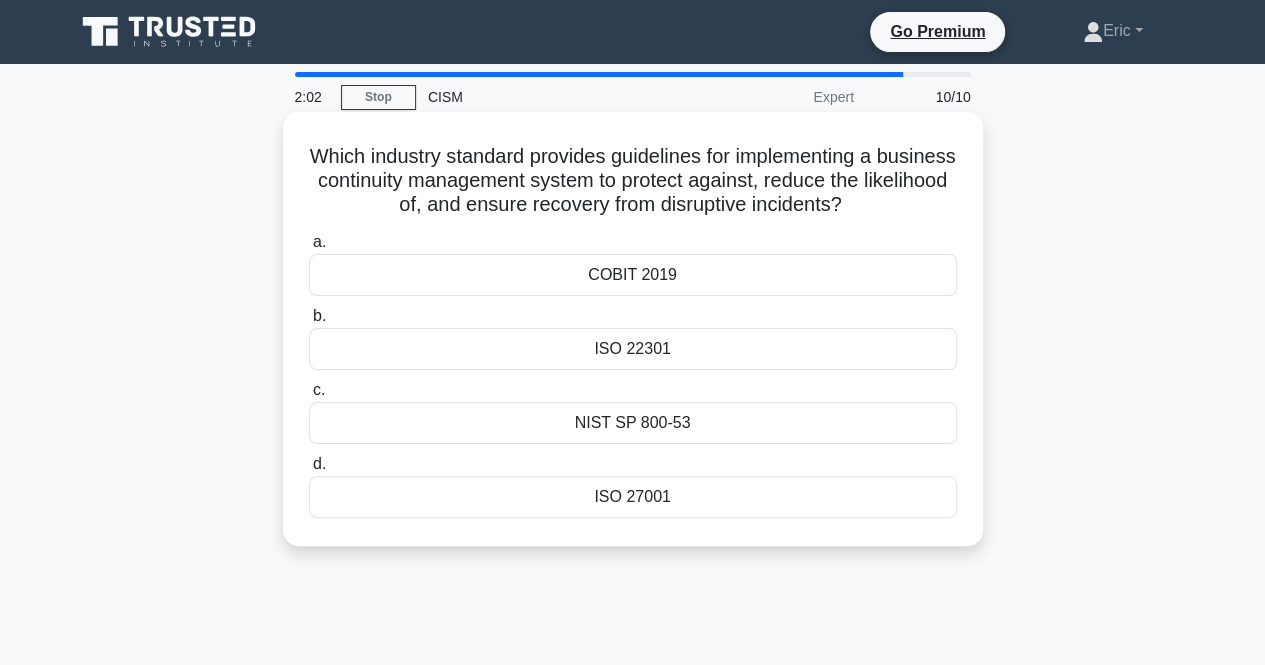 click on "ISO 22301" at bounding box center (633, 349) 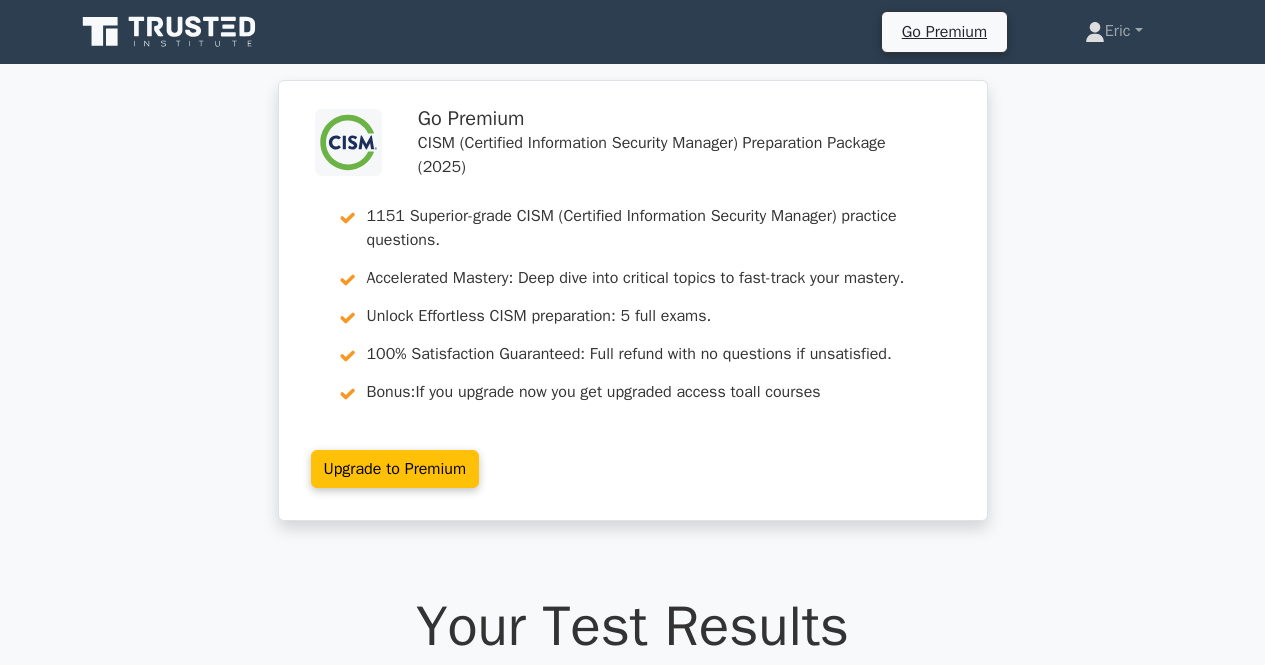 scroll, scrollTop: 0, scrollLeft: 0, axis: both 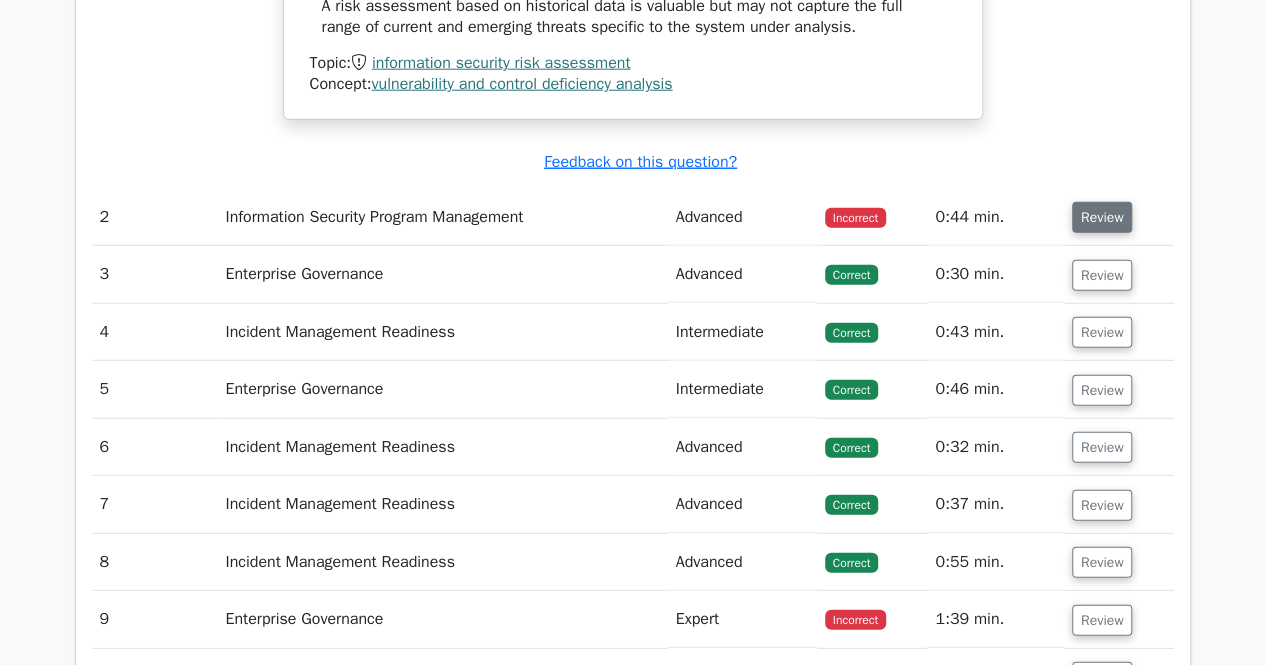 click on "Review" at bounding box center (1102, 217) 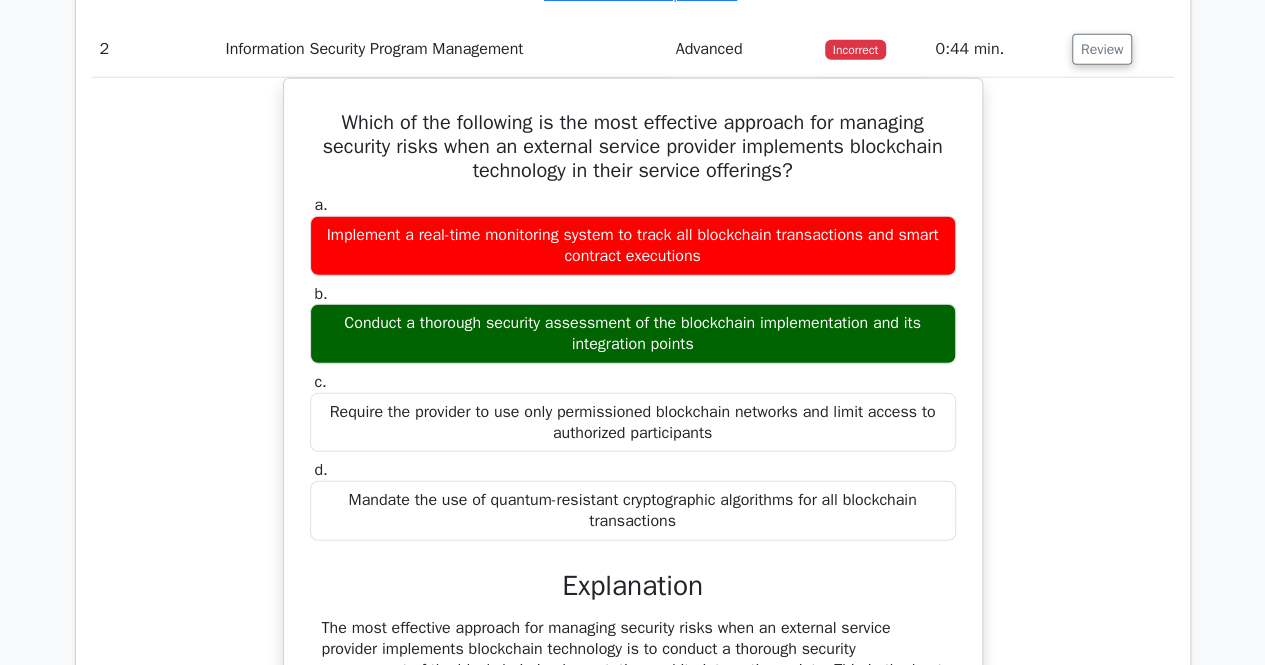 scroll, scrollTop: 2751, scrollLeft: 0, axis: vertical 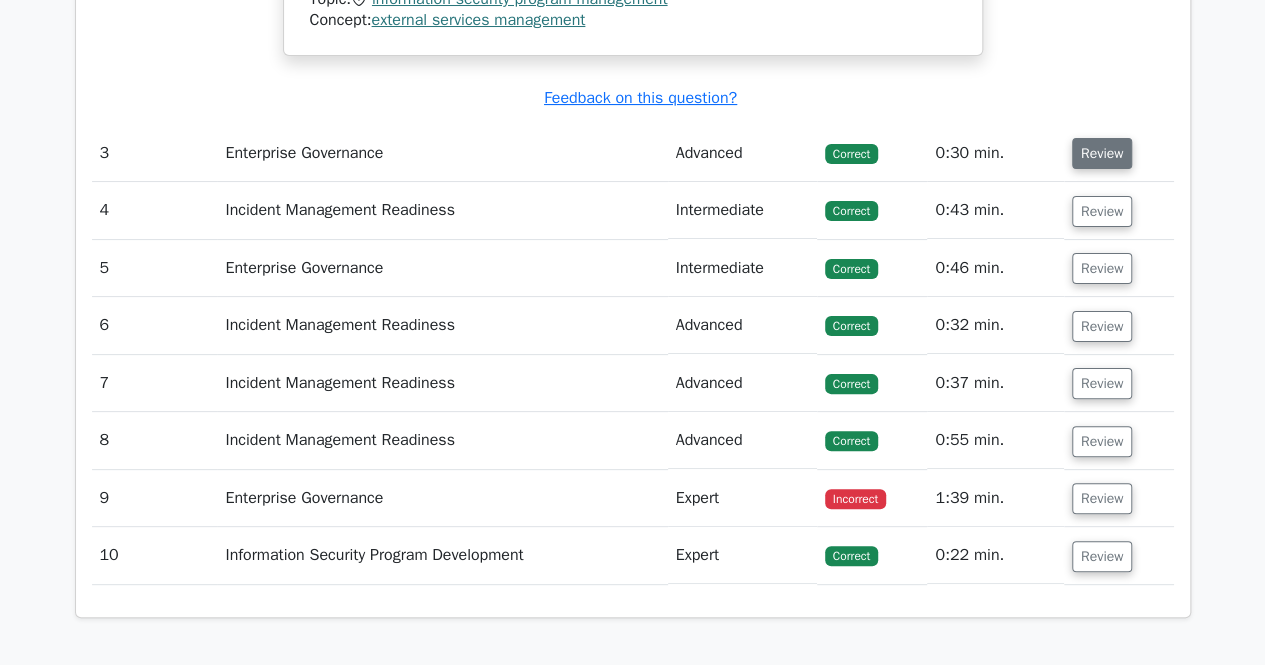 click on "Review" at bounding box center [1102, 153] 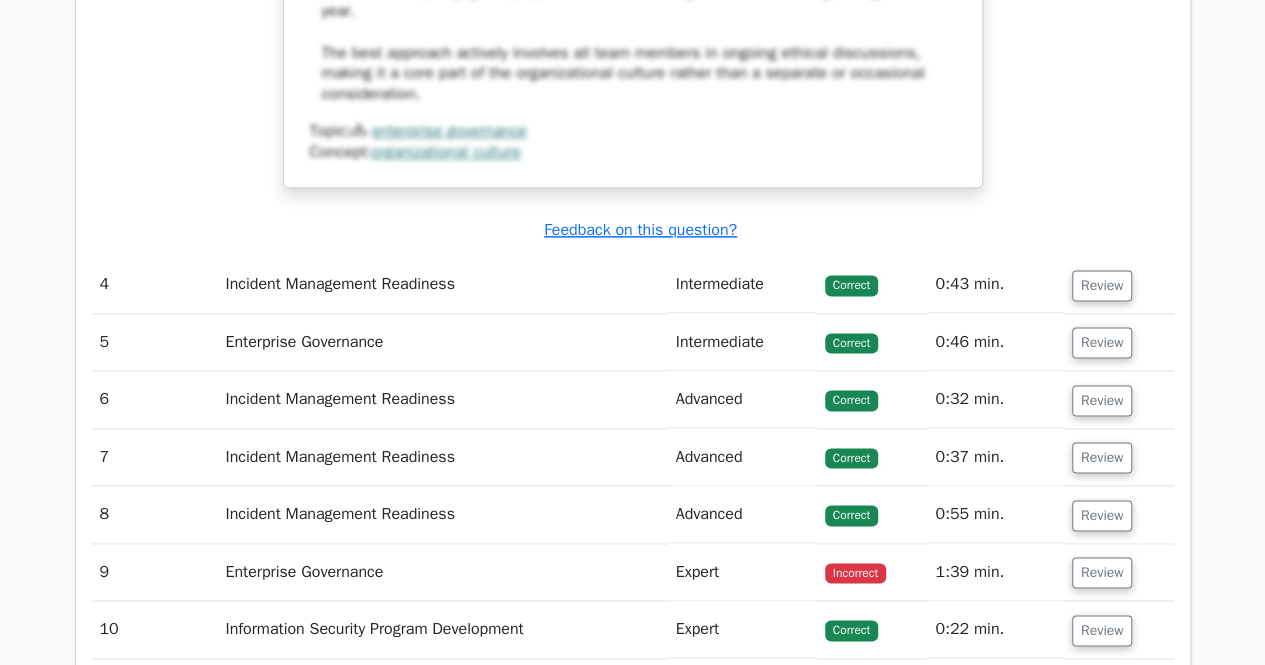 scroll, scrollTop: 4992, scrollLeft: 0, axis: vertical 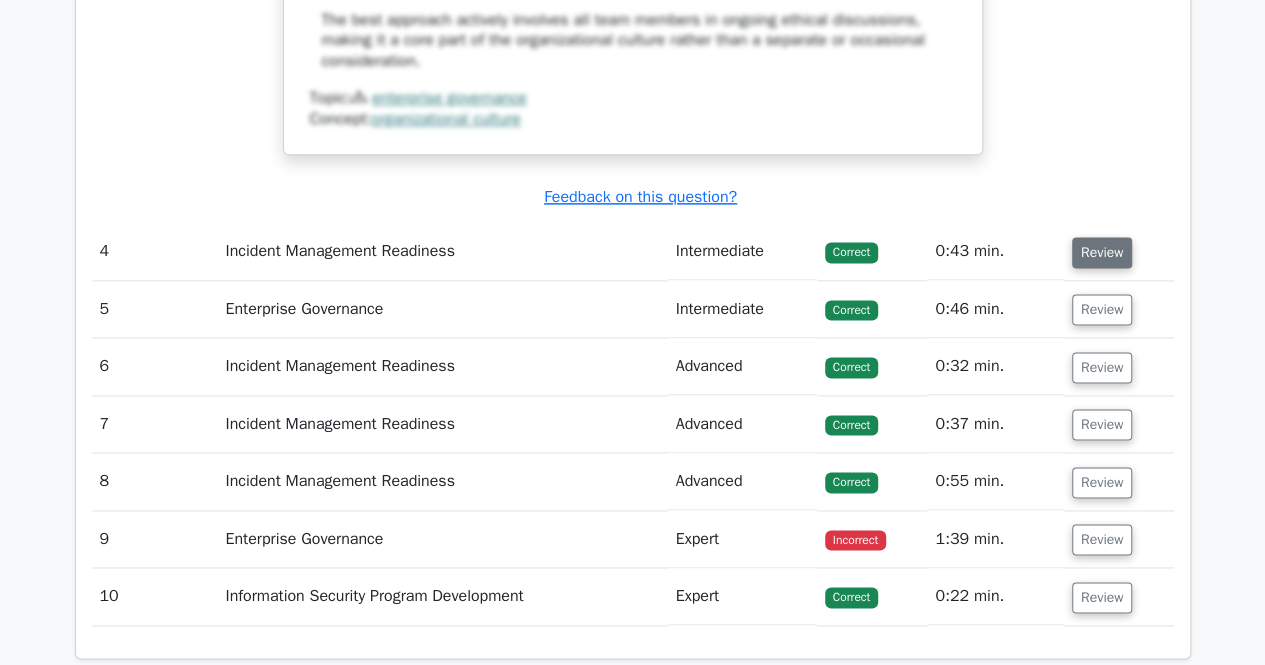 click on "Review" at bounding box center (1102, 252) 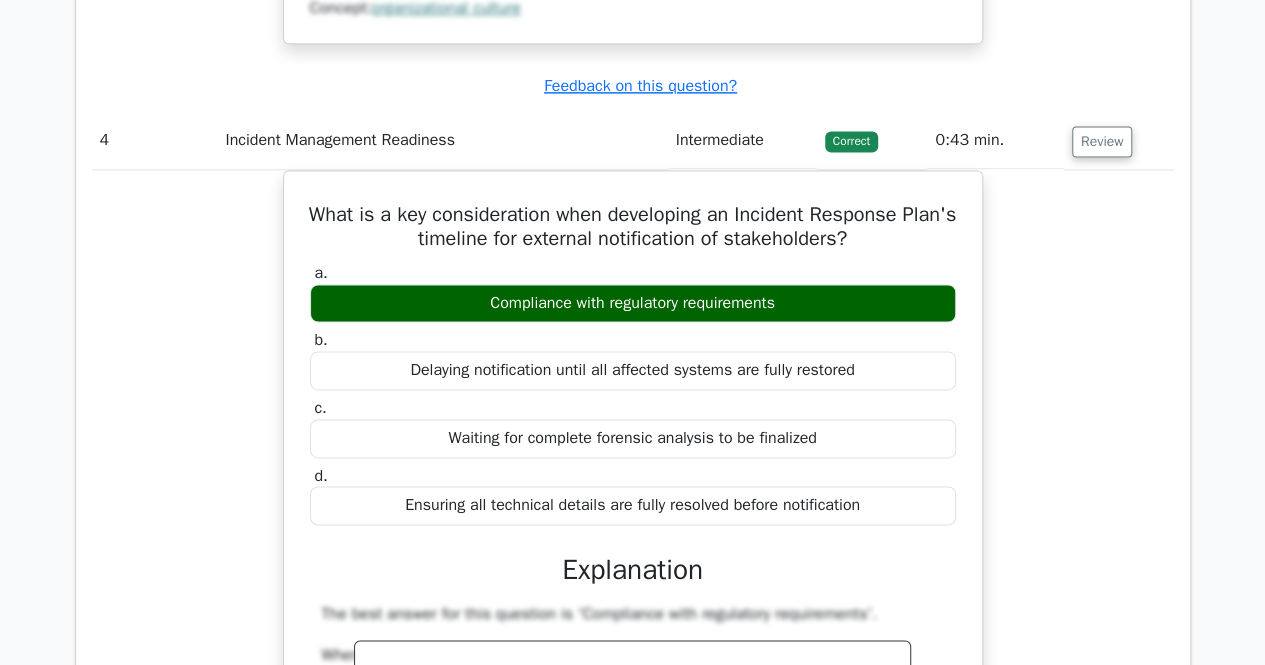 scroll, scrollTop: 5152, scrollLeft: 0, axis: vertical 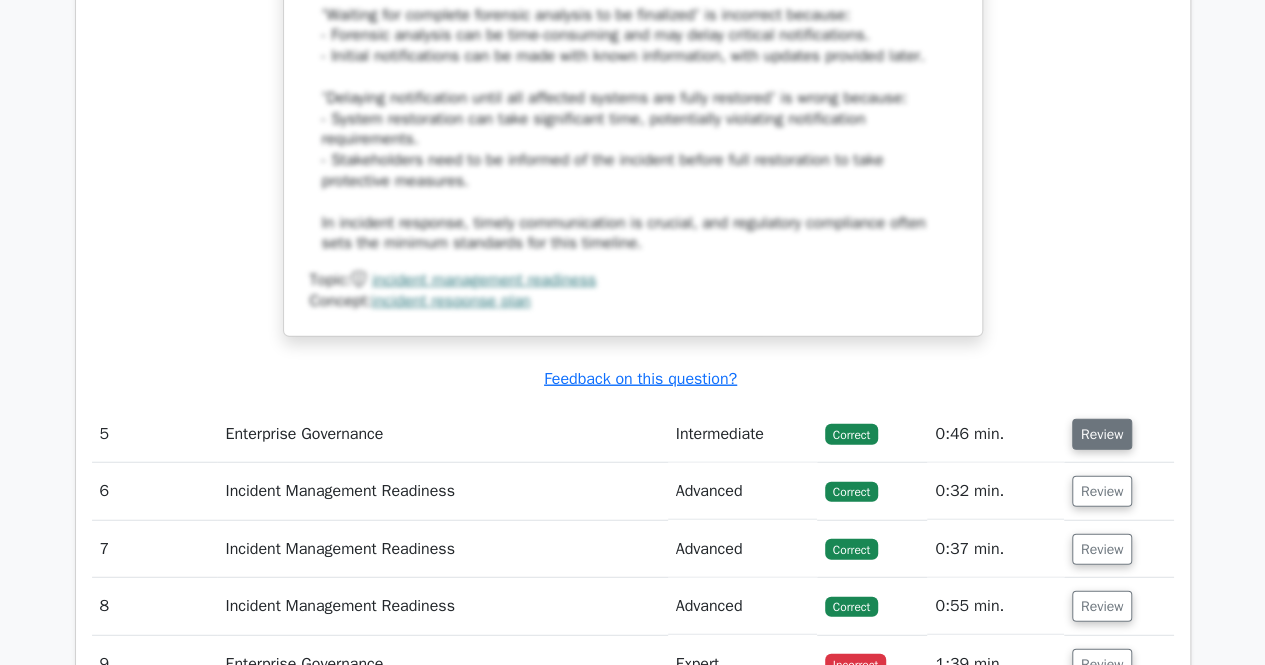 click on "Review" at bounding box center [1102, 434] 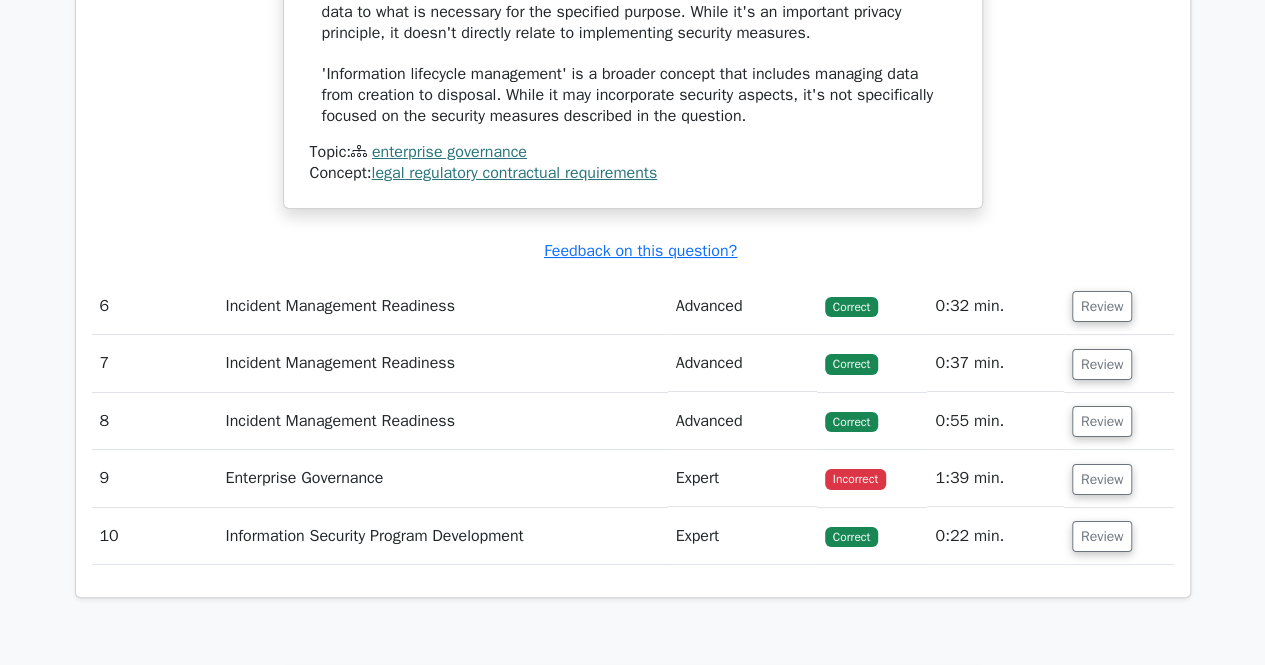 scroll, scrollTop: 7578, scrollLeft: 0, axis: vertical 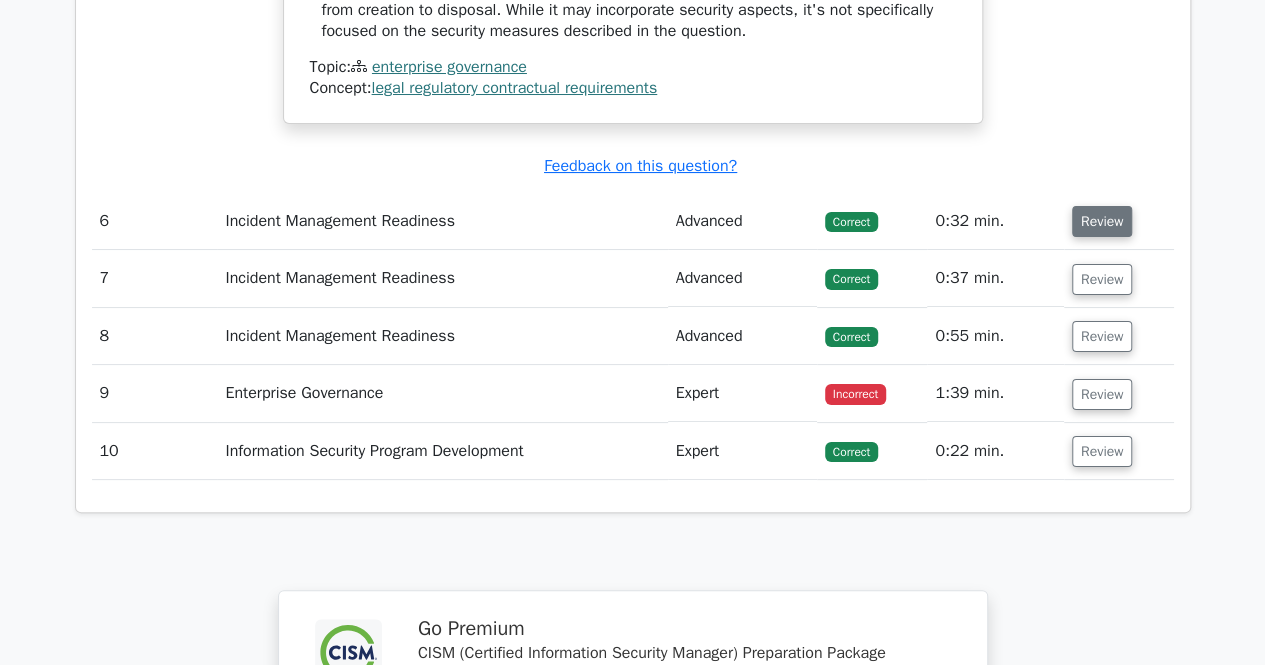 click on "Review" at bounding box center (1102, 221) 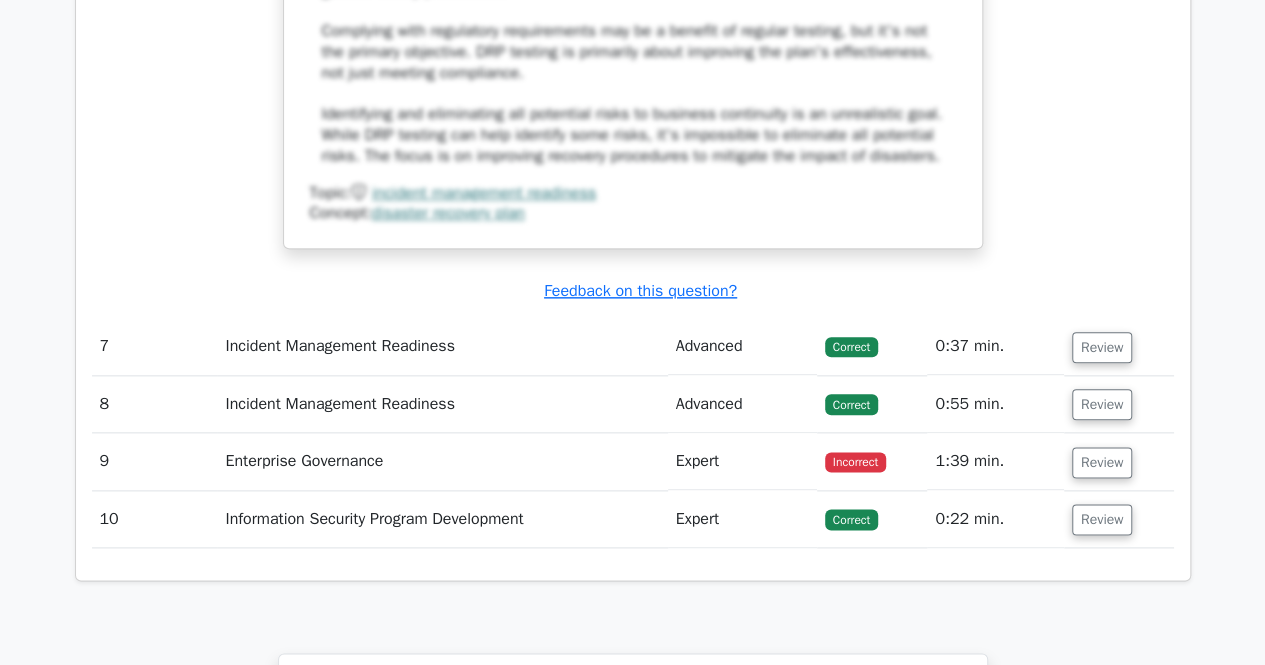scroll, scrollTop: 8618, scrollLeft: 0, axis: vertical 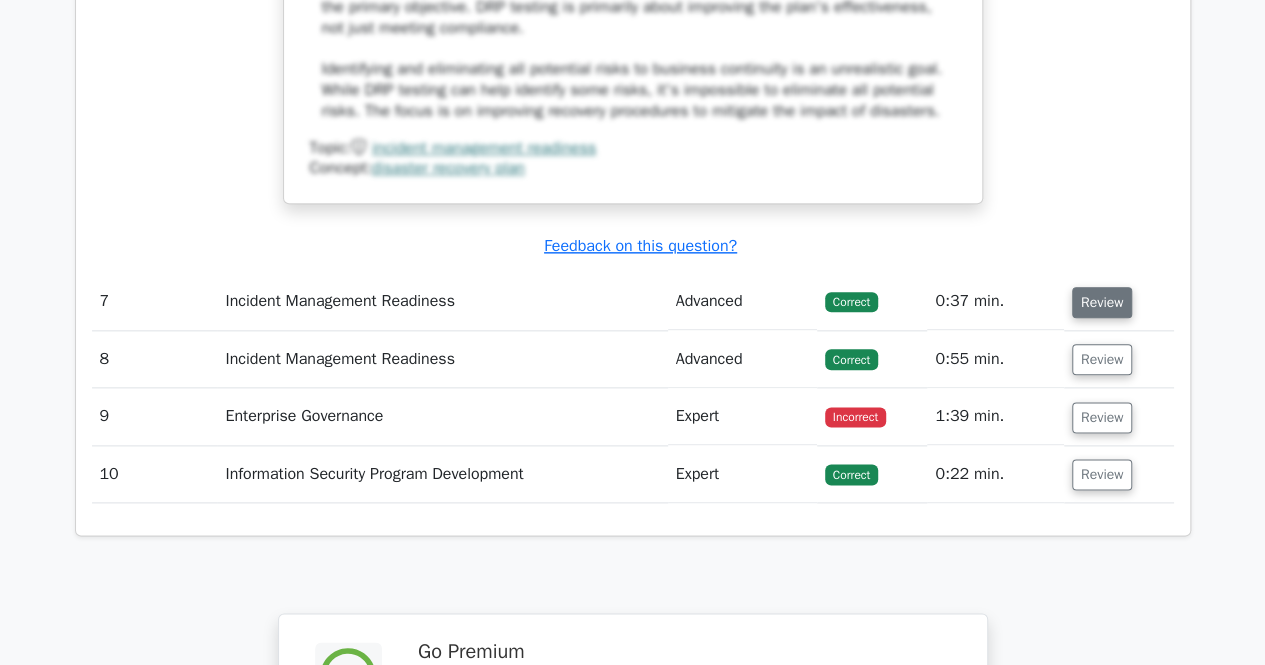 click on "Review" at bounding box center (1102, 302) 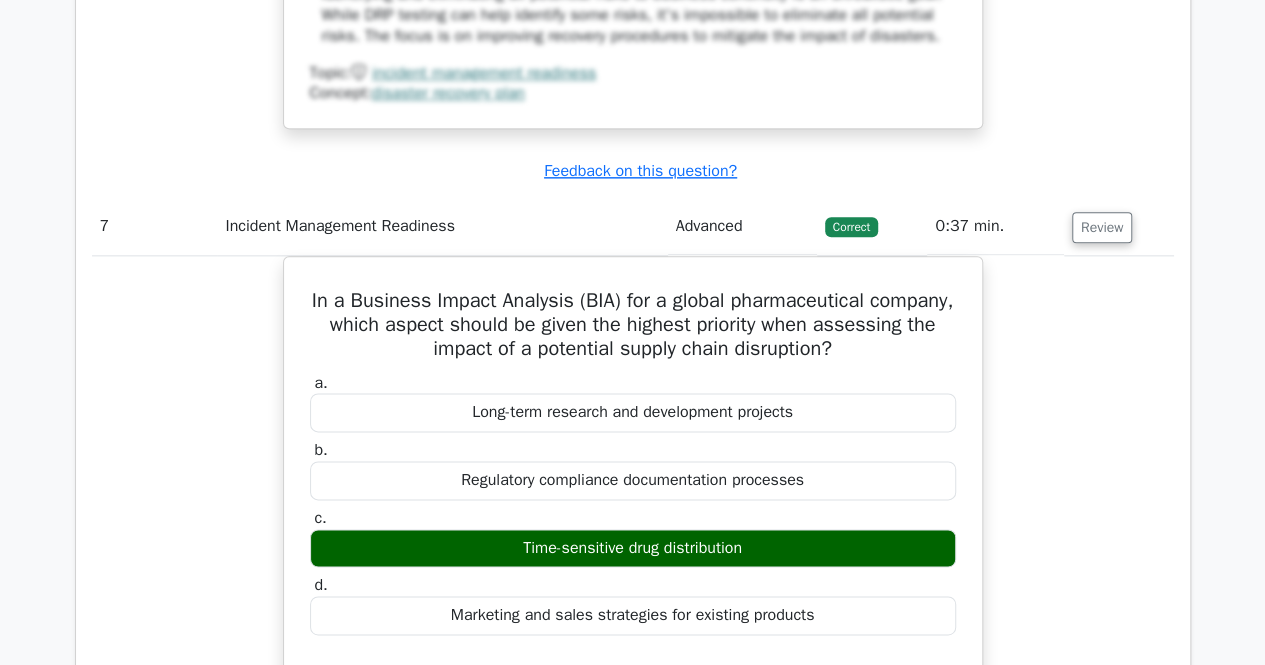 scroll, scrollTop: 8738, scrollLeft: 0, axis: vertical 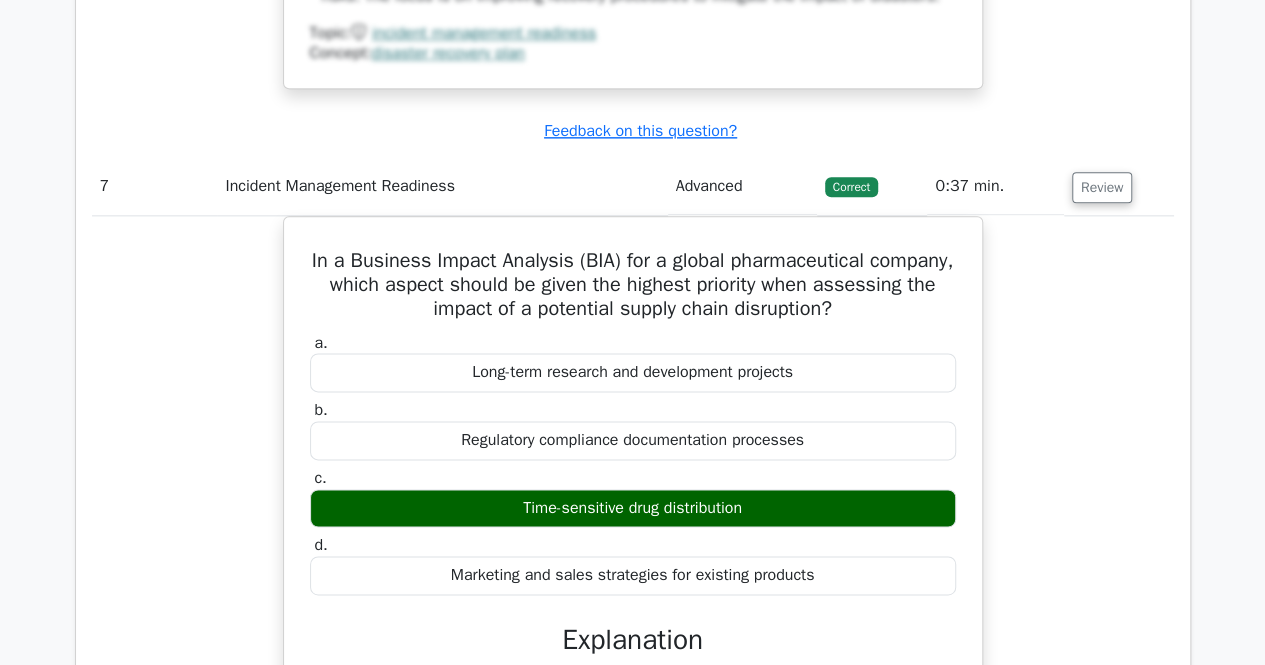 type 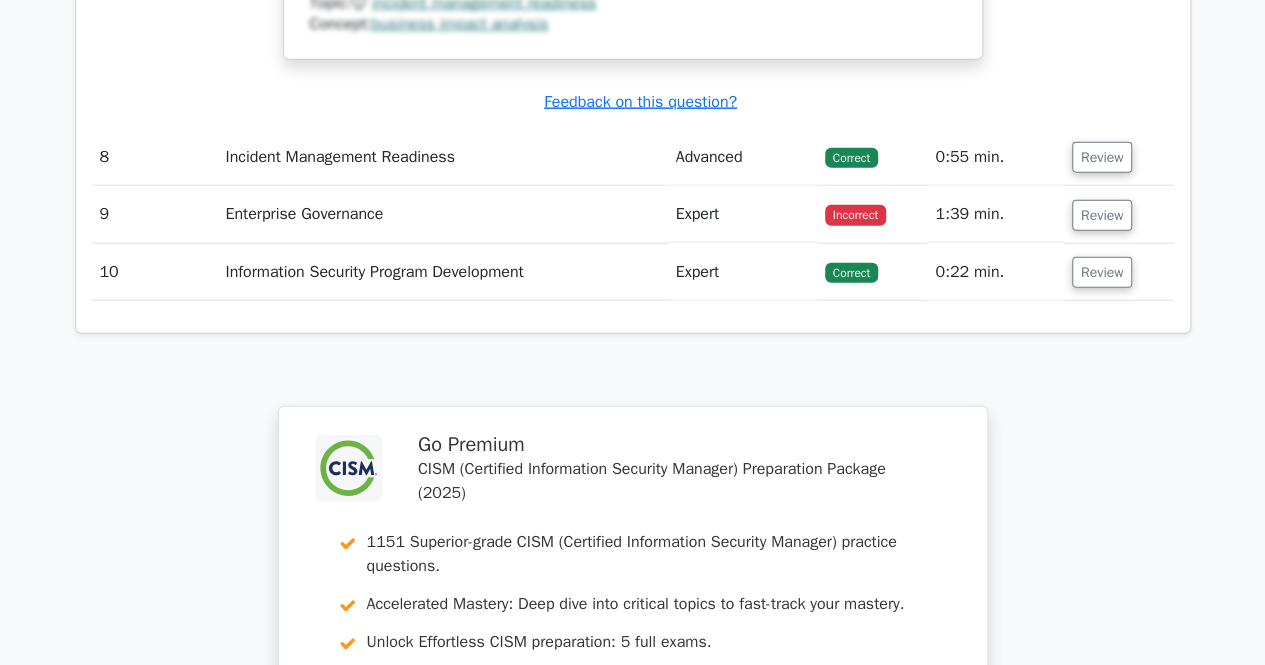 scroll, scrollTop: 10058, scrollLeft: 0, axis: vertical 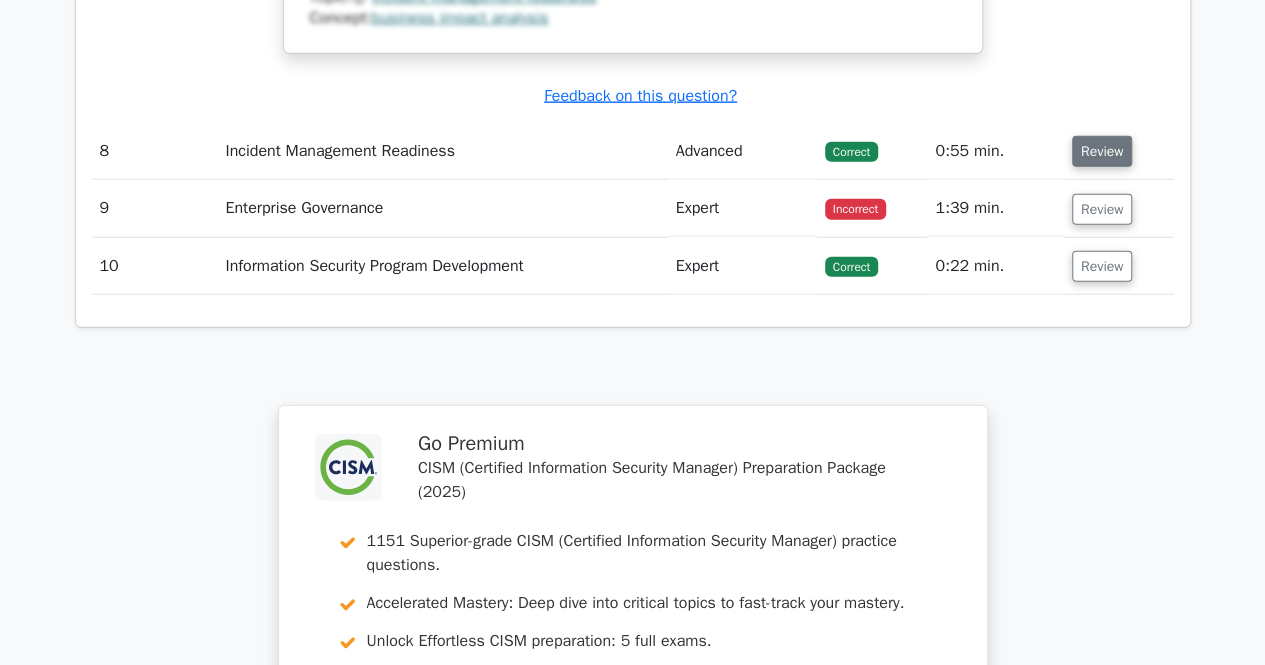 click on "Review" at bounding box center [1102, 151] 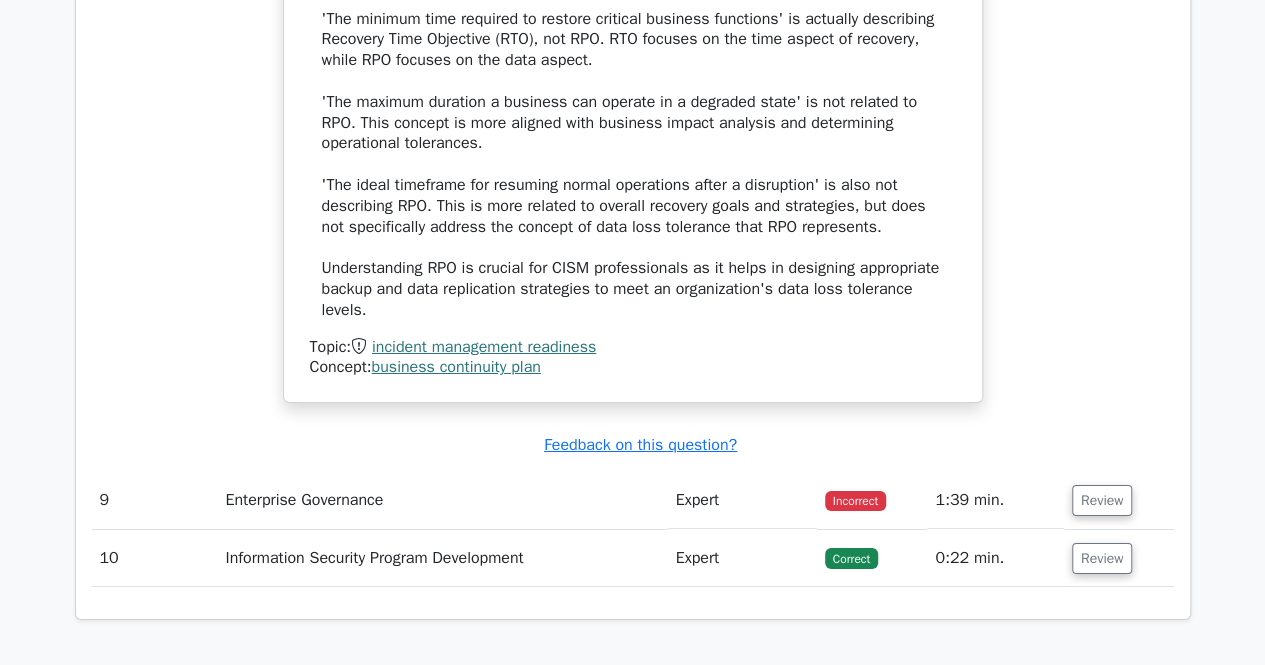 scroll, scrollTop: 11098, scrollLeft: 0, axis: vertical 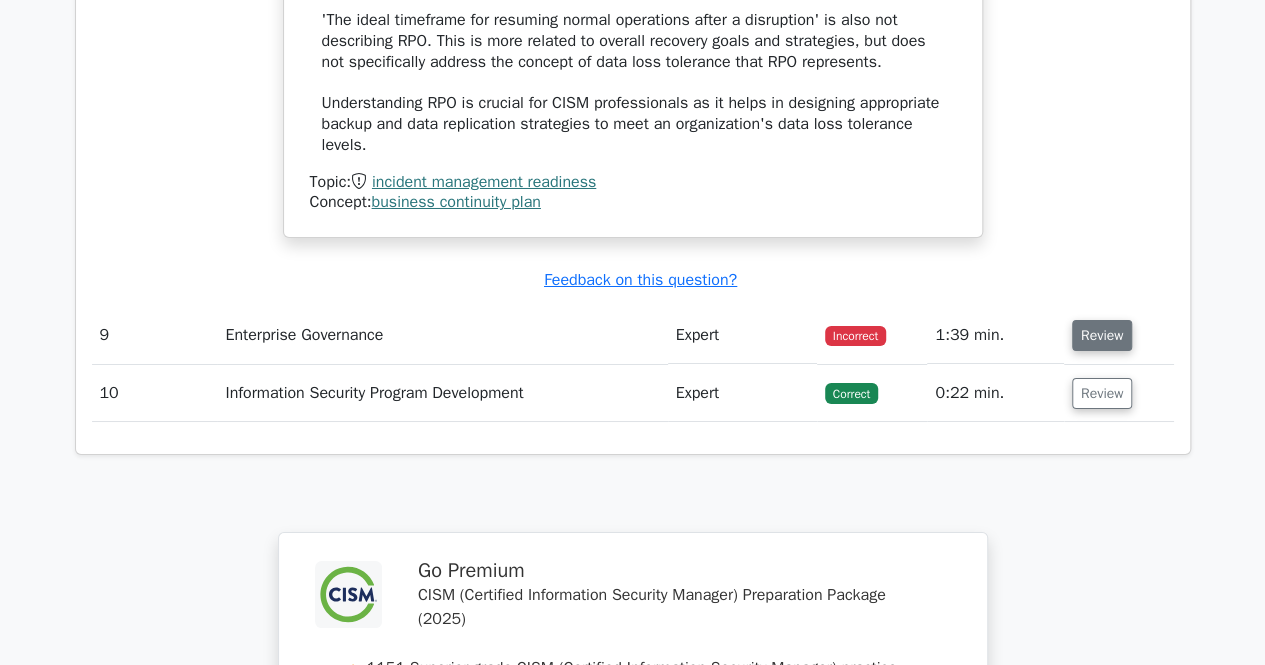 click on "Review" at bounding box center [1102, 335] 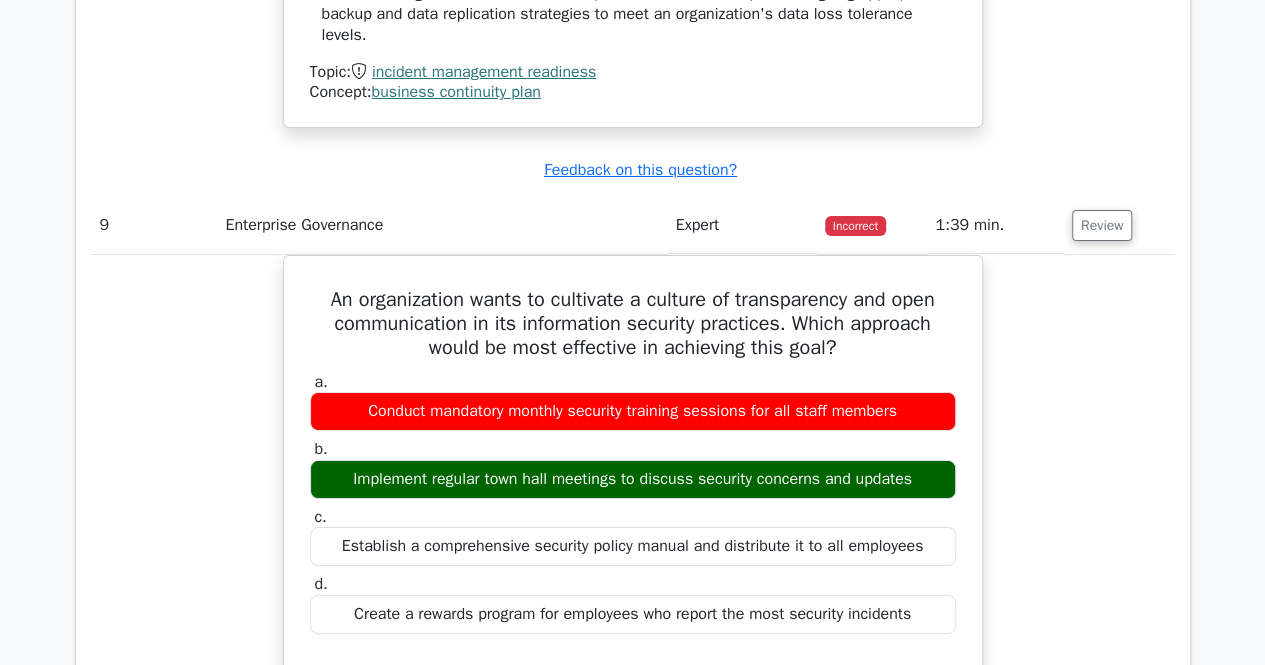 scroll, scrollTop: 11218, scrollLeft: 0, axis: vertical 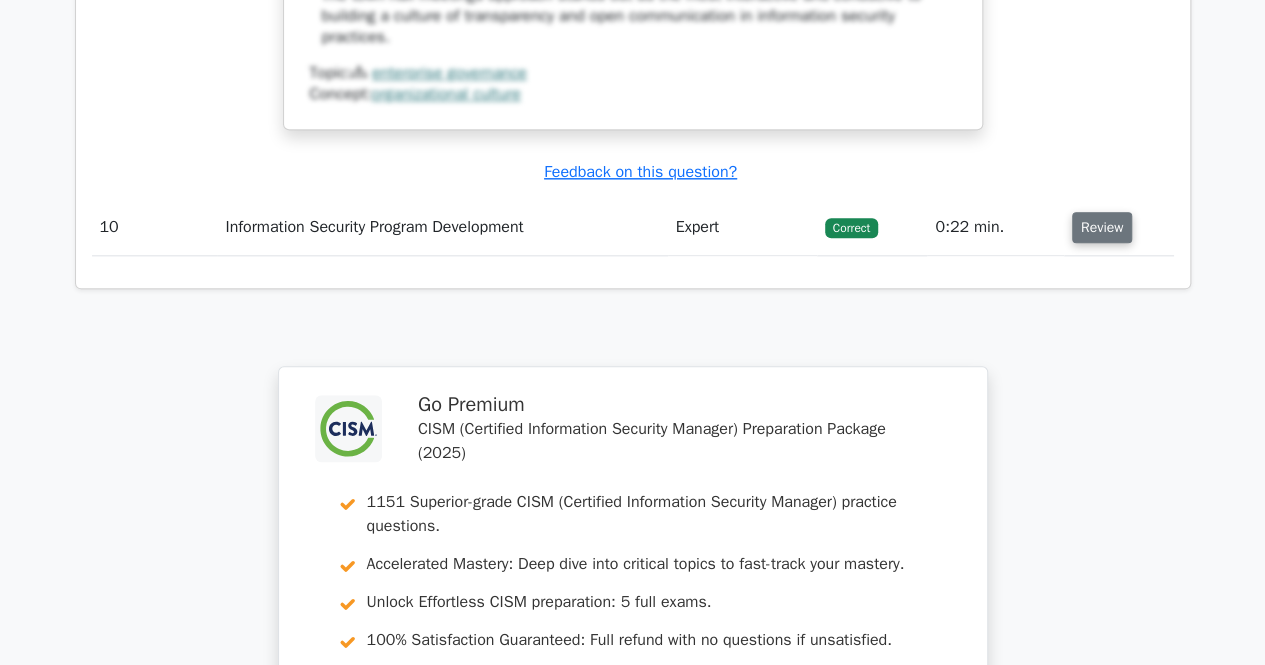 click on "Review" at bounding box center (1102, 227) 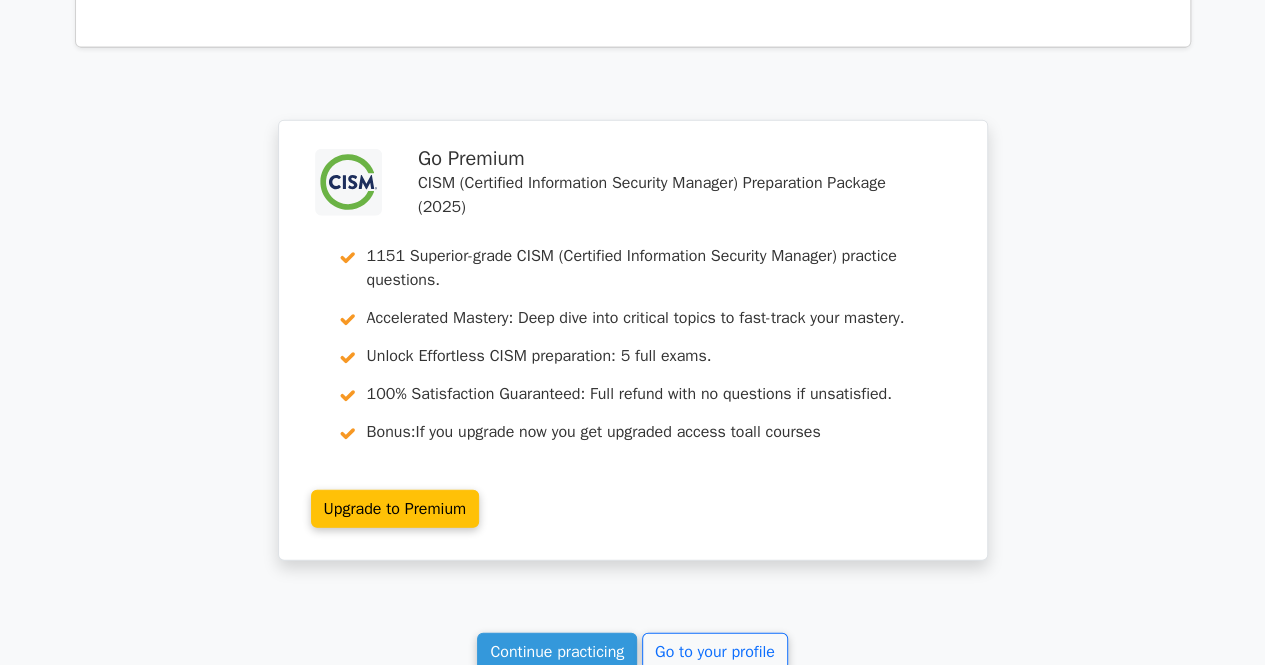 scroll, scrollTop: 13983, scrollLeft: 0, axis: vertical 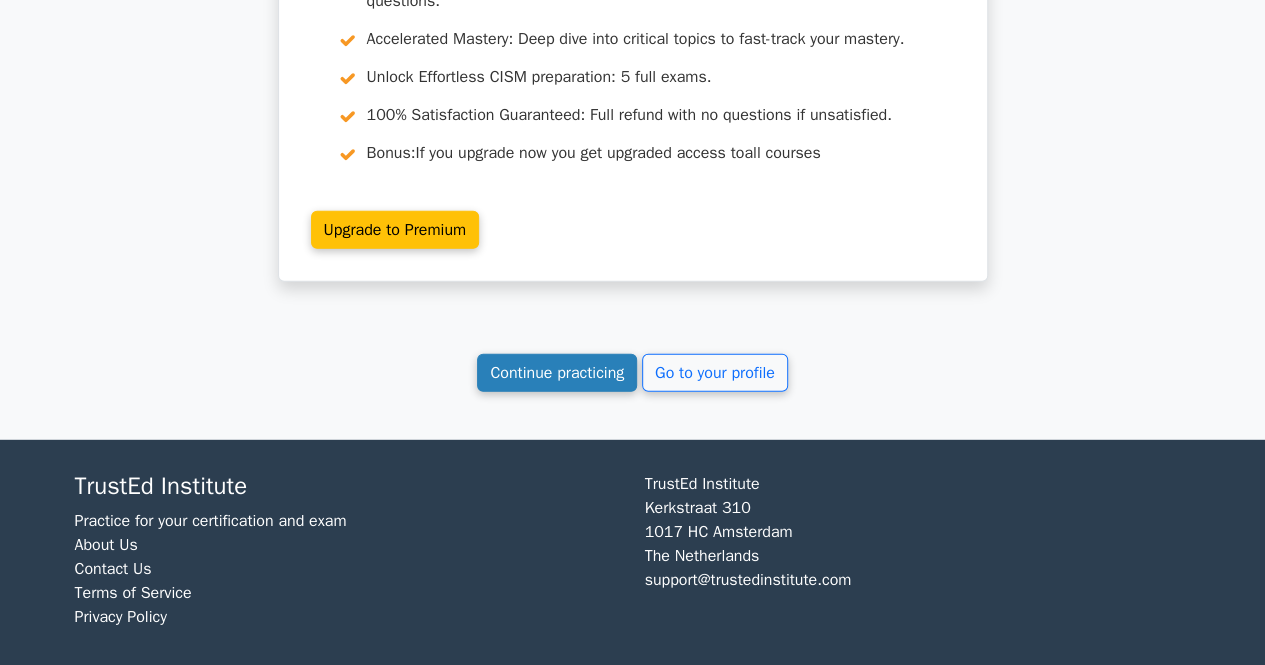 click on "Continue practicing" at bounding box center [557, 373] 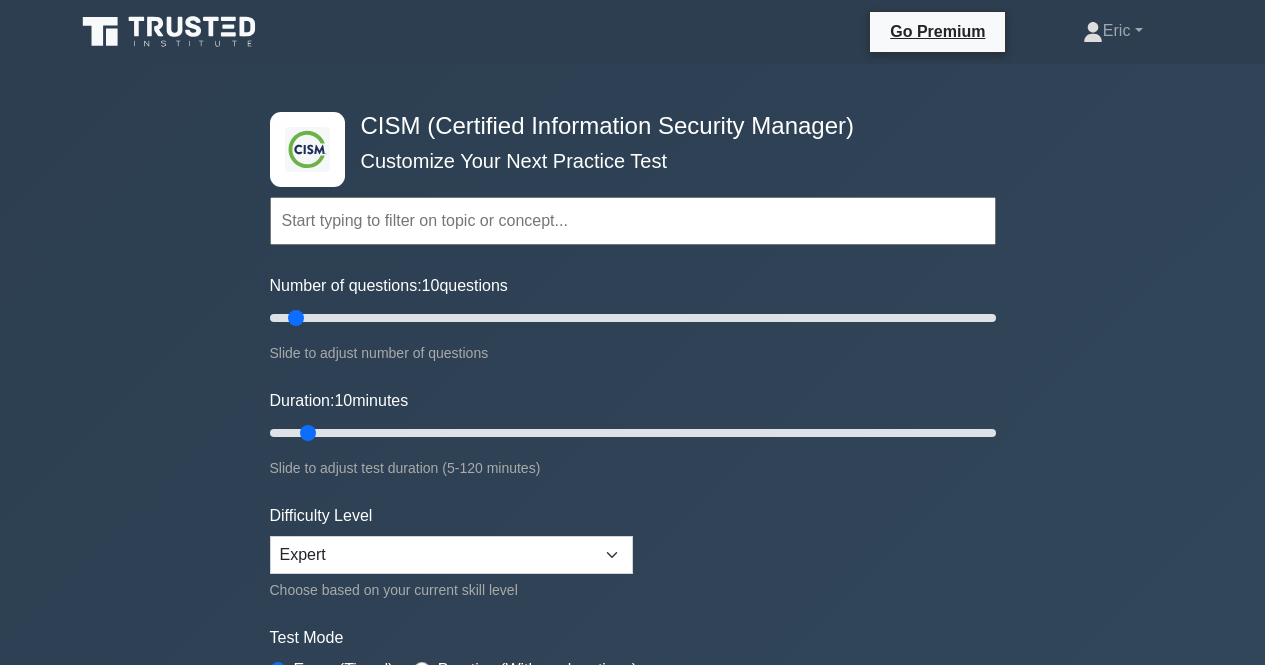 scroll, scrollTop: 0, scrollLeft: 0, axis: both 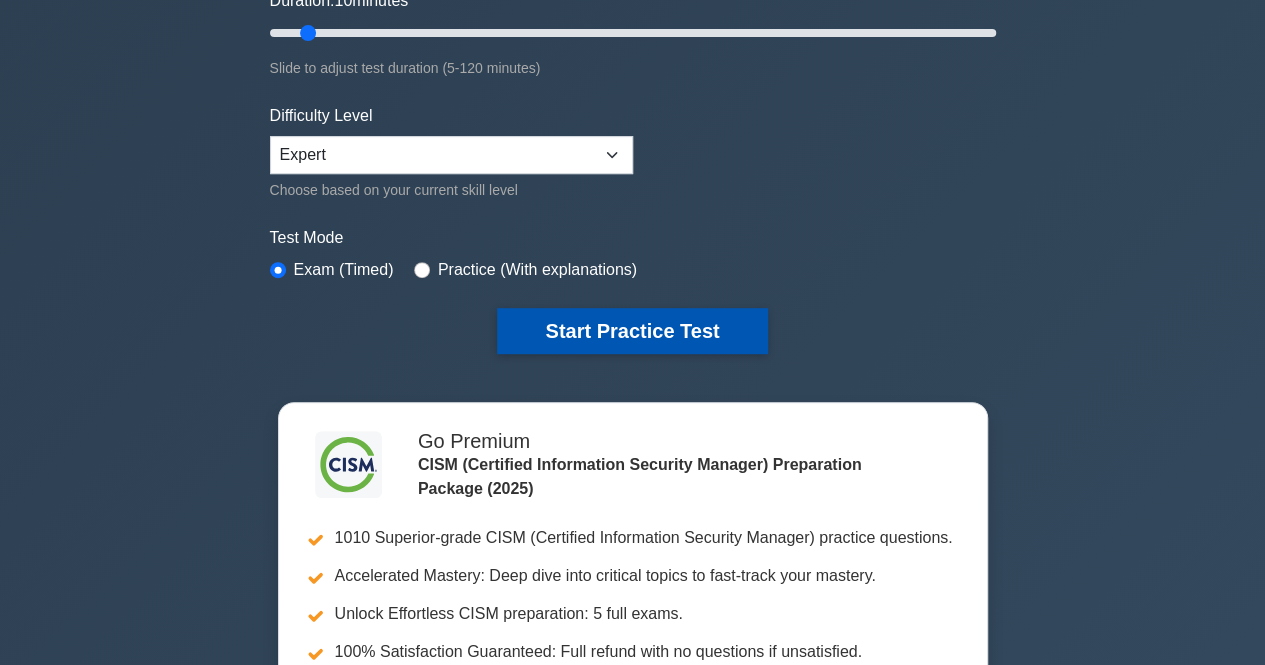 click on "Start Practice Test" at bounding box center (632, 331) 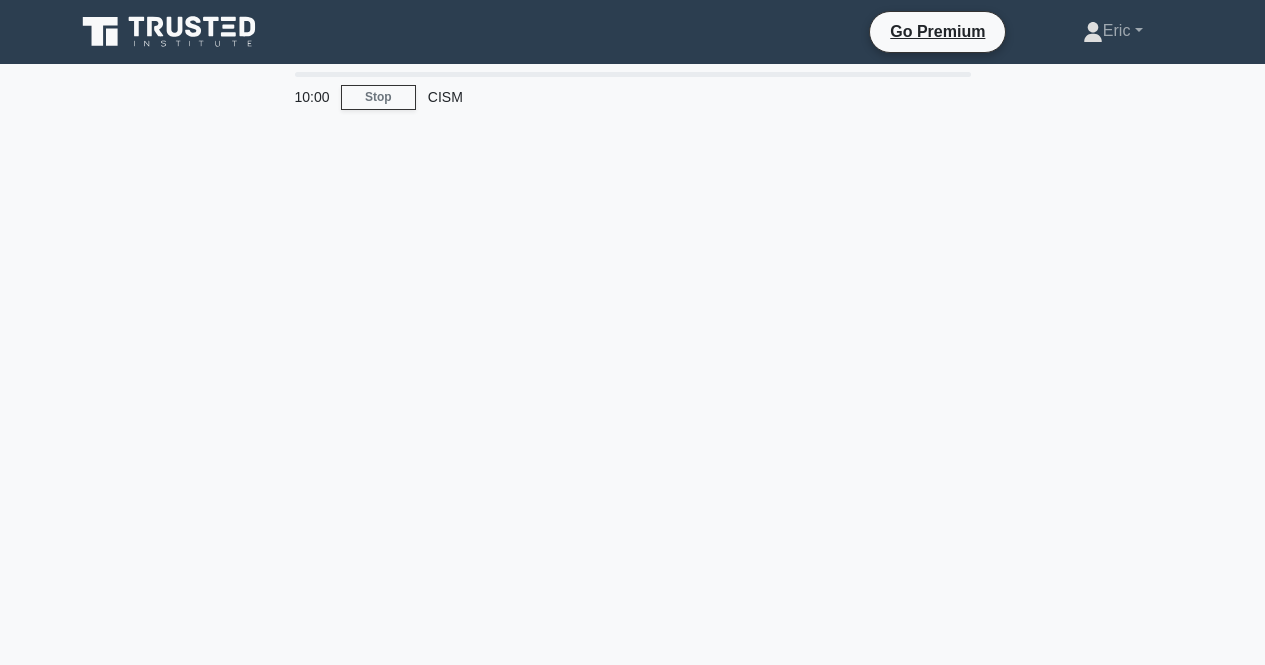 scroll, scrollTop: 0, scrollLeft: 0, axis: both 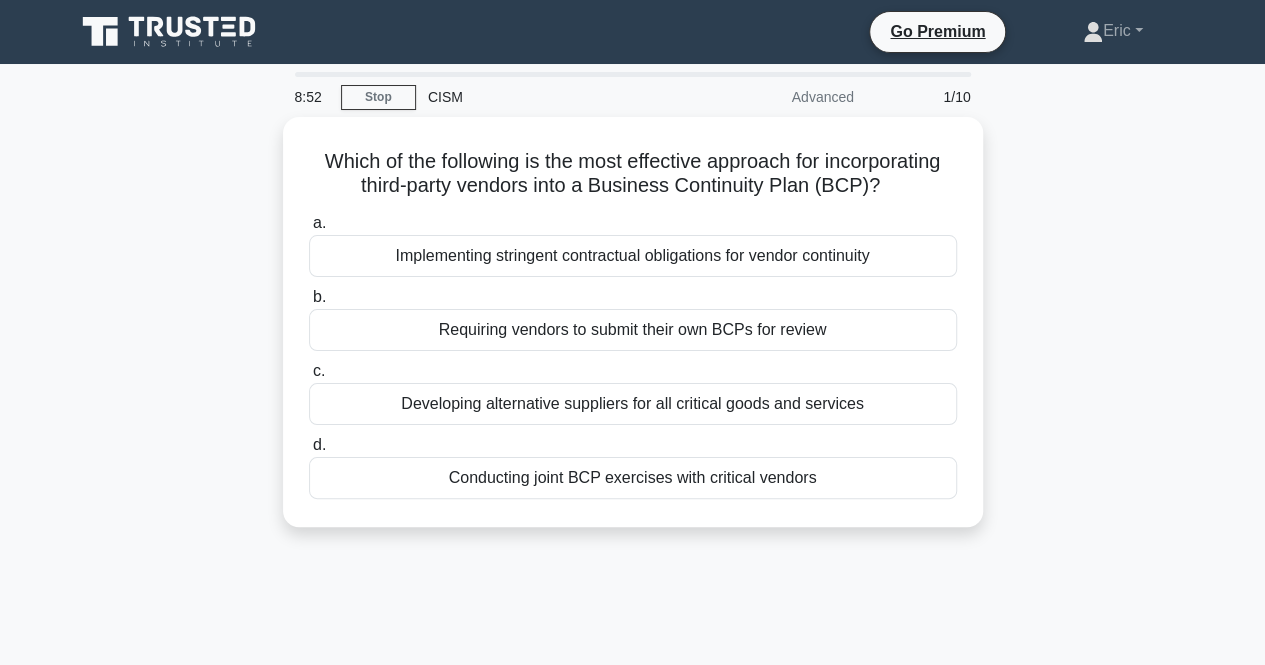 click on "Requiring vendors to submit their own BCPs for review" at bounding box center [633, 330] 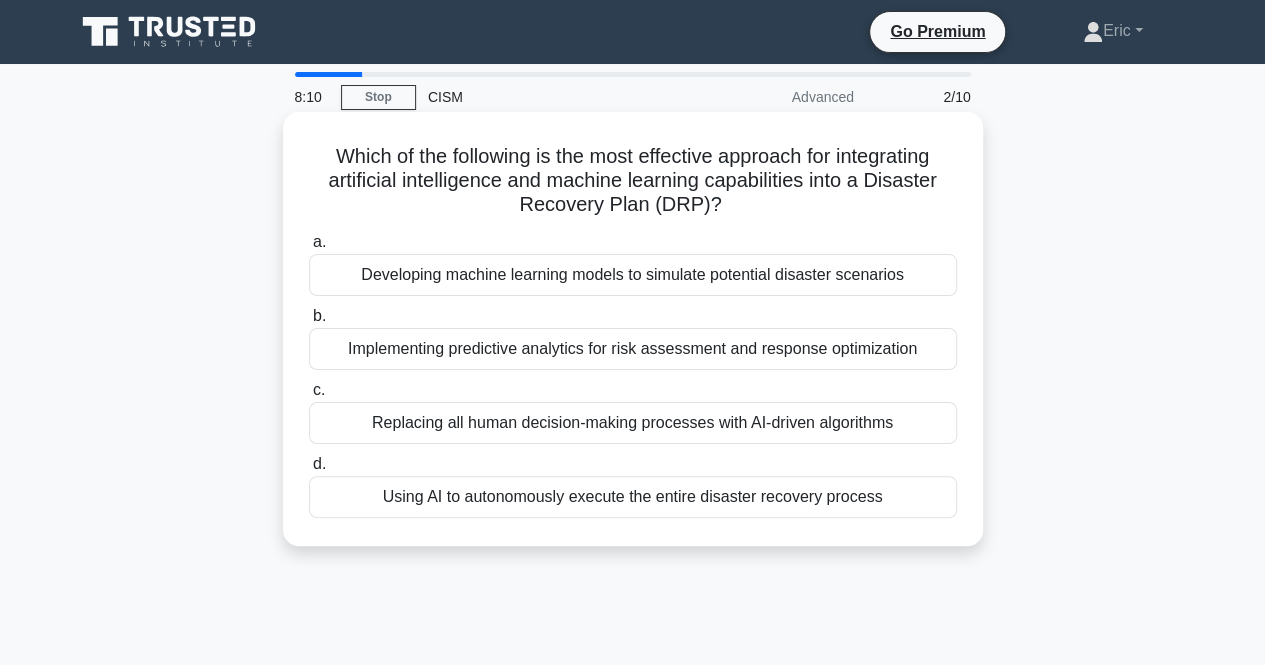 click on "Implementing predictive analytics for risk assessment and response optimization" at bounding box center [633, 349] 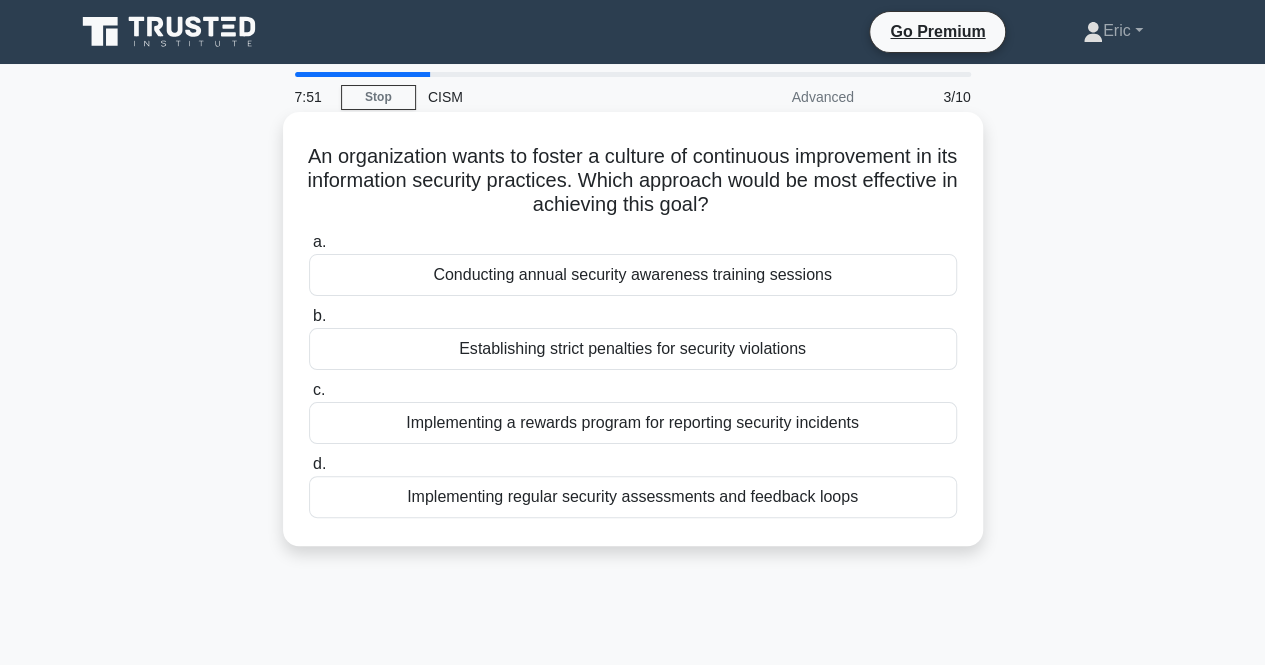 click on "Implementing regular security assessments and feedback loops" at bounding box center (633, 497) 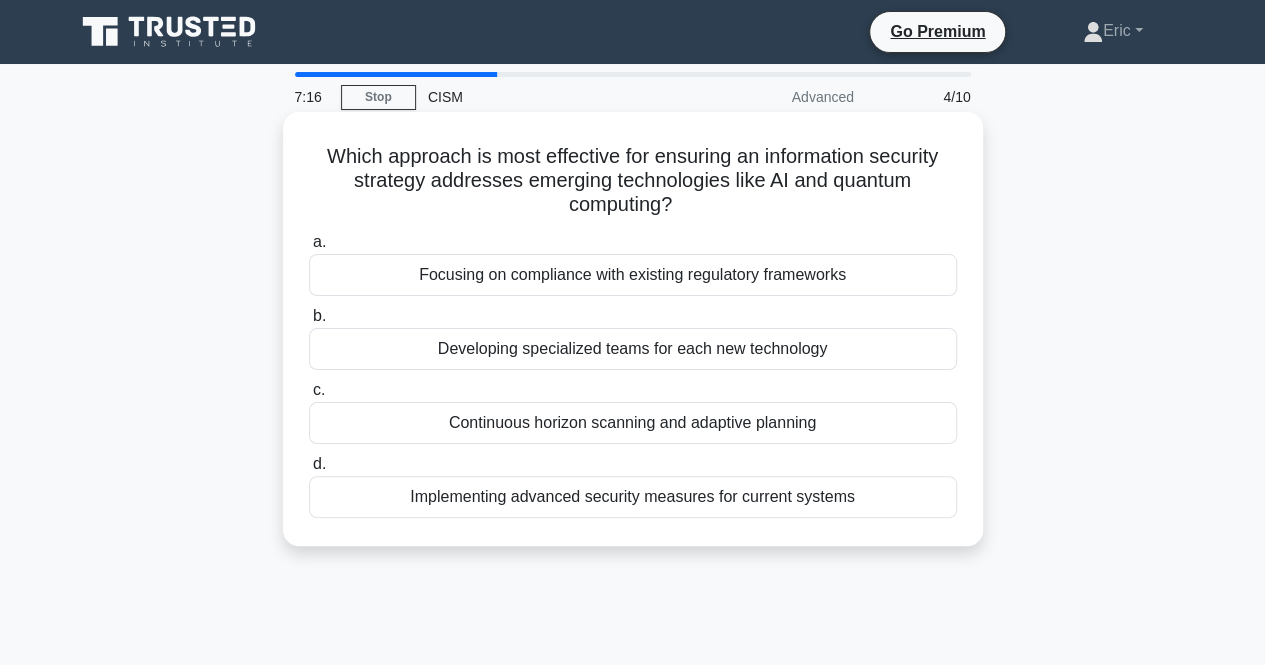 click on "Focusing on compliance with existing regulatory frameworks" at bounding box center (633, 275) 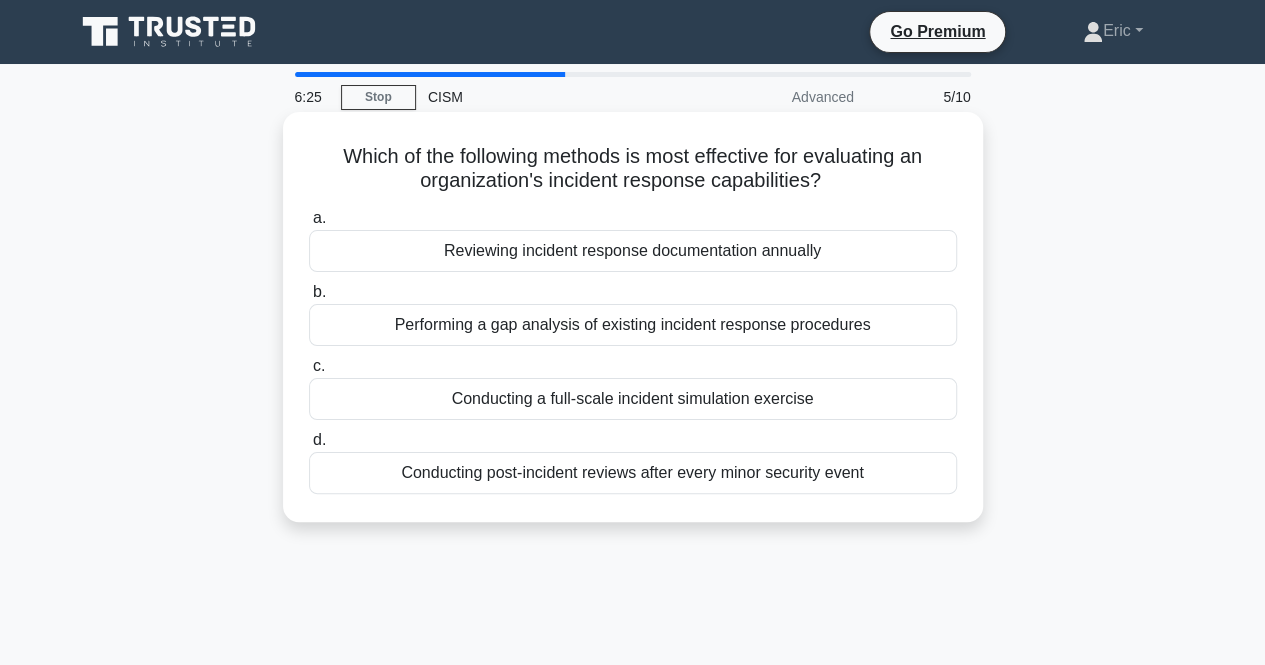 click on "Conducting a full-scale incident simulation exercise" at bounding box center (633, 399) 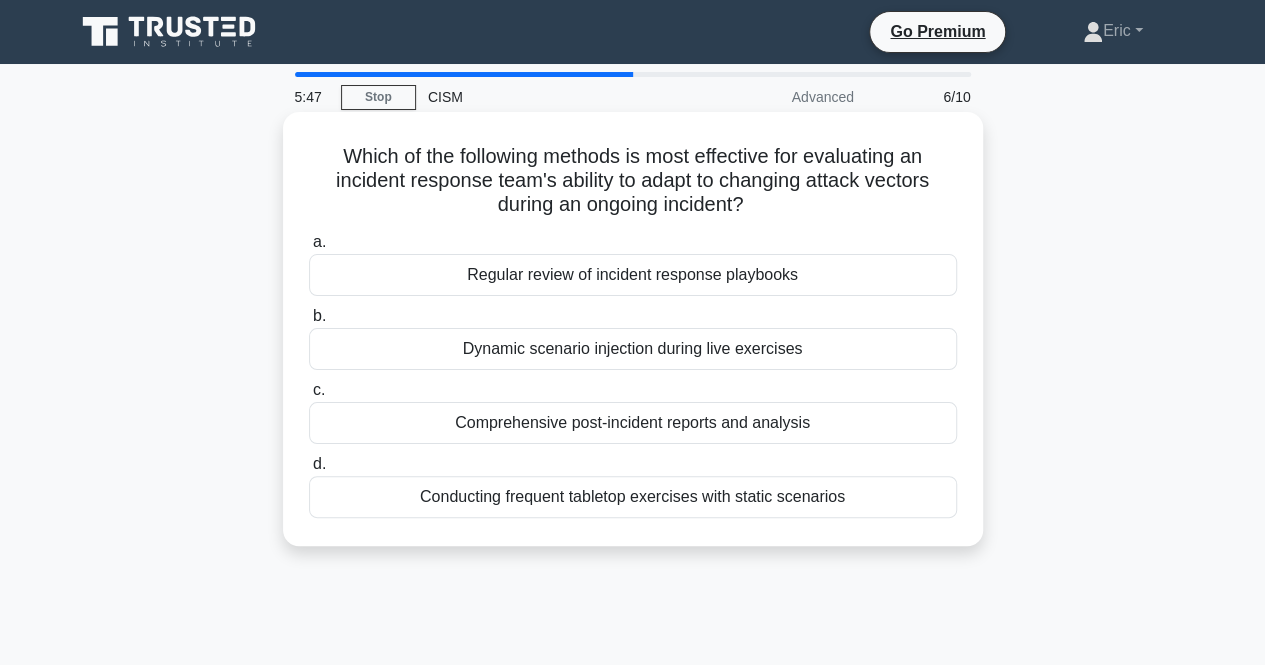 click on "Conducting frequent tabletop exercises with static scenarios" at bounding box center (633, 497) 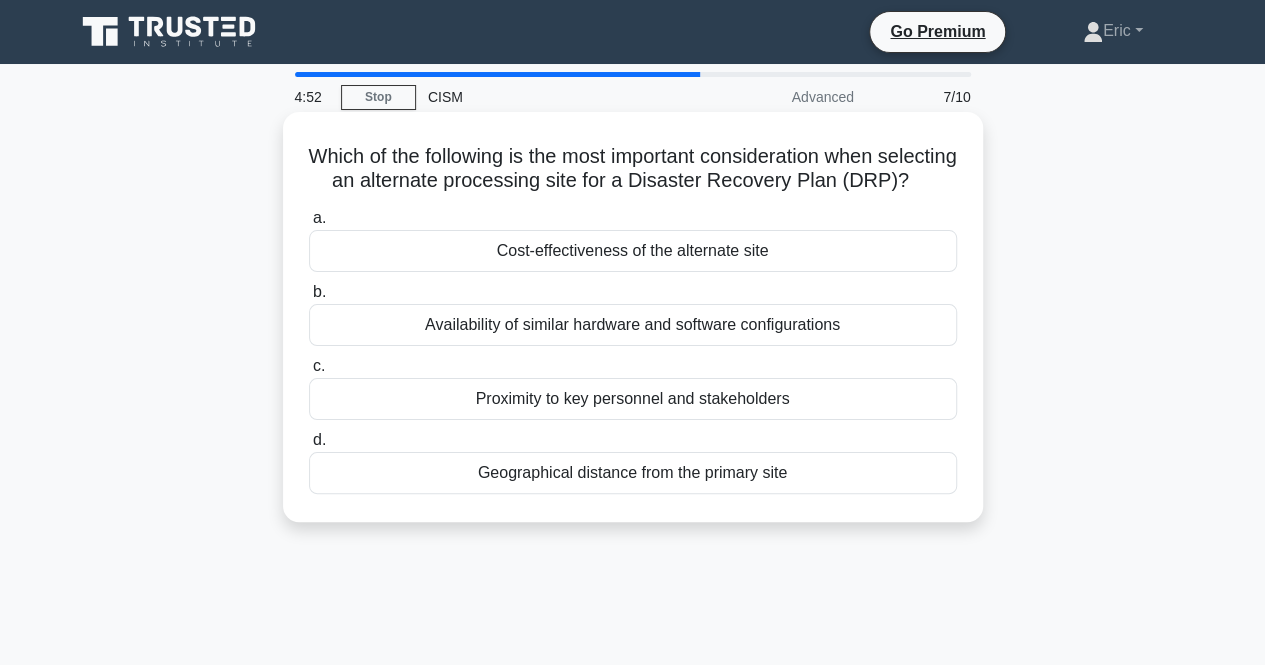 click on "Geographical distance from the primary site" at bounding box center (633, 473) 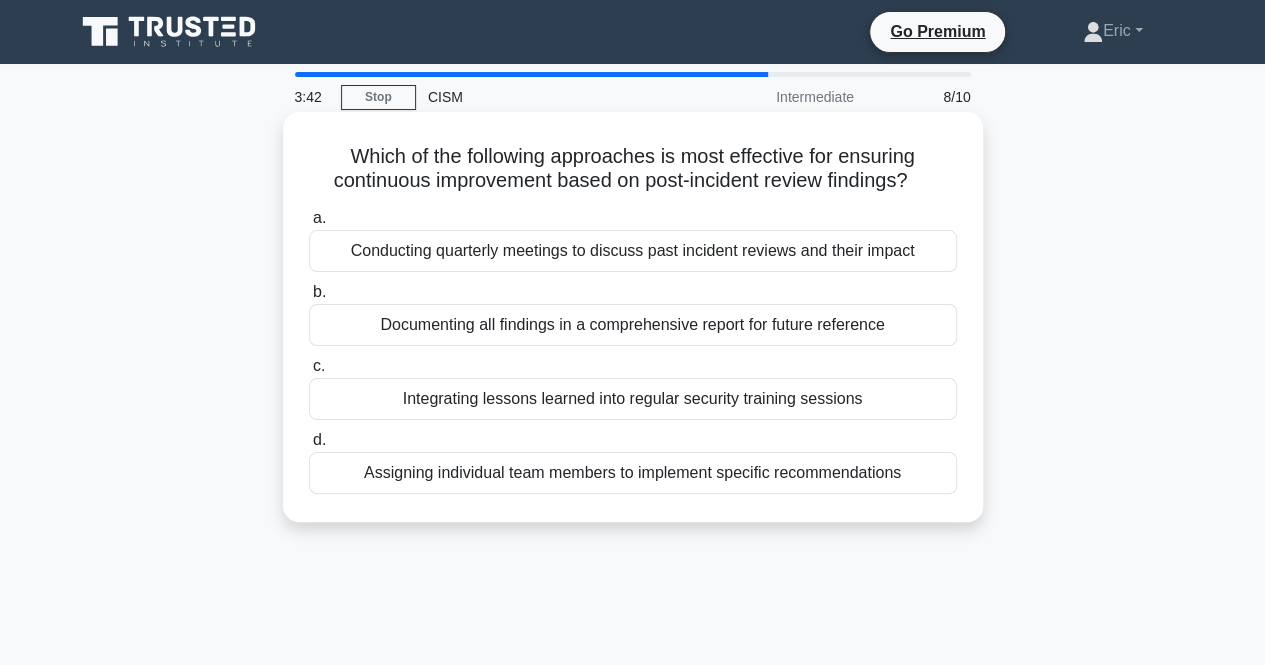 click on "Documenting all findings in a comprehensive report for future reference" at bounding box center (633, 325) 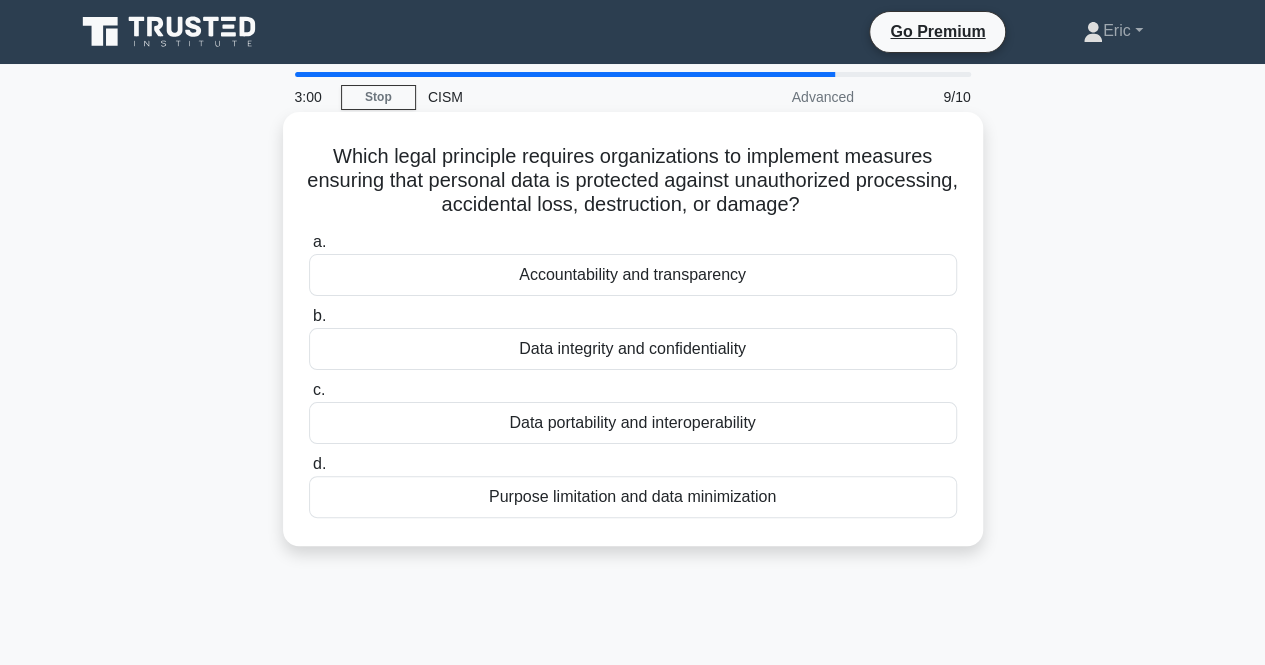 click on "Purpose limitation and data minimization" at bounding box center [633, 497] 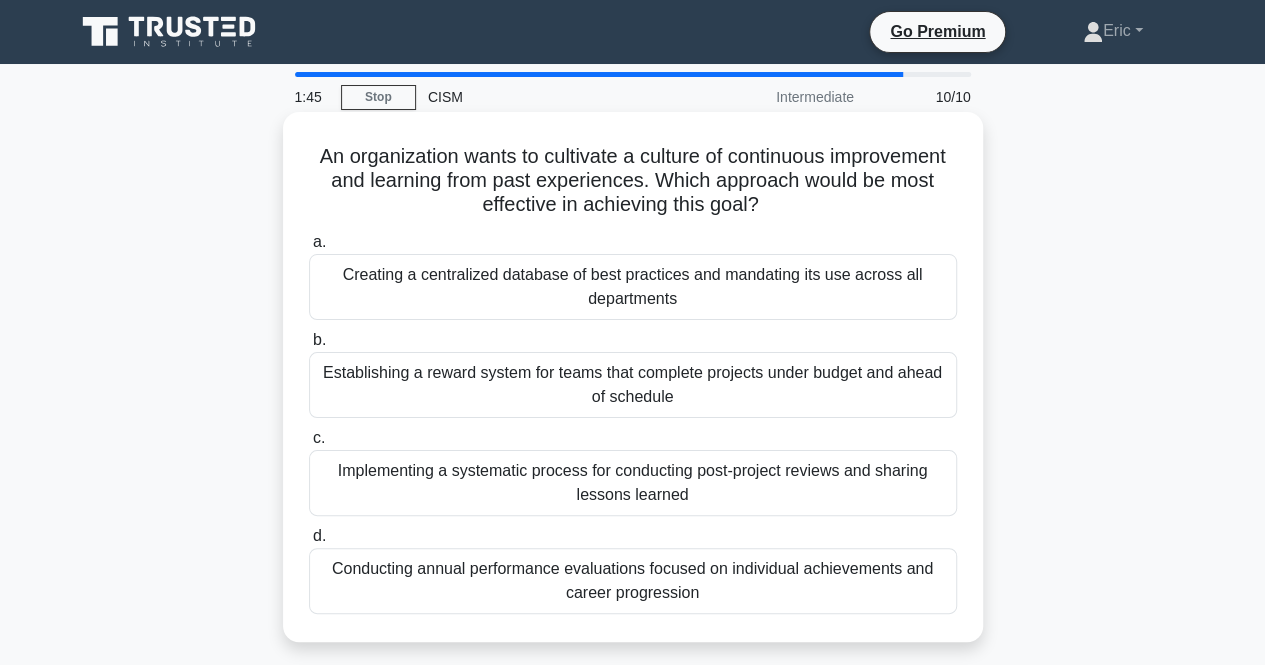 click on "Implementing a systematic process for conducting post-project reviews and sharing lessons learned" at bounding box center (633, 483) 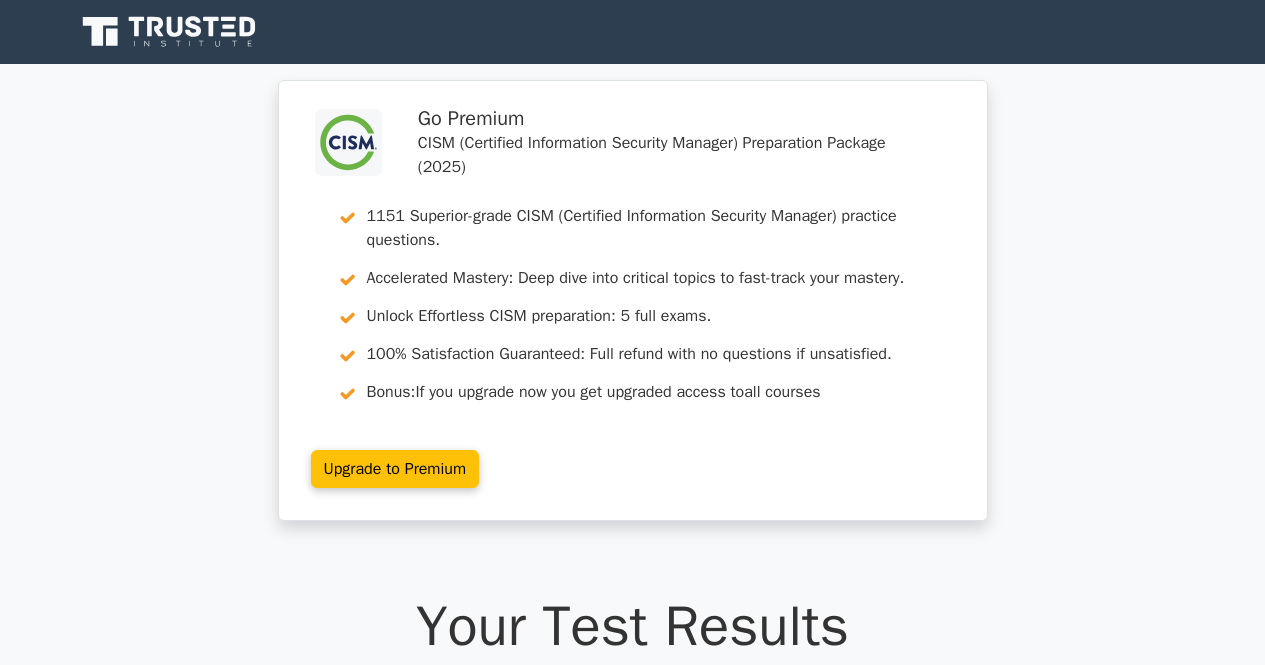 scroll, scrollTop: 0, scrollLeft: 0, axis: both 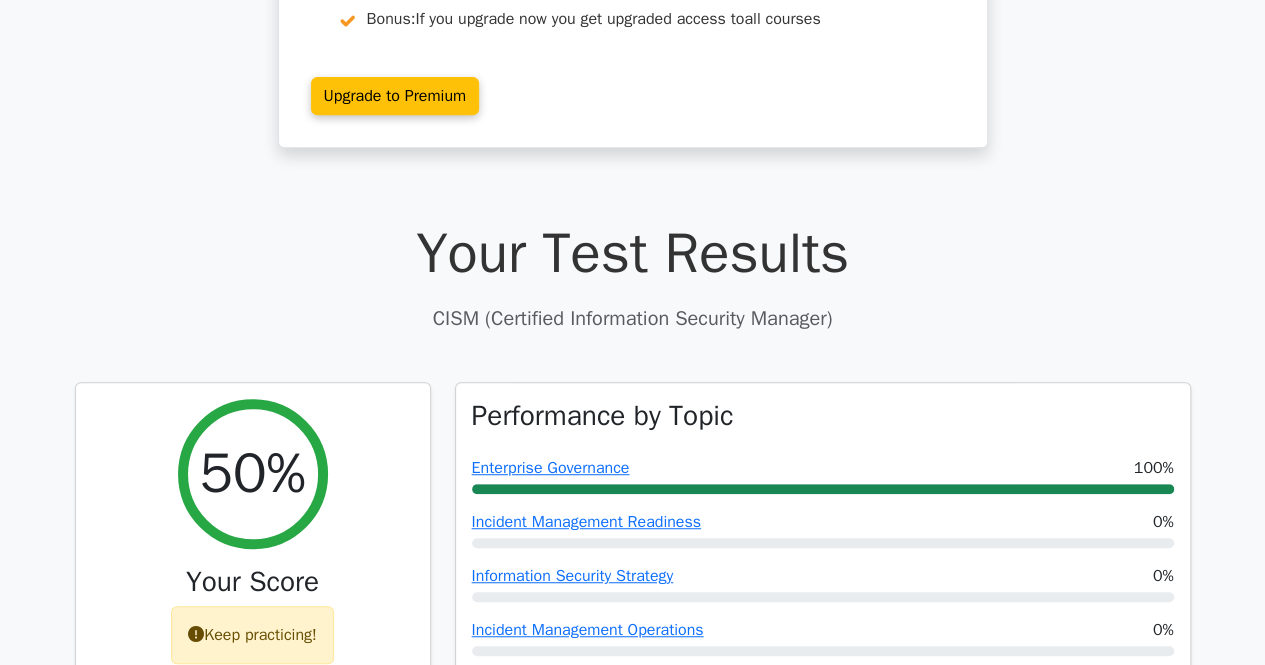 click on "Go Premium
[FIRST]" at bounding box center [632, 1683] 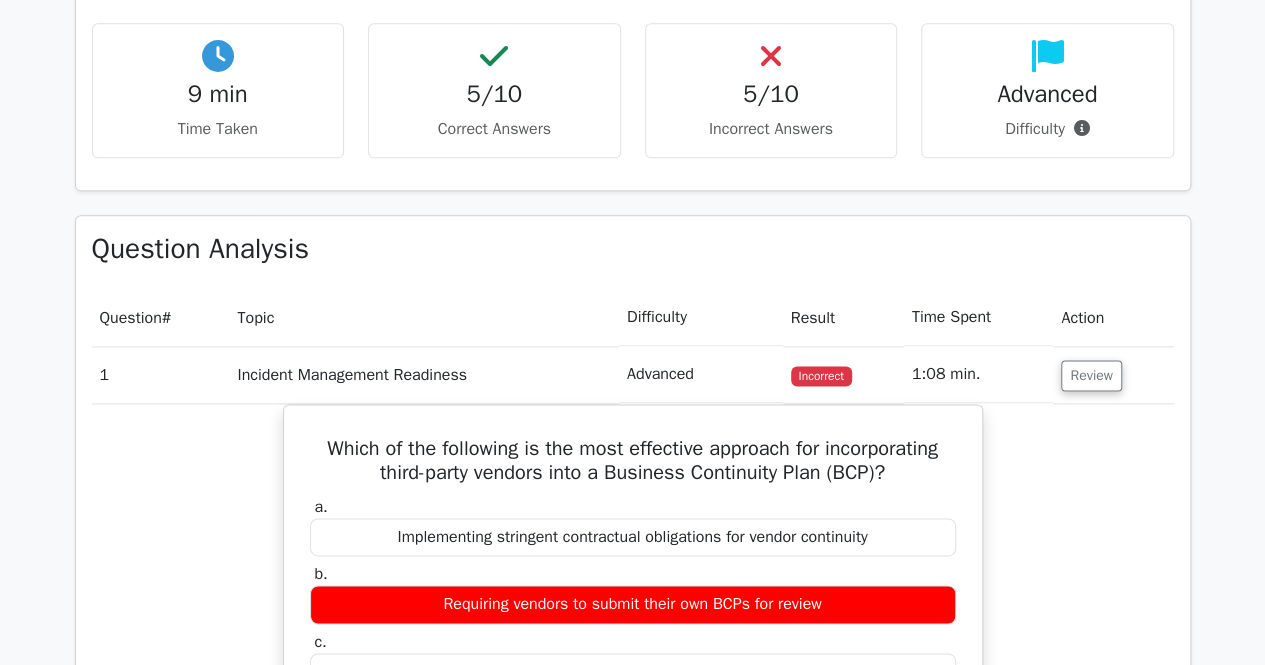 scroll, scrollTop: 1266, scrollLeft: 0, axis: vertical 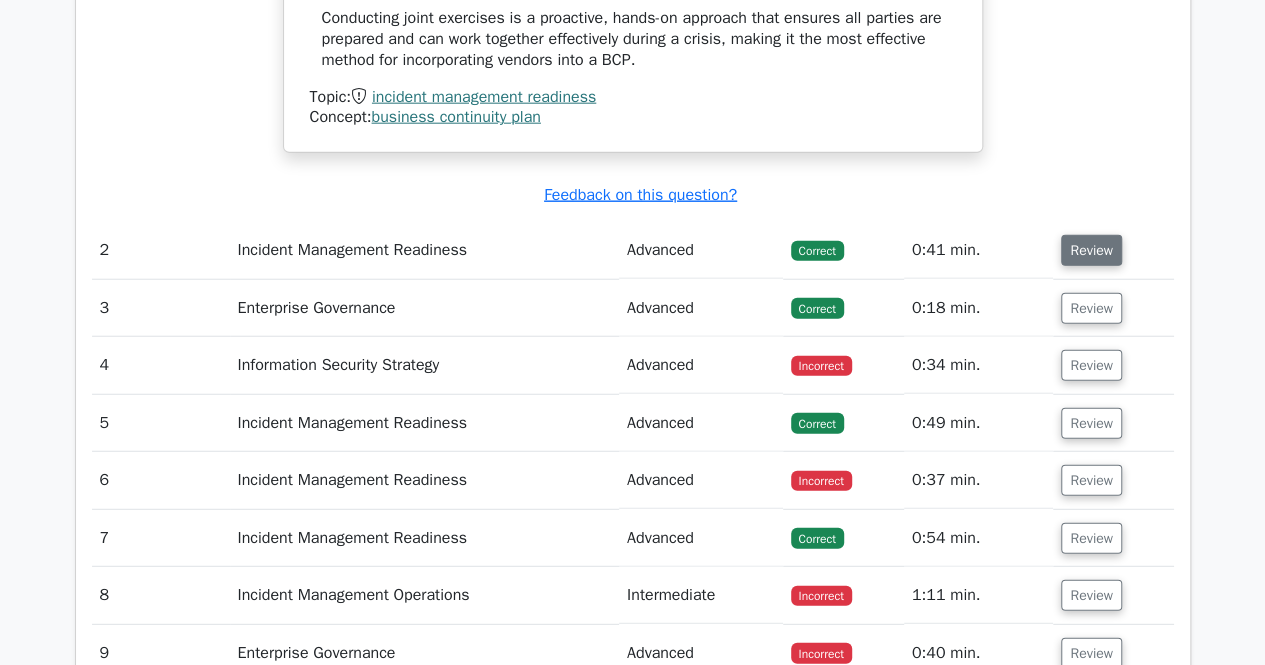 click on "Review" at bounding box center [1091, 250] 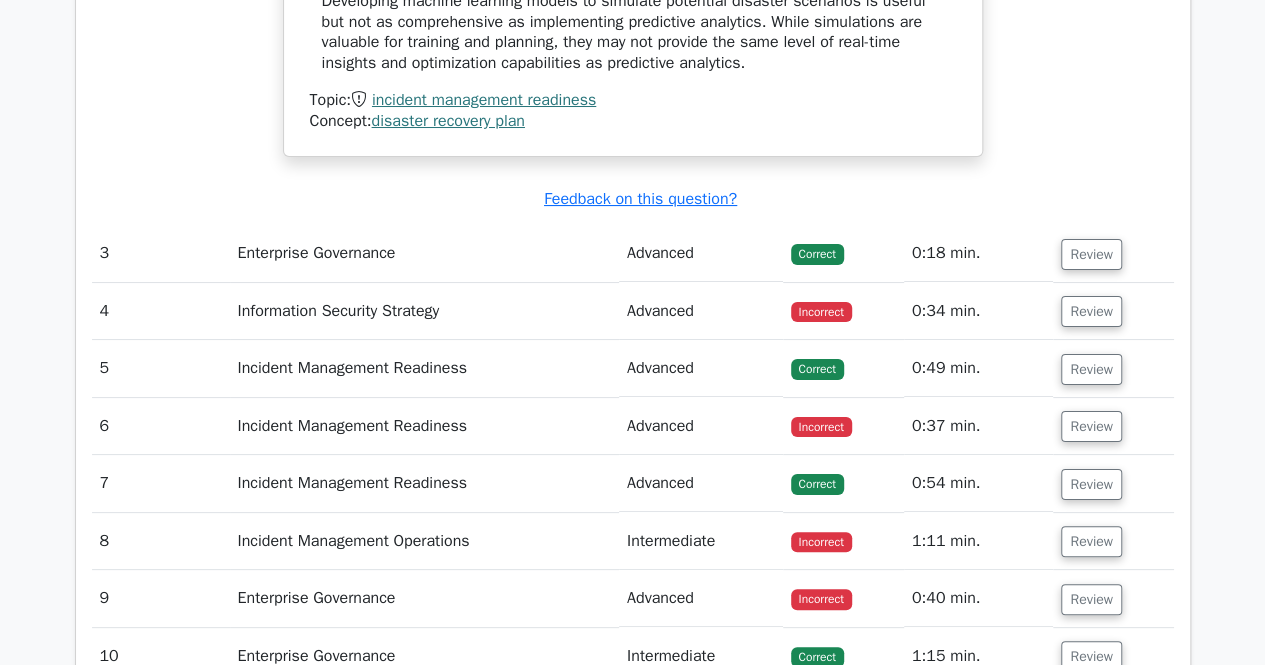 scroll, scrollTop: 3774, scrollLeft: 0, axis: vertical 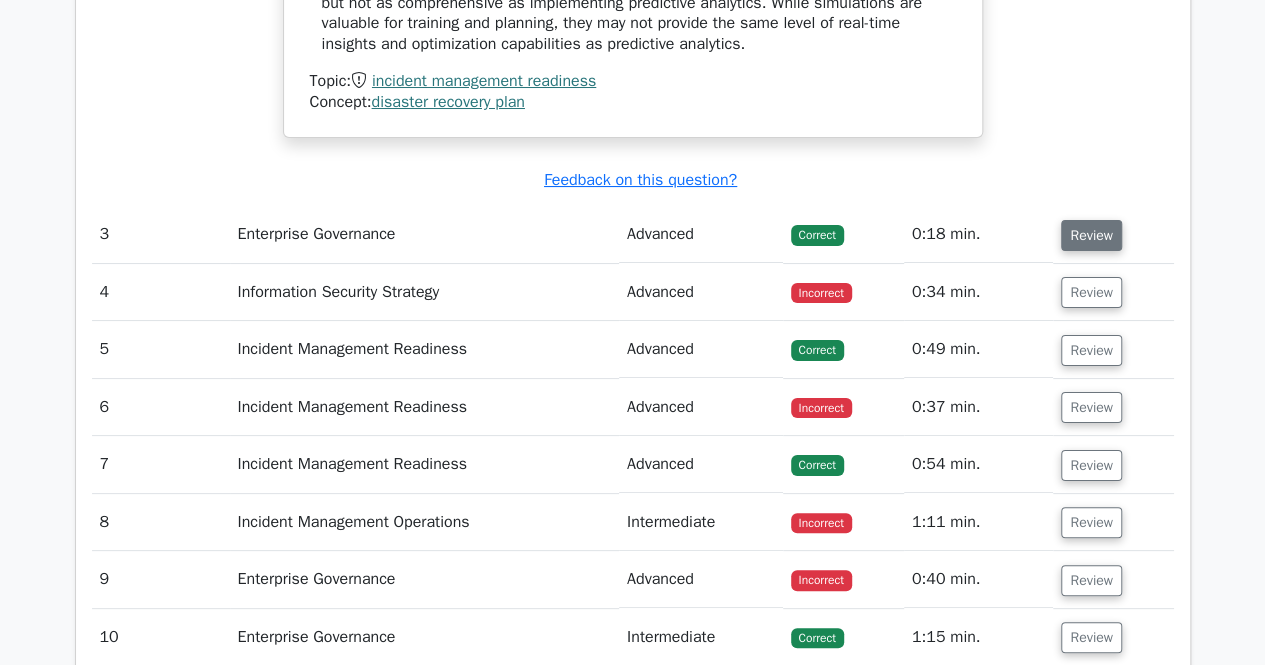 click on "Review" at bounding box center (1091, 235) 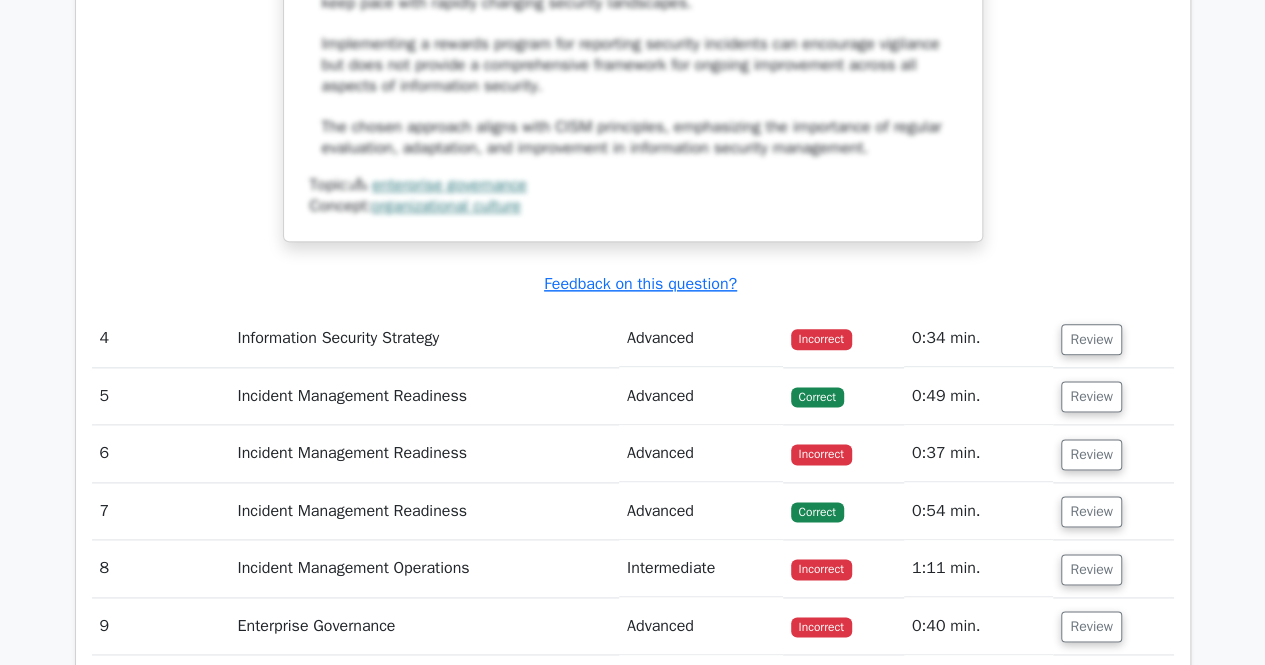 scroll, scrollTop: 4894, scrollLeft: 0, axis: vertical 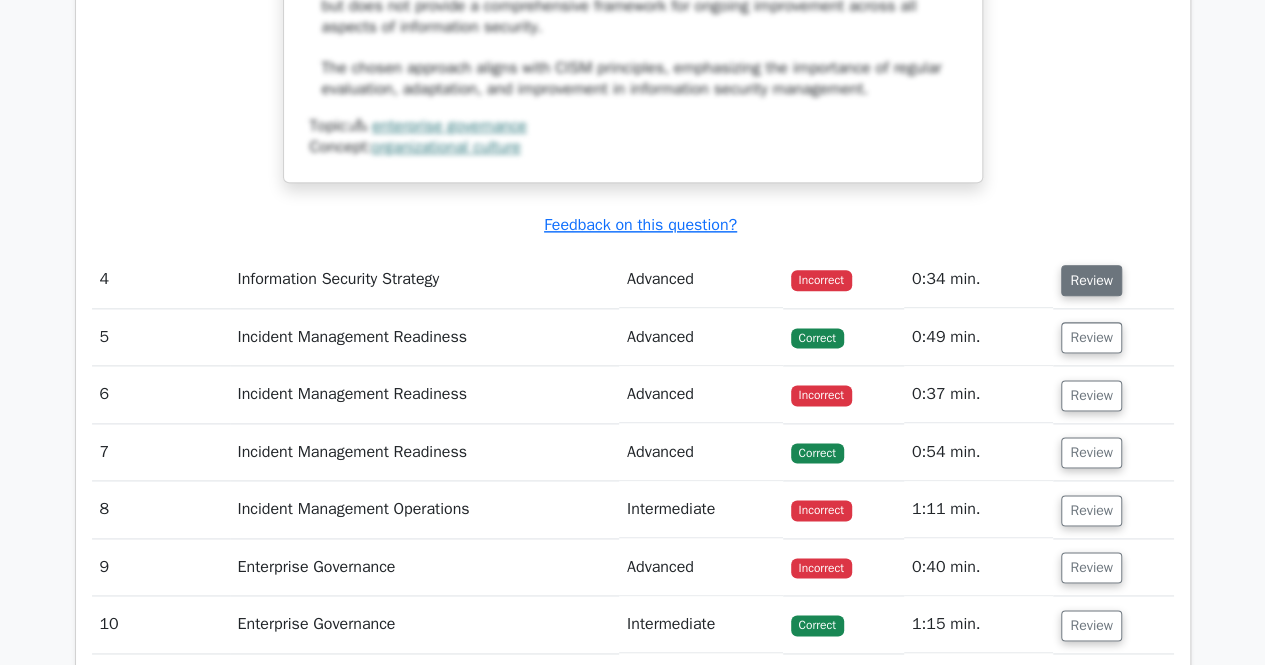 click on "Review" at bounding box center [1091, 280] 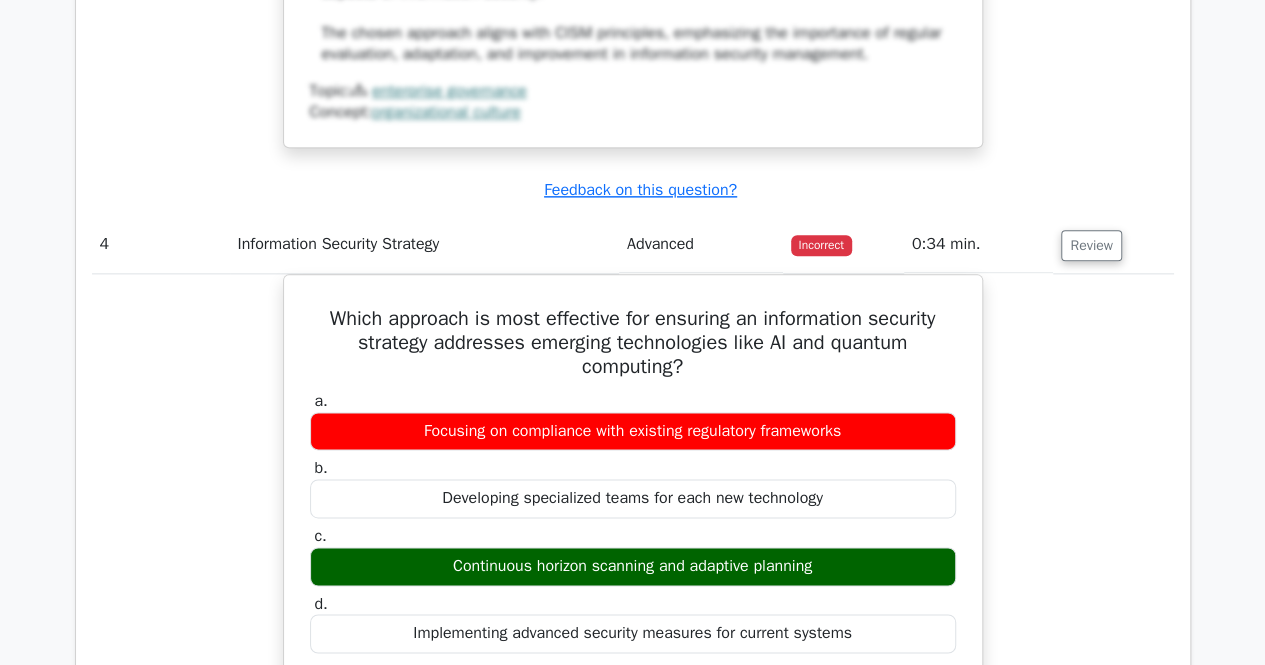 scroll, scrollTop: 4974, scrollLeft: 0, axis: vertical 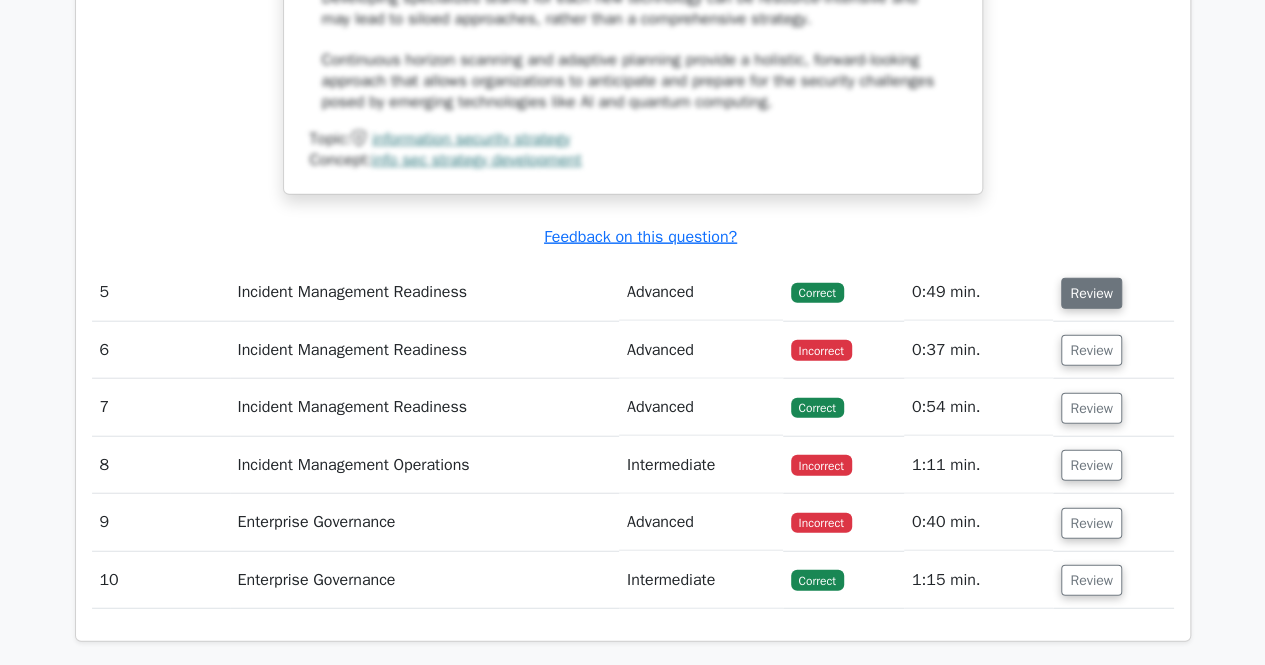 click on "Review" at bounding box center (1091, 293) 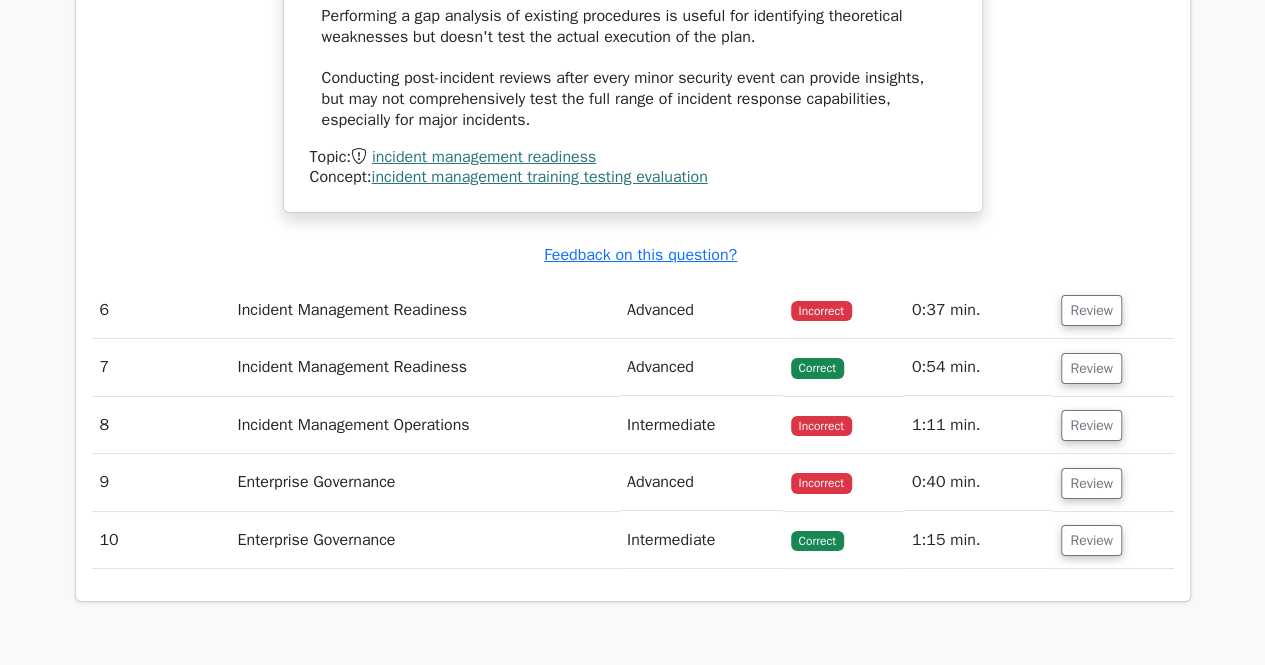 scroll, scrollTop: 7374, scrollLeft: 0, axis: vertical 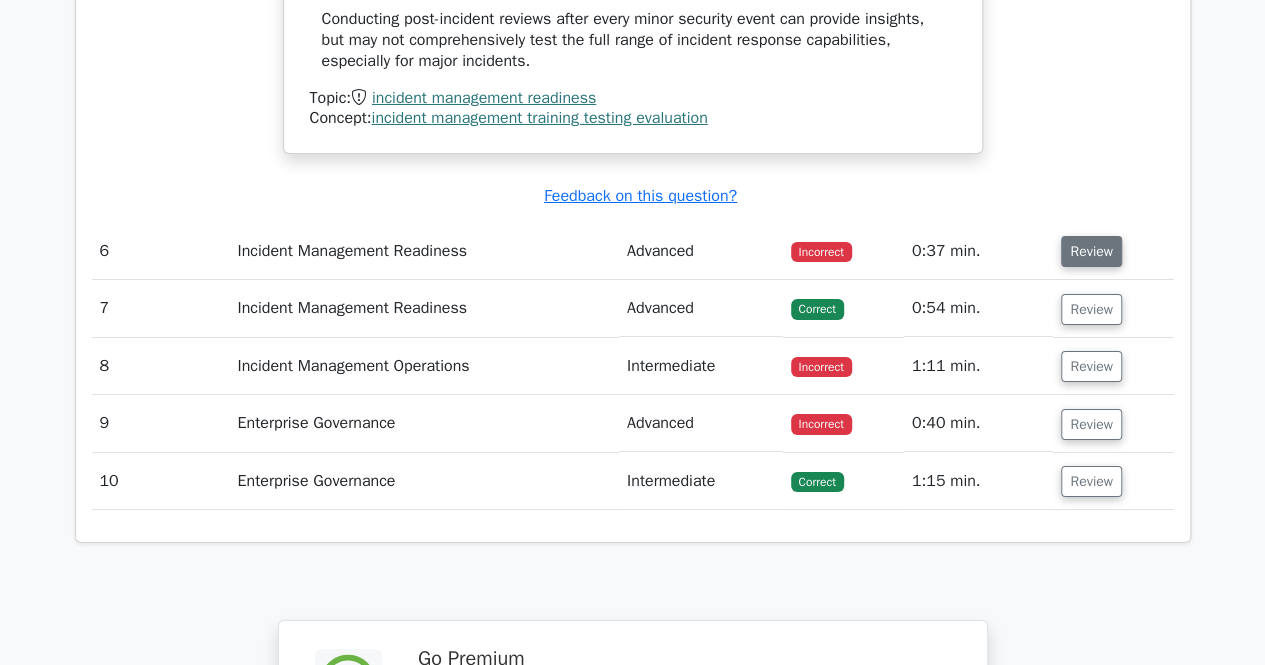 click on "Review" at bounding box center (1091, 251) 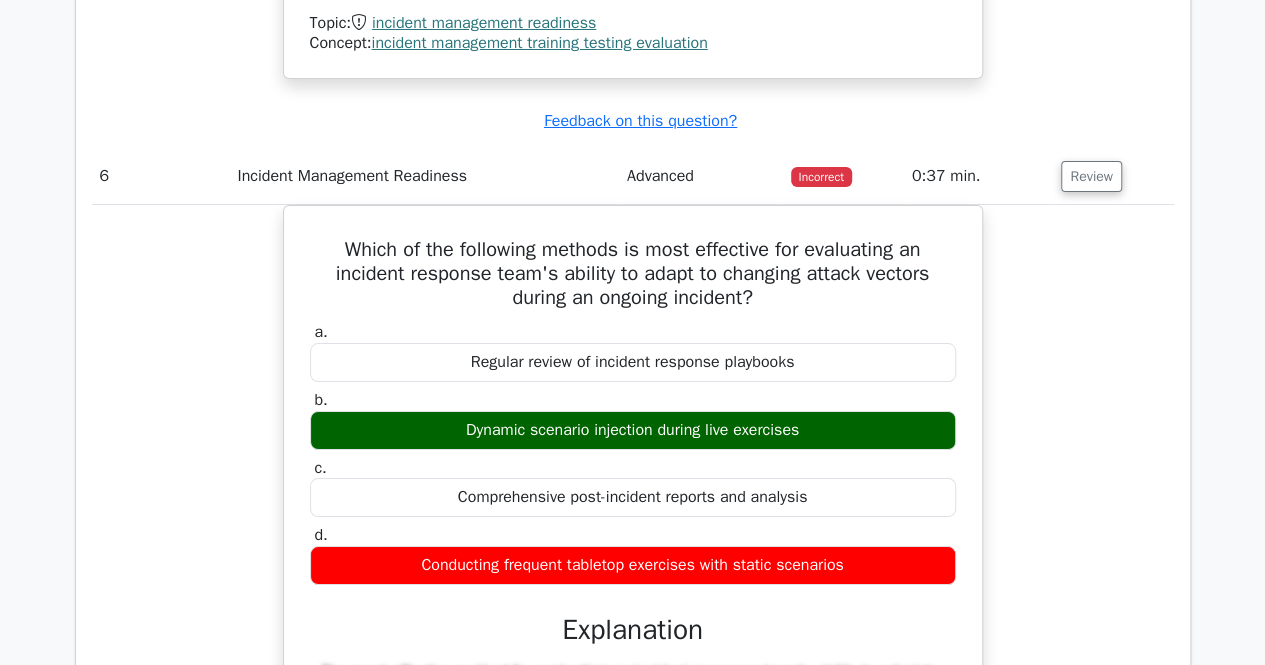 scroll, scrollTop: 7494, scrollLeft: 0, axis: vertical 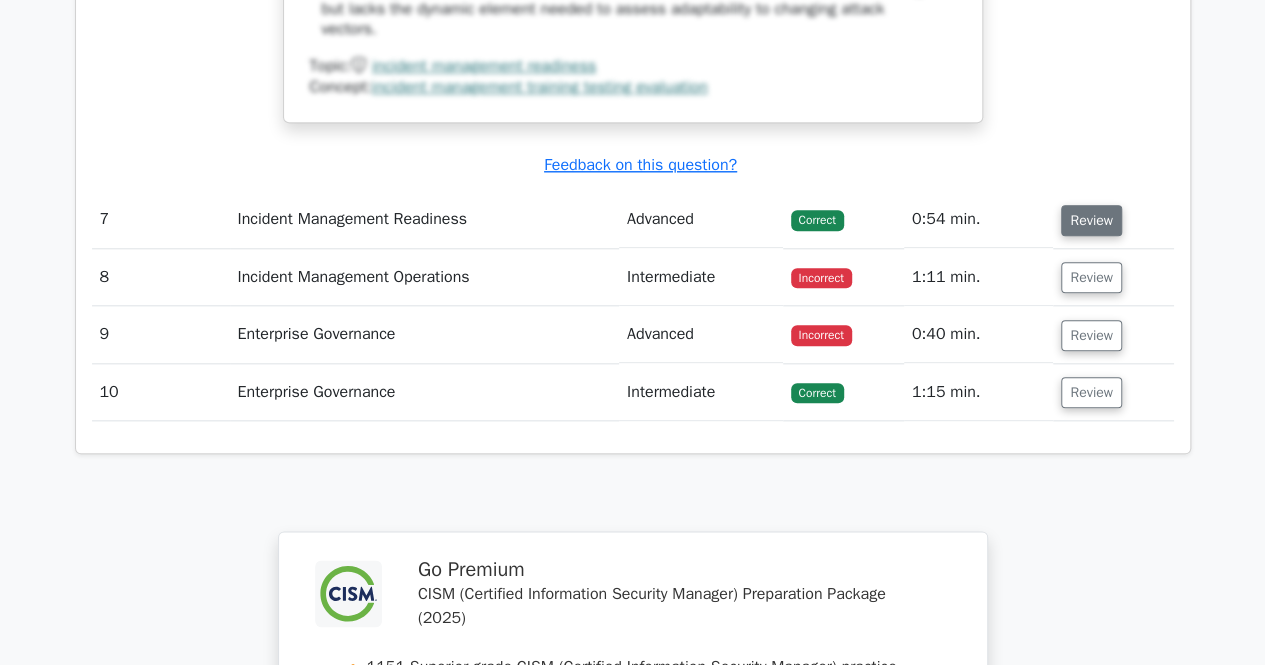 click on "Review" at bounding box center [1091, 220] 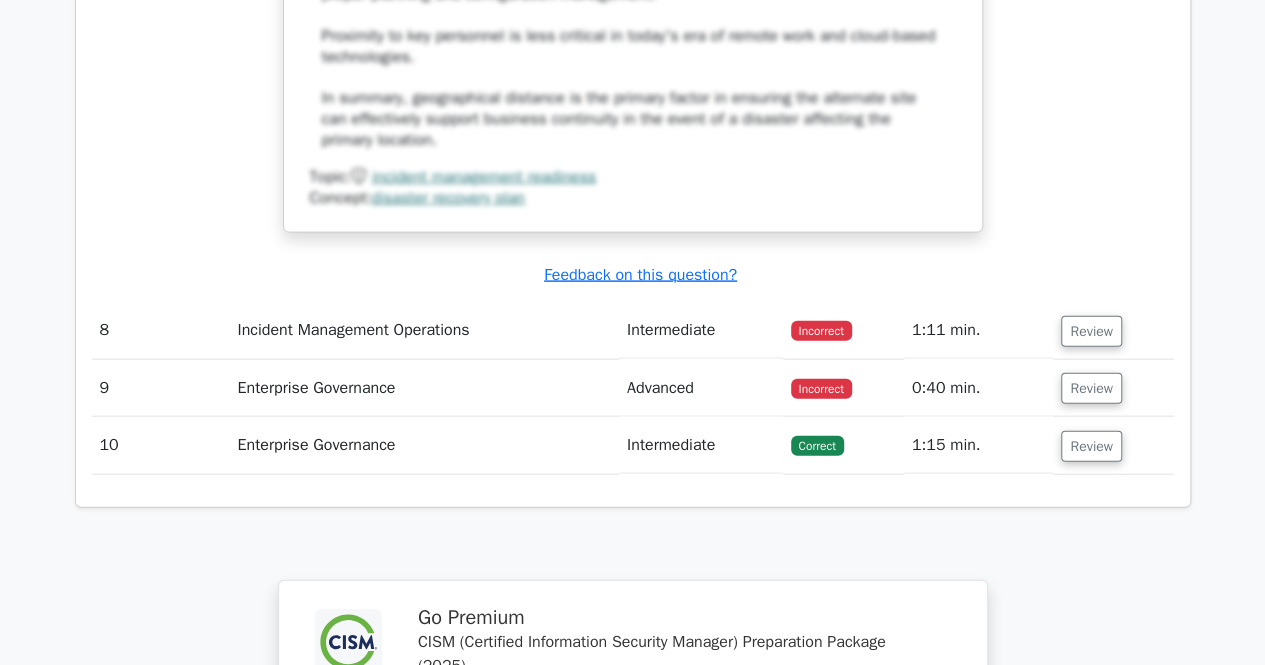 scroll, scrollTop: 9734, scrollLeft: 0, axis: vertical 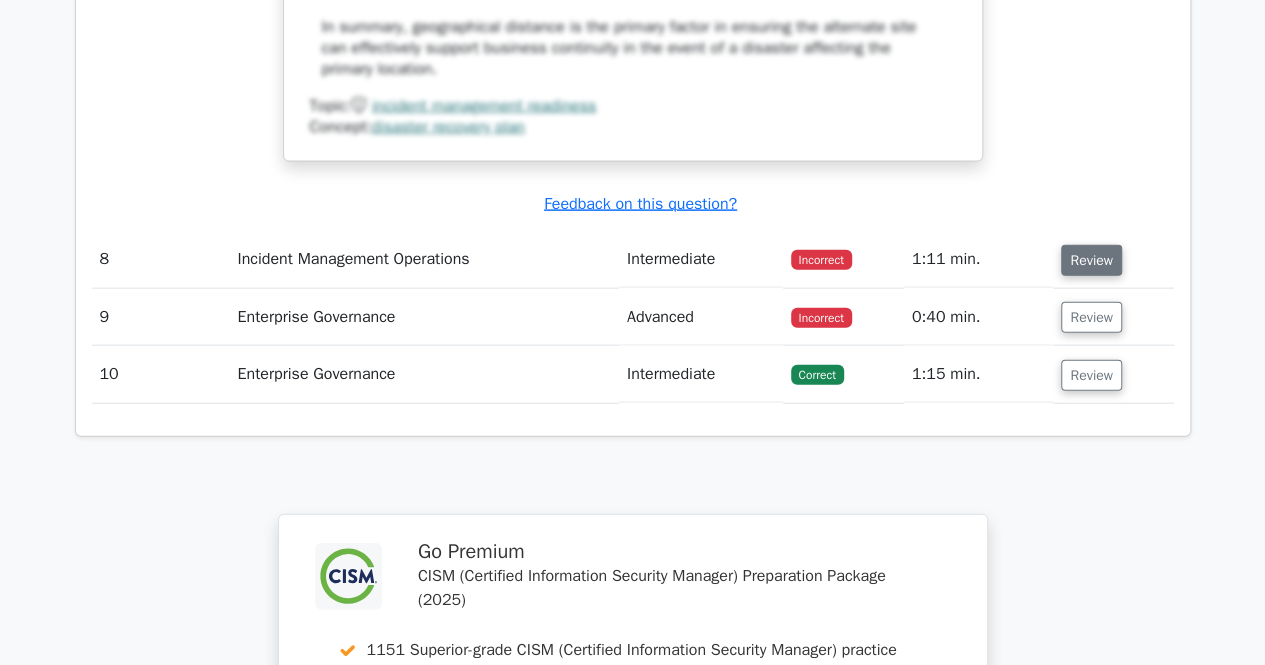 click on "Review" at bounding box center [1091, 260] 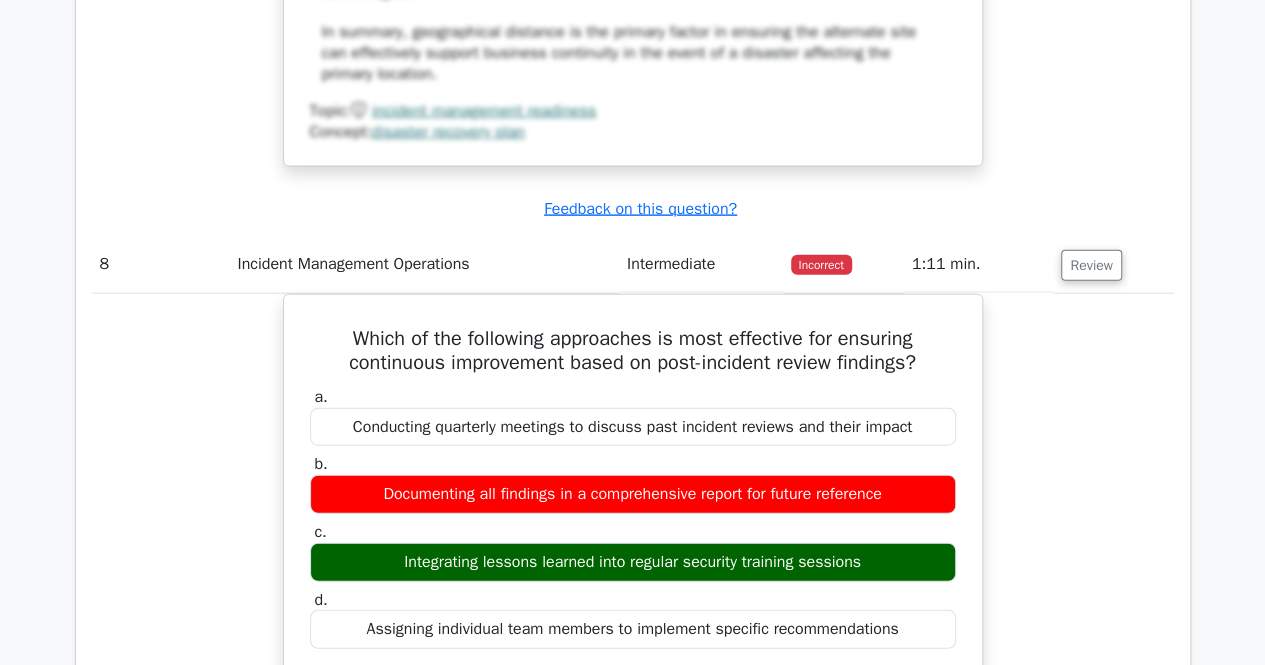 click on ".clsa-1{fill:#f6f7f8;}.clsa-2{fill:#6bb345;}.clsa-3{fill:#1d2e5c;}
Go Premium
CISM (Certified Information Security Manager) Preparation Package (2025)
1151 Superior-grade  CISM (Certified Information Security Manager) practice questions.
Accelerated Mastery: Deep dive into critical topics to fast-track your mastery.
Unlock Effortless CISM preparation: 5 full exams.
100% Satisfaction Guaranteed: Full refund with no questions if unsatisfied. Bonus: all courses" at bounding box center (632, -3727) 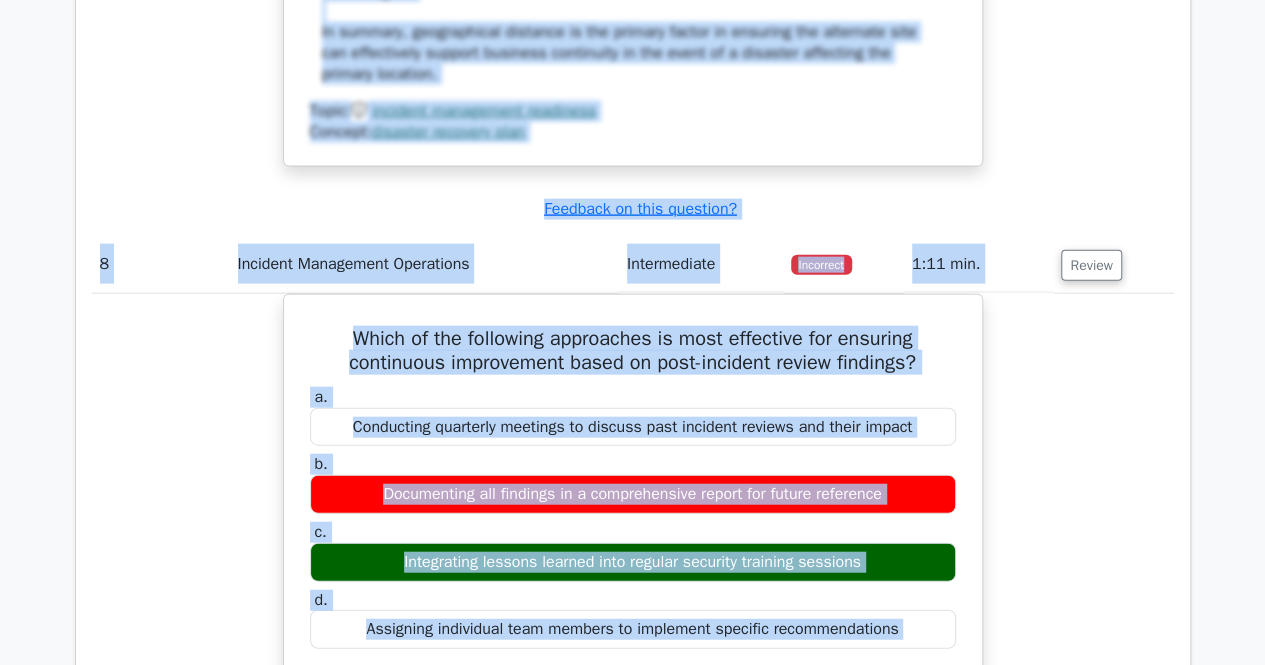 click on ".clsa-1{fill:#f6f7f8;}.clsa-2{fill:#6bb345;}.clsa-3{fill:#1d2e5c;}
Go Premium
CISM (Certified Information Security Manager) Preparation Package (2025)
1151 Superior-grade  CISM (Certified Information Security Manager) practice questions.
Accelerated Mastery: Deep dive into critical topics to fast-track your mastery.
Unlock Effortless CISM preparation: 5 full exams.
100% Satisfaction Guaranteed: Full refund with no questions if unsatisfied. Bonus: all courses" at bounding box center (632, -3727) 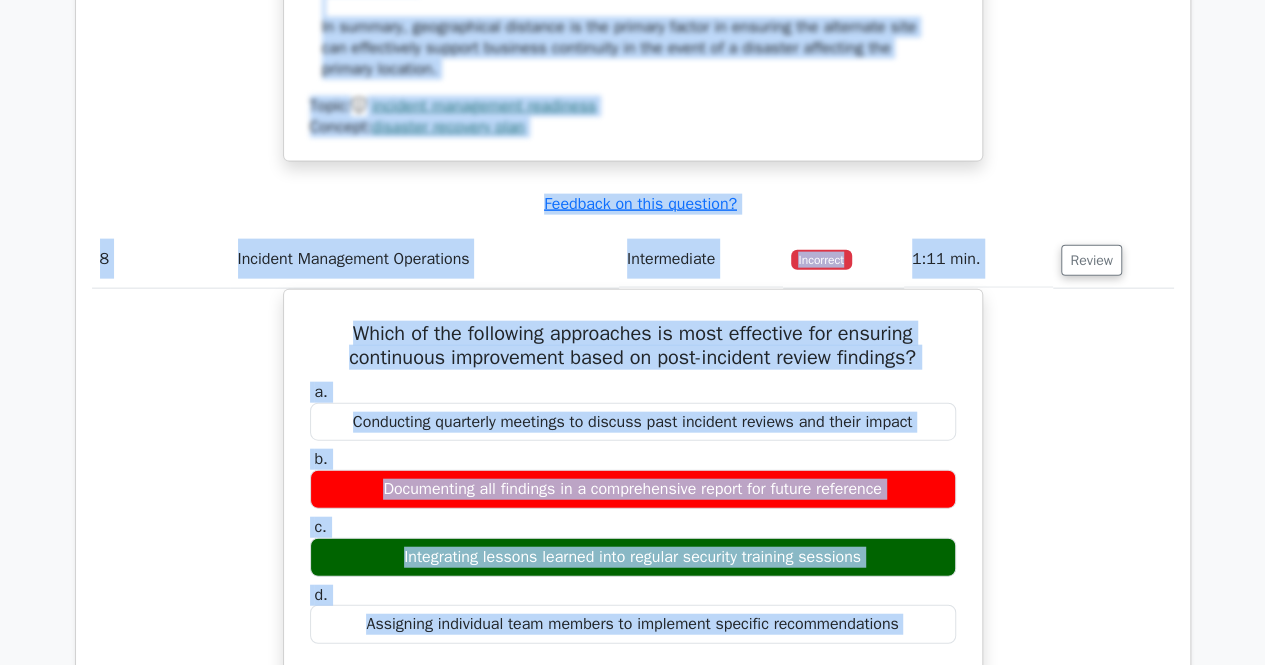 click on "Which of the following approaches is most effective for ensuring continuous improvement based on post-incident review findings?
a.
Conducting quarterly meetings to discuss past incident reviews and their impact
b.
c. d." at bounding box center (633, 818) 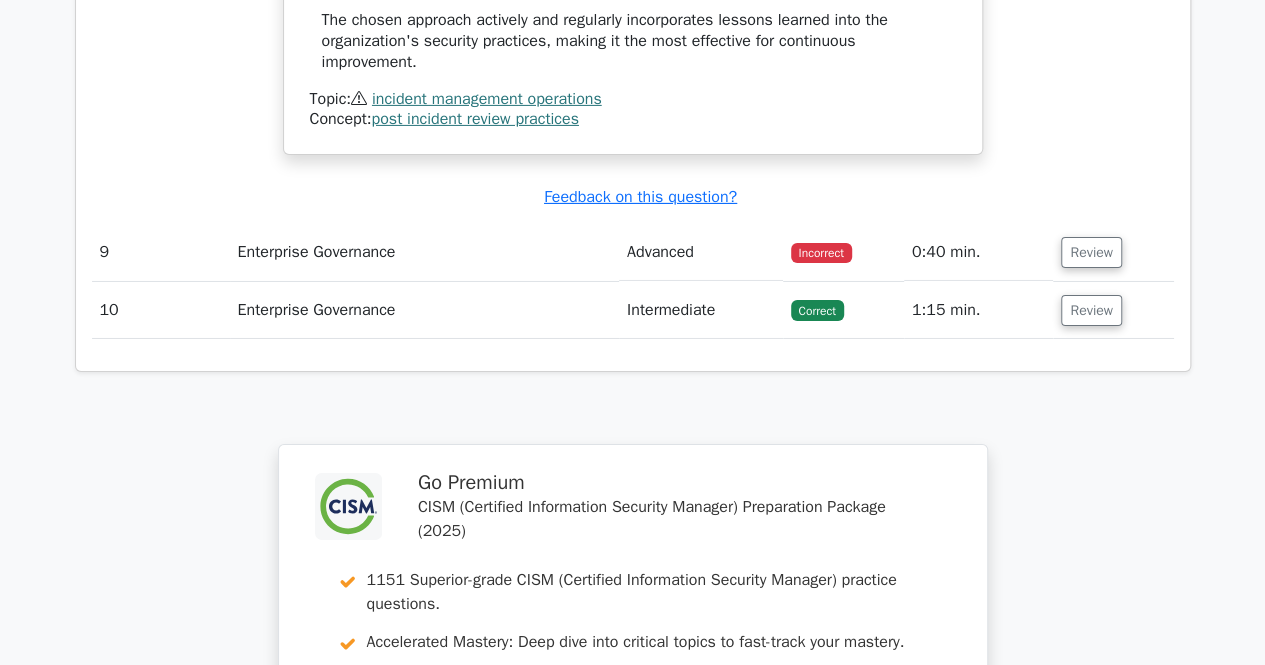 scroll, scrollTop: 10921, scrollLeft: 0, axis: vertical 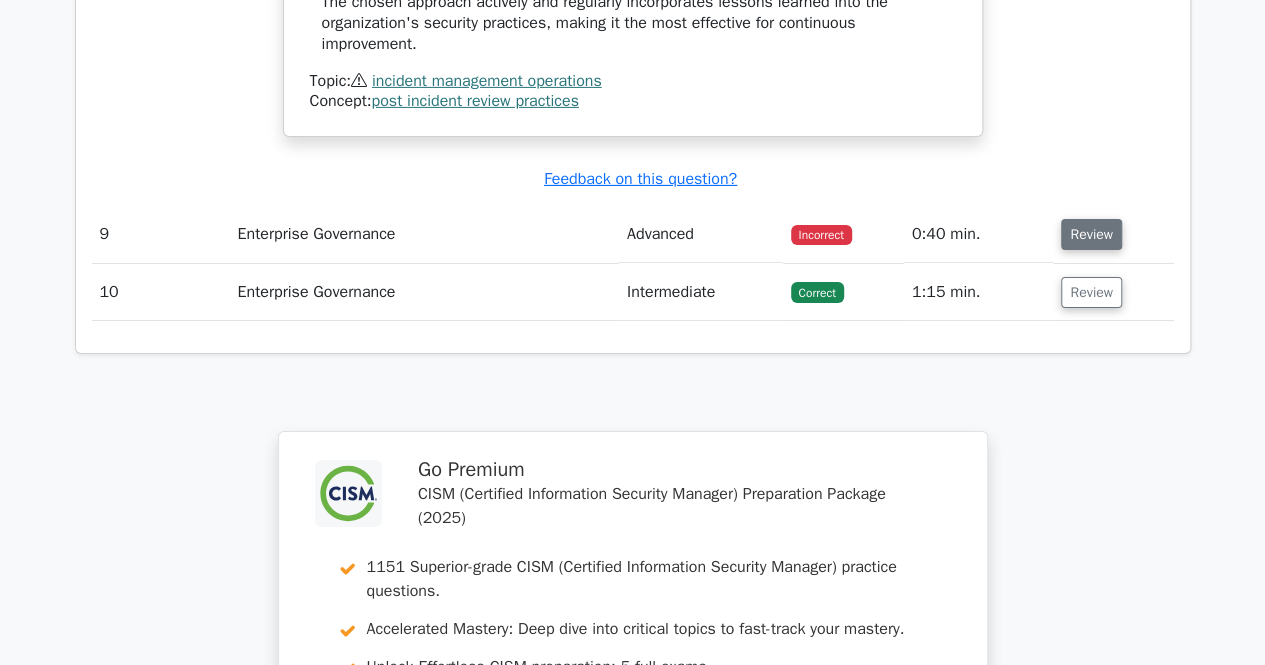 click on "Review" at bounding box center [1091, 234] 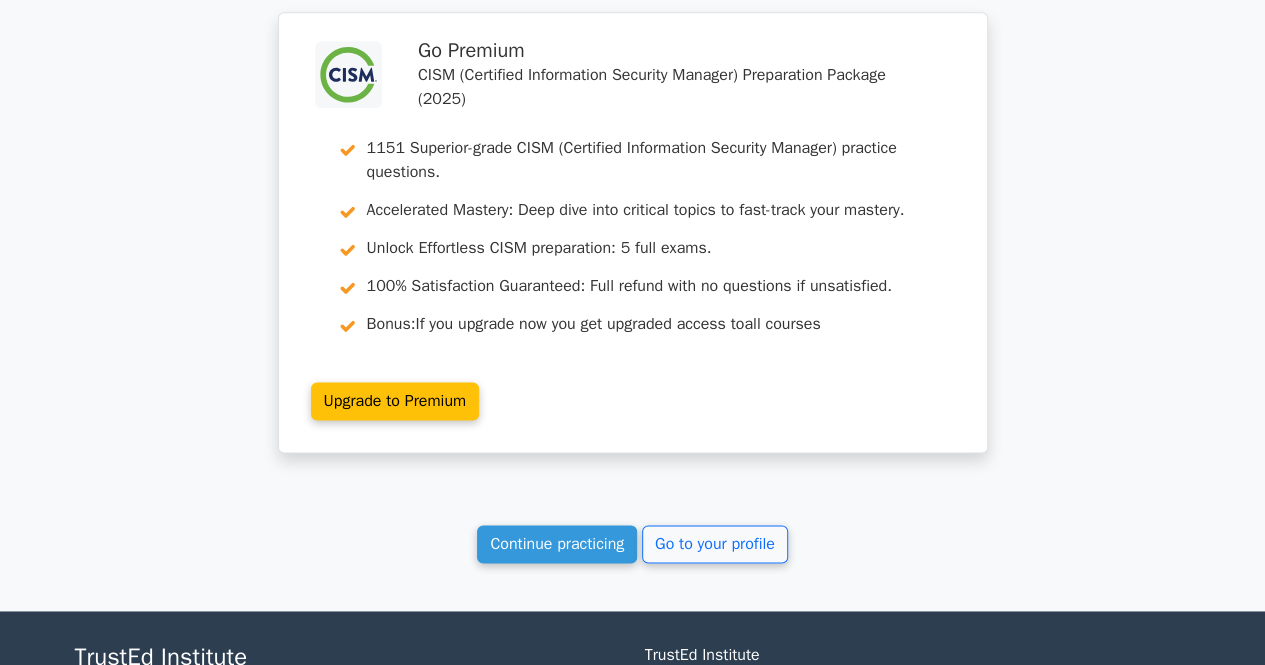 scroll, scrollTop: 12494, scrollLeft: 0, axis: vertical 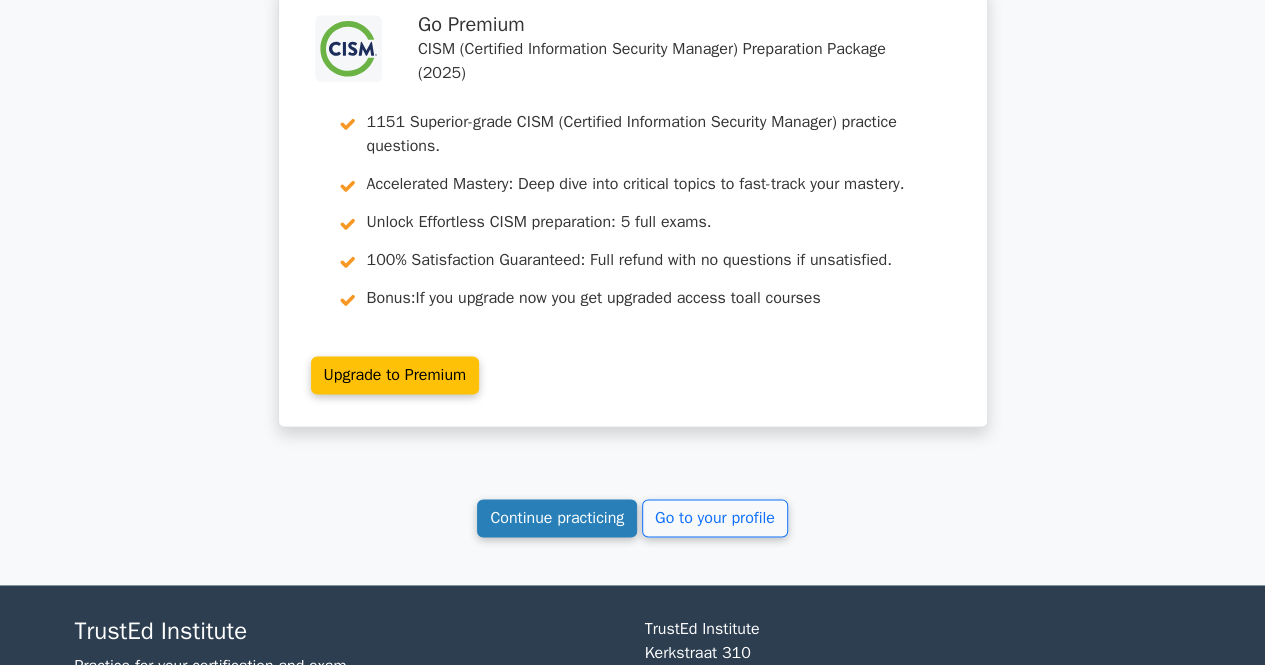 click on "Continue practicing" at bounding box center [557, 518] 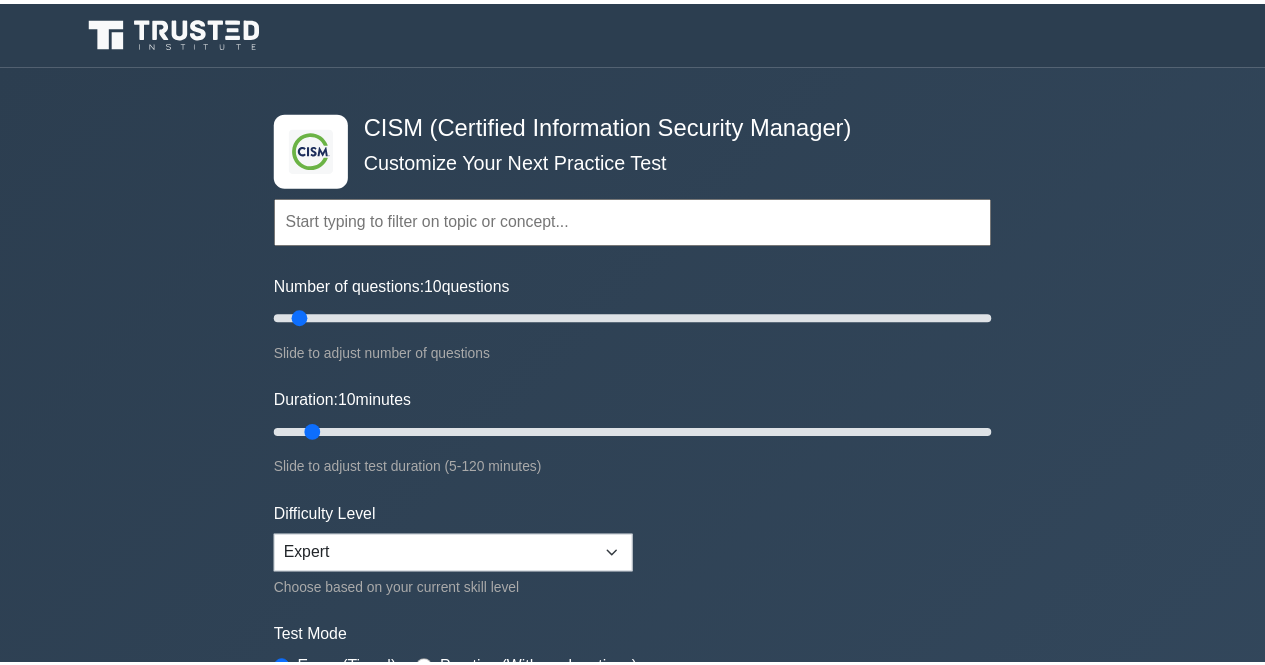 scroll, scrollTop: 0, scrollLeft: 0, axis: both 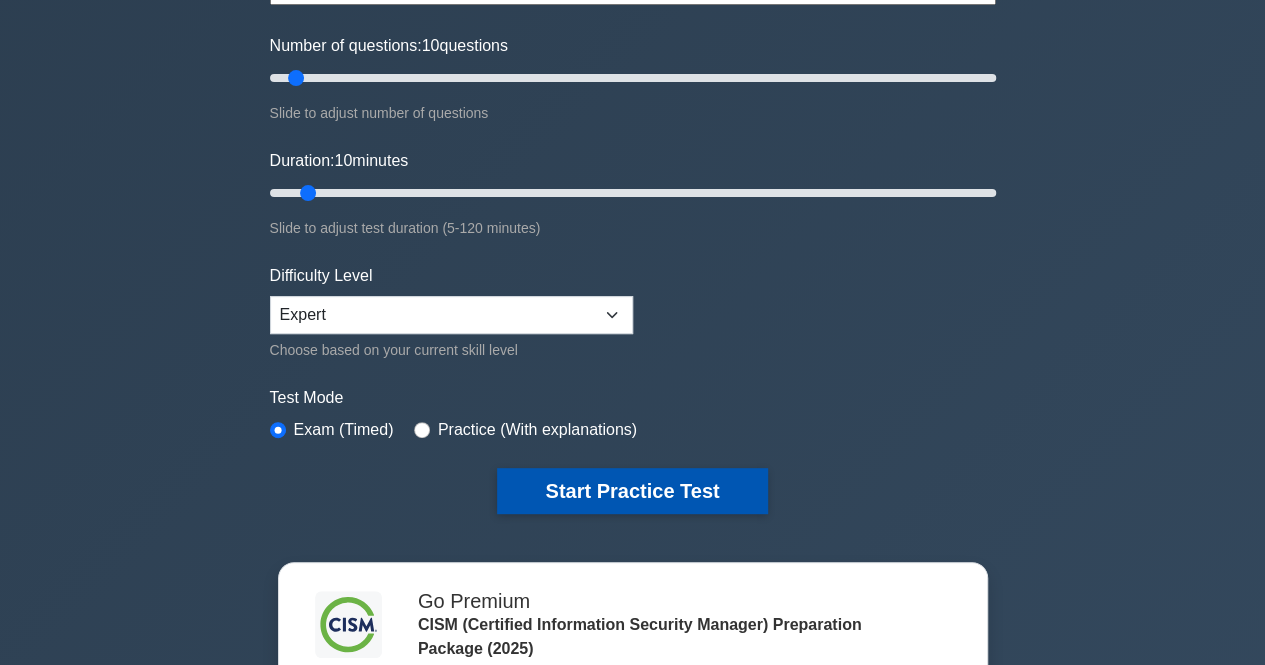 click on "Start Practice Test" at bounding box center (632, 491) 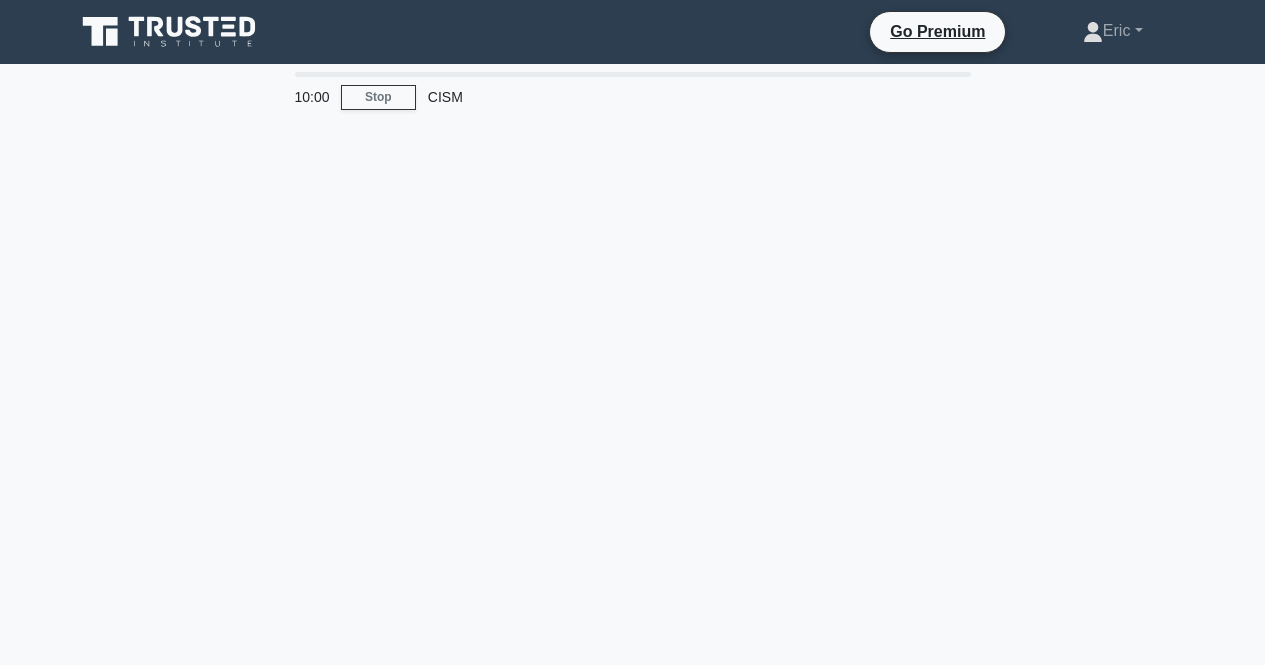 scroll, scrollTop: 0, scrollLeft: 0, axis: both 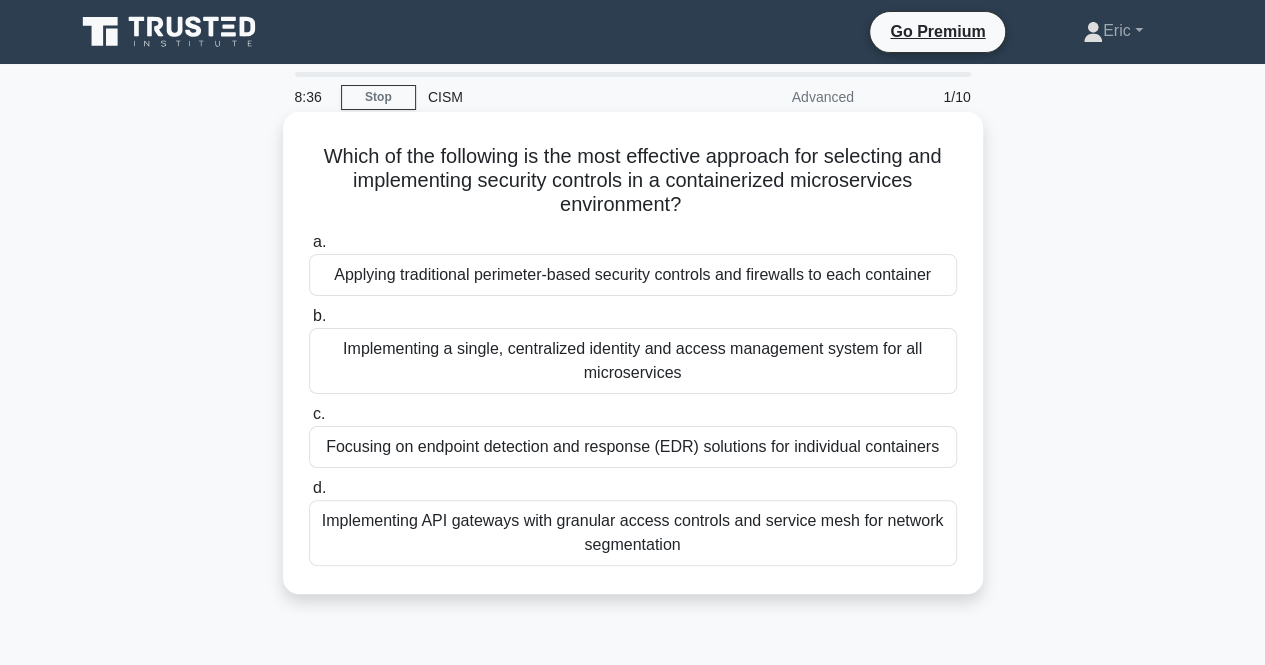 click on "Implementing API gateways with granular access controls and service mesh for network segmentation" at bounding box center [633, 533] 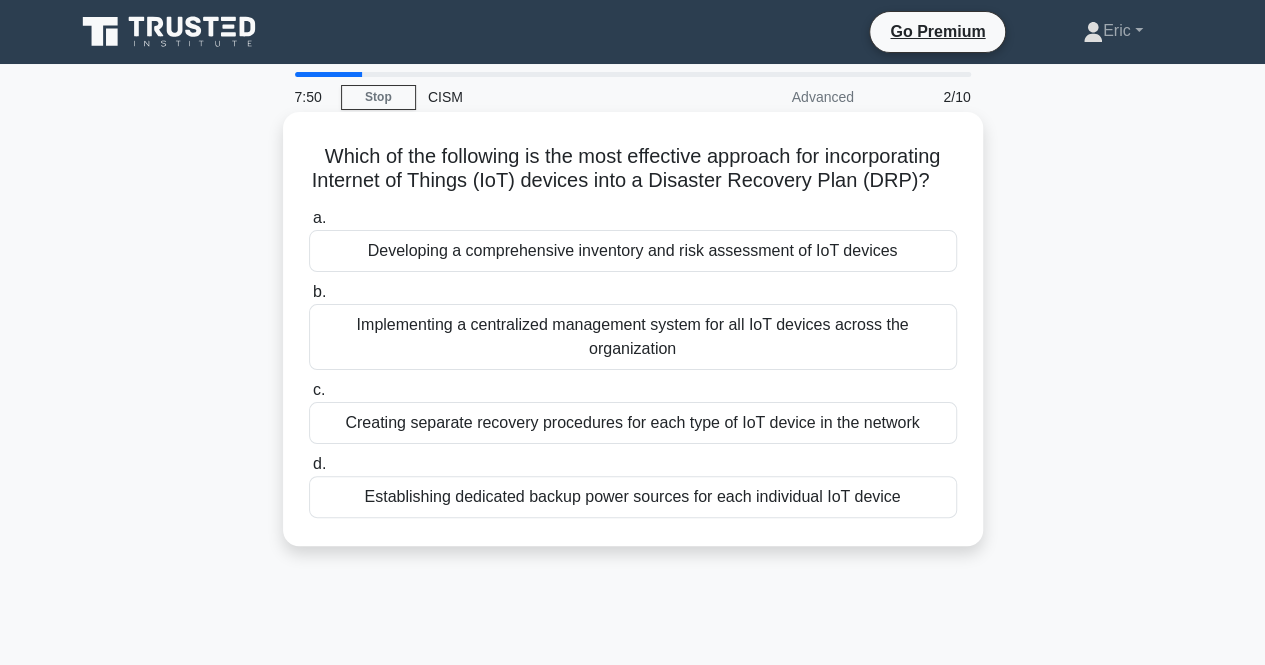 click on "Developing a comprehensive inventory and risk assessment of IoT devices" at bounding box center (633, 251) 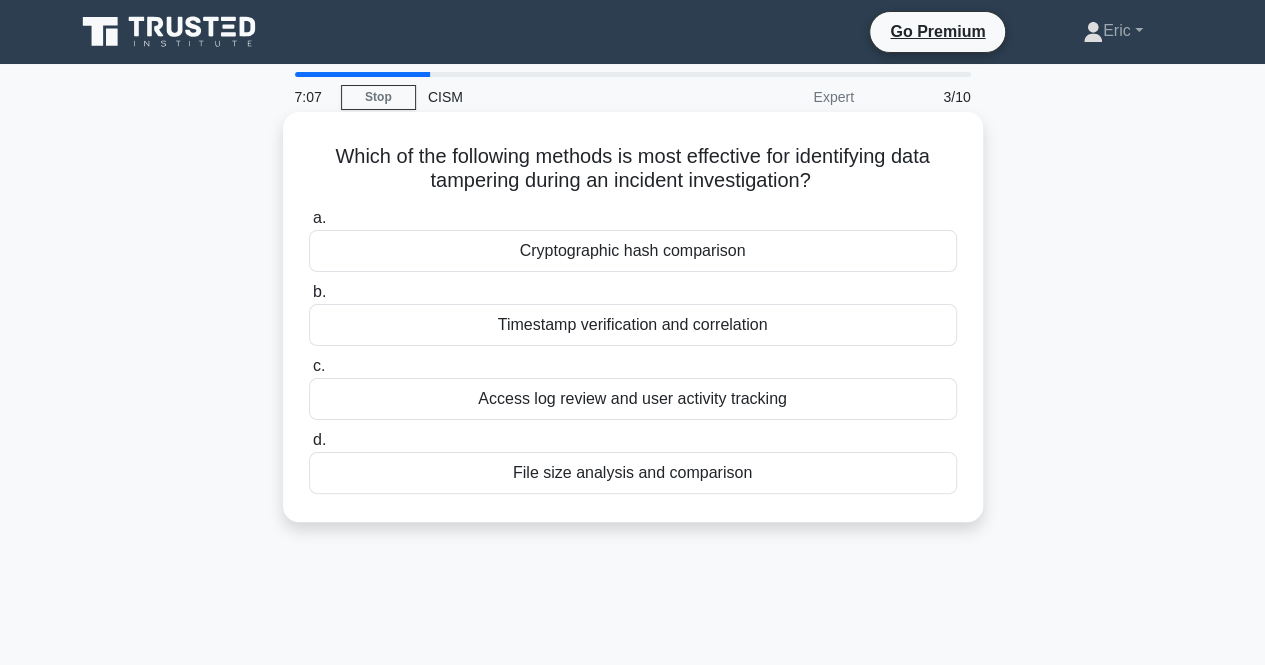 click on "Cryptographic hash comparison" at bounding box center (633, 251) 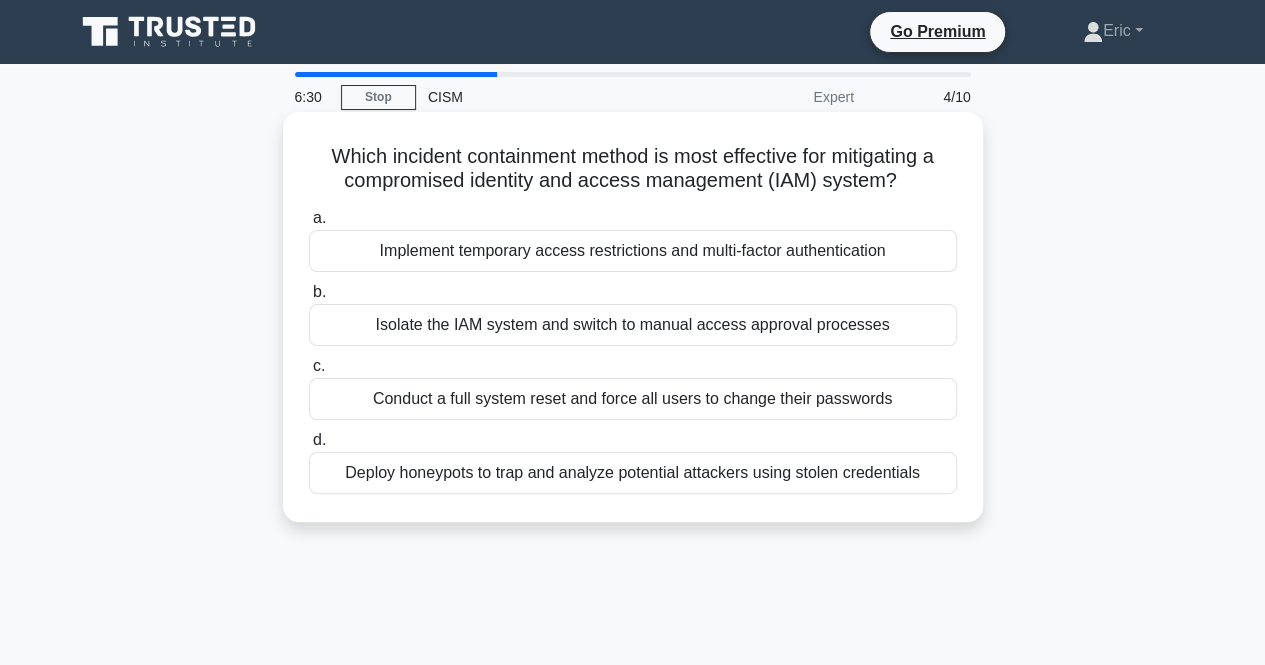 click on "Implement temporary access restrictions and multi-factor authentication" at bounding box center [633, 251] 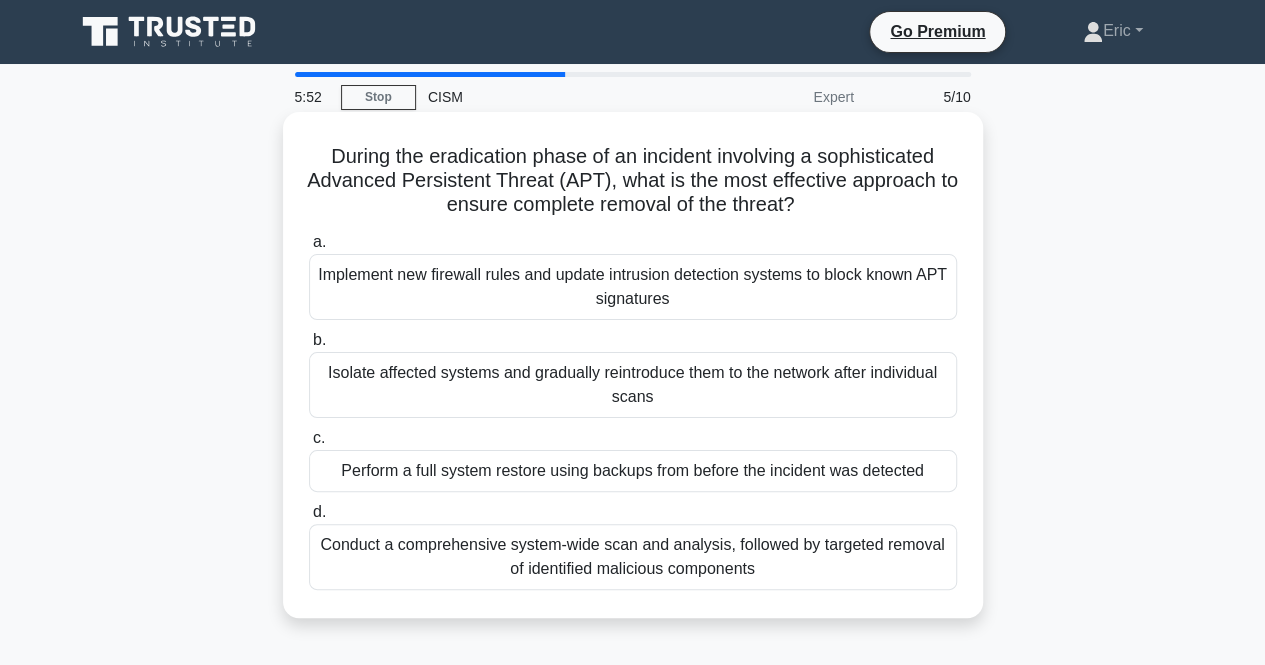 click on "Conduct a comprehensive system-wide scan and analysis, followed by targeted removal of identified malicious components" at bounding box center [633, 557] 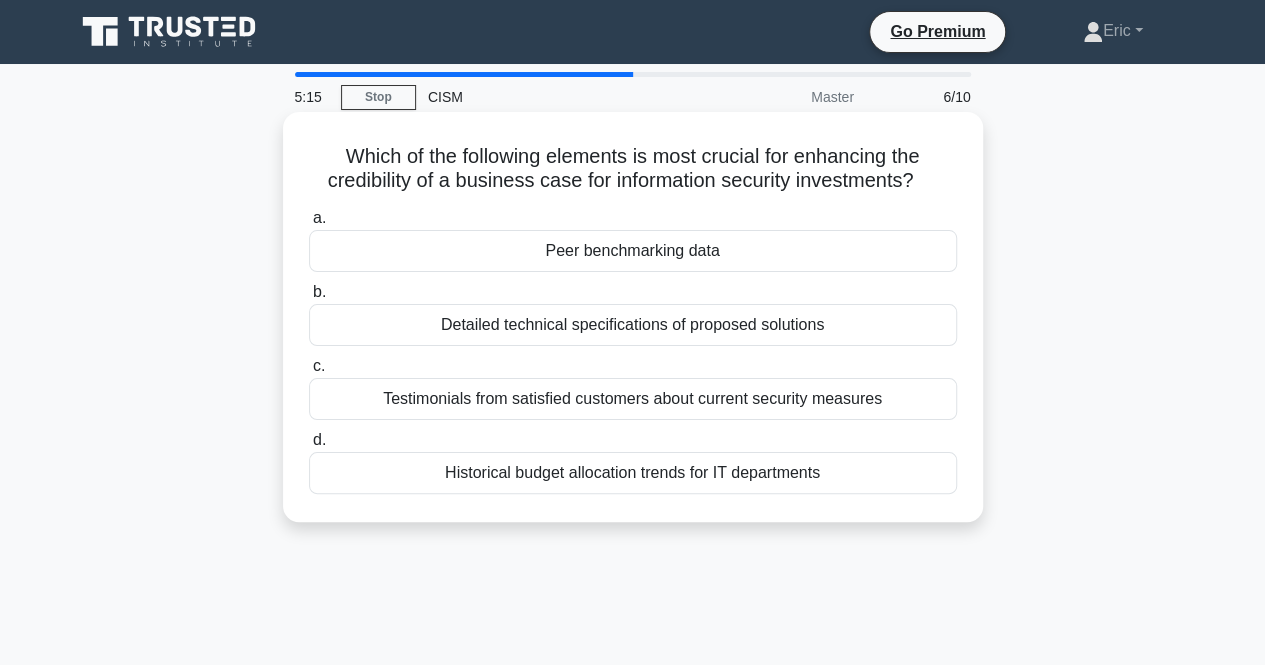 click on "Peer benchmarking data" at bounding box center (633, 251) 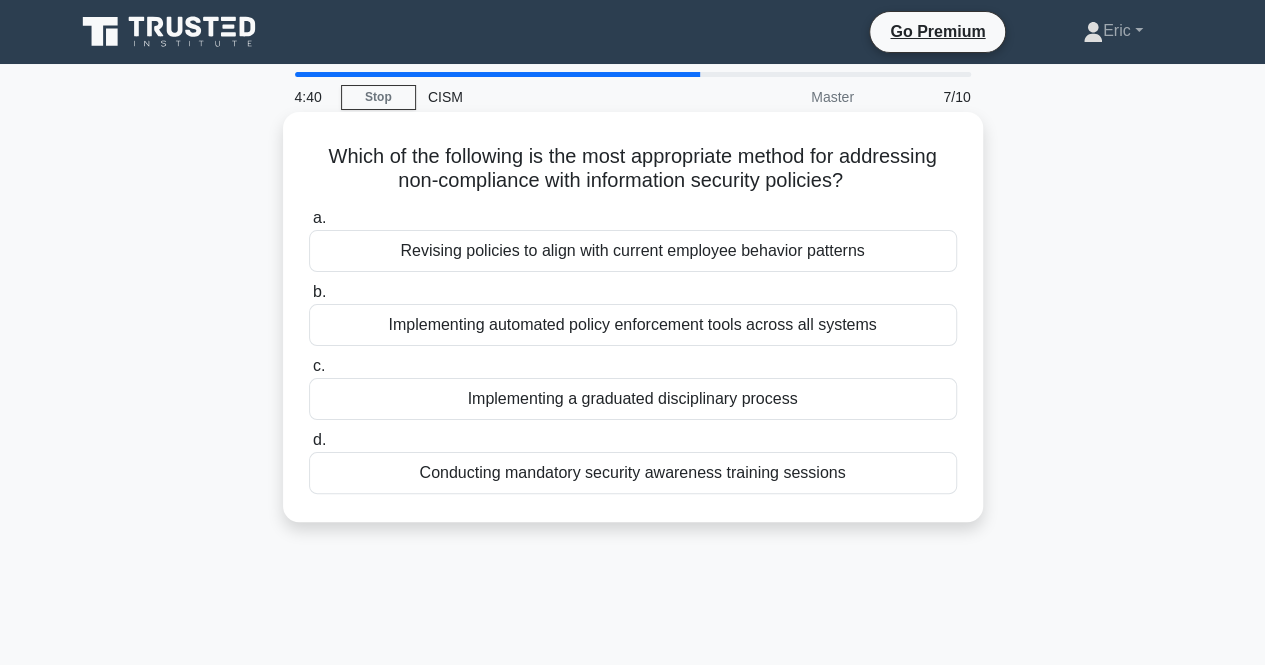 click on "Implementing automated policy enforcement tools across all systems" at bounding box center [633, 325] 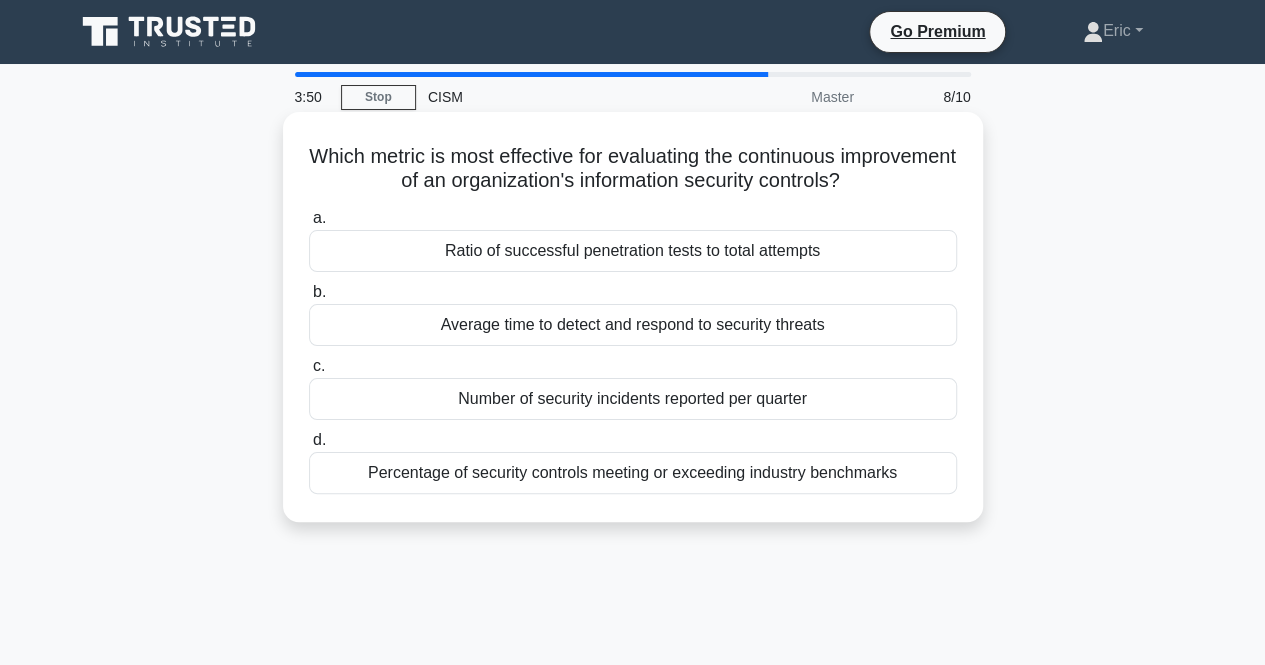 click on "Average time to detect and respond to security threats" at bounding box center (633, 325) 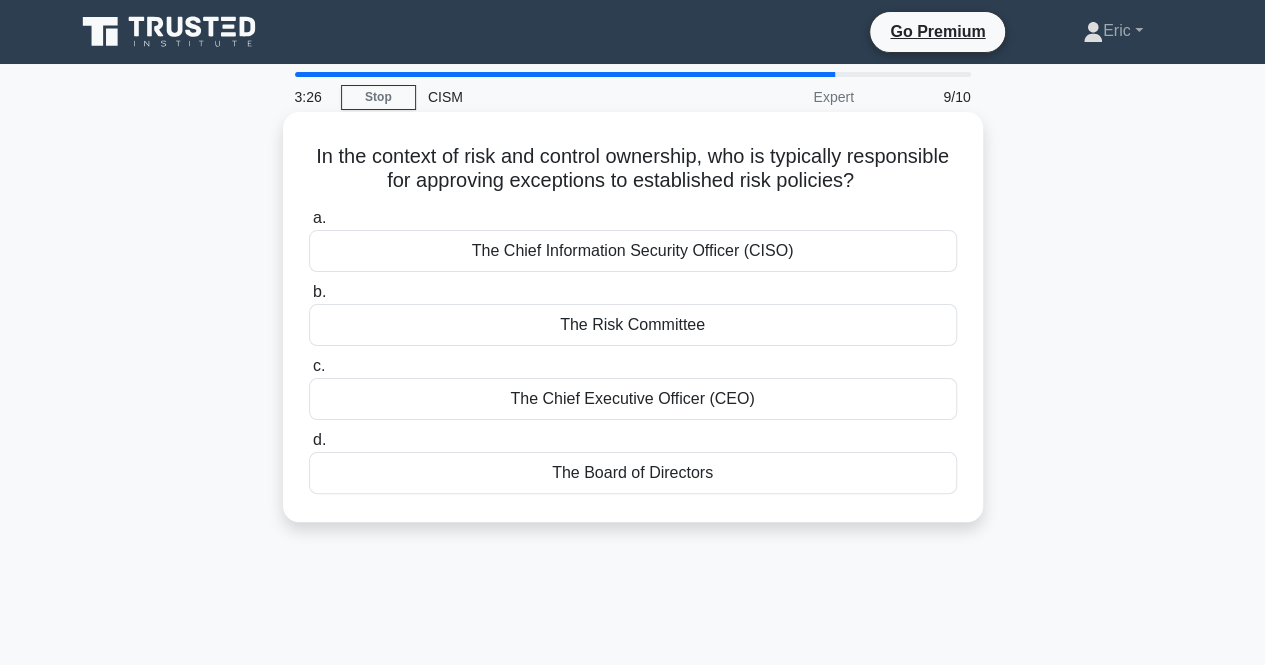 click on "The Board of Directors" at bounding box center (633, 473) 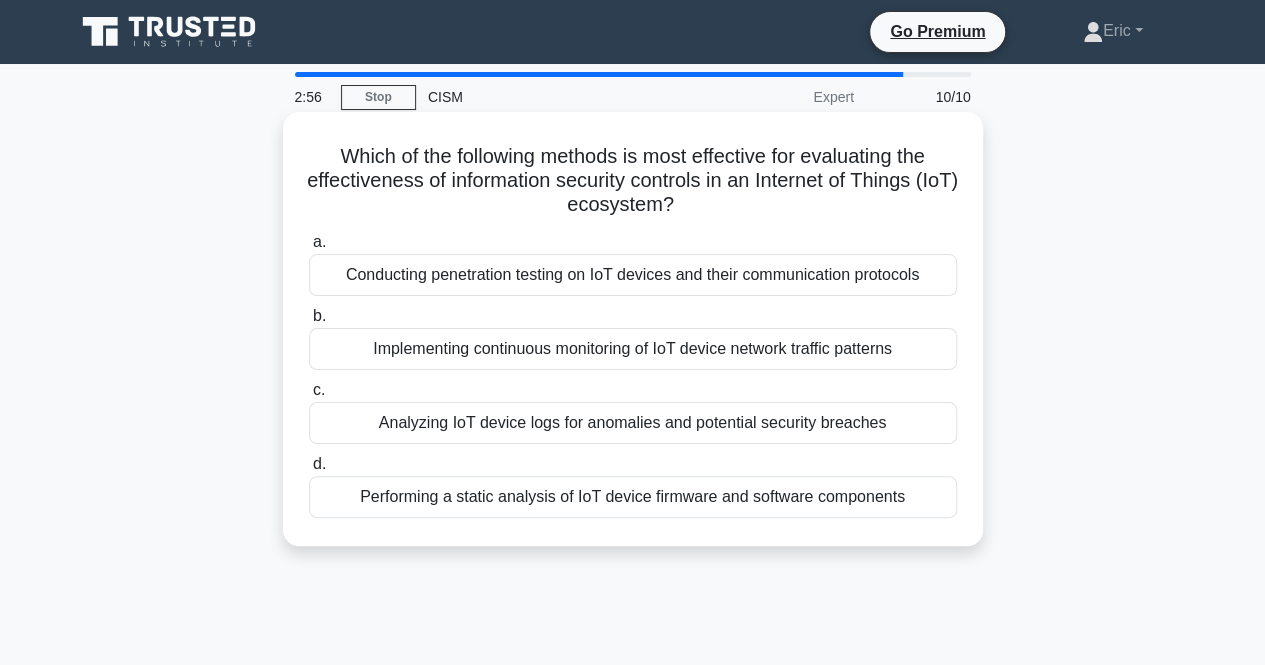 click on "Conducting penetration testing on IoT devices and their communication protocols" at bounding box center [633, 275] 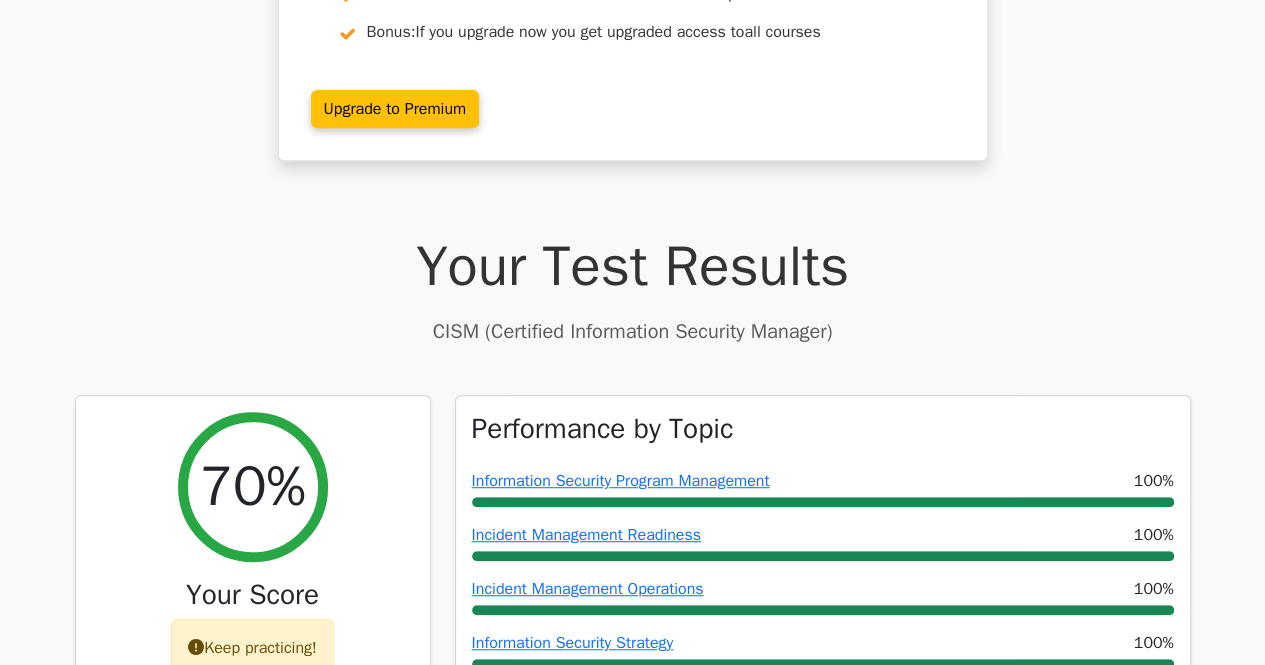 scroll, scrollTop: 440, scrollLeft: 0, axis: vertical 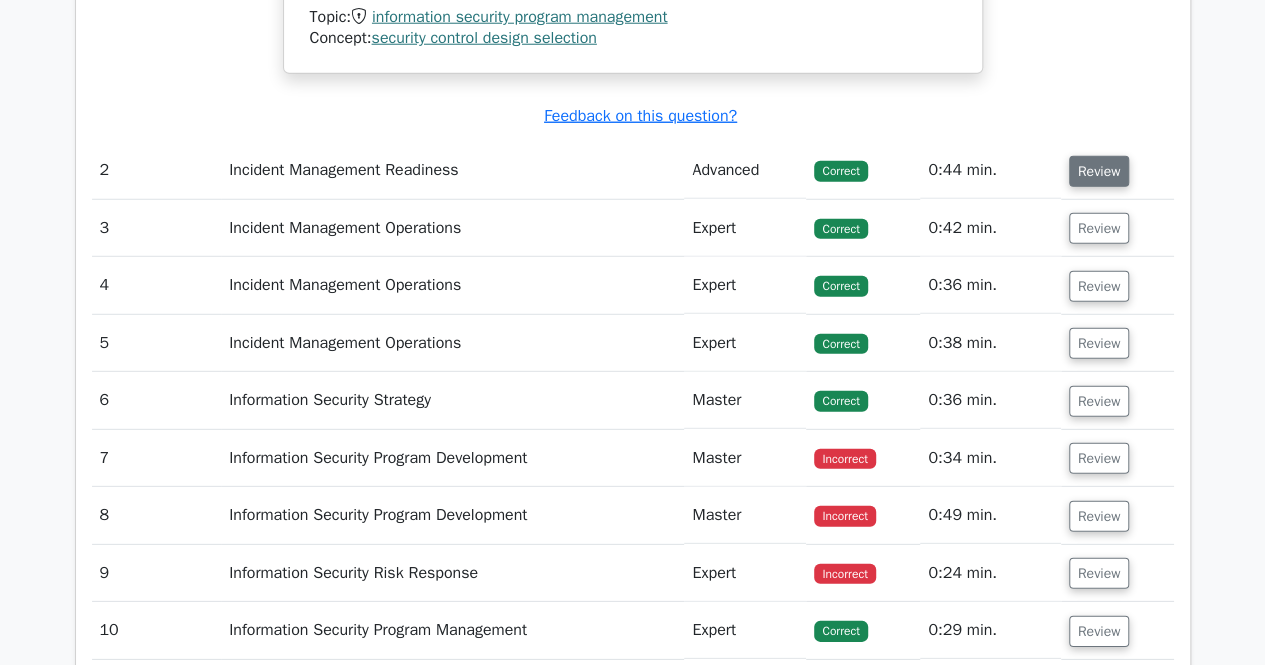 click on "Review" at bounding box center [1099, 171] 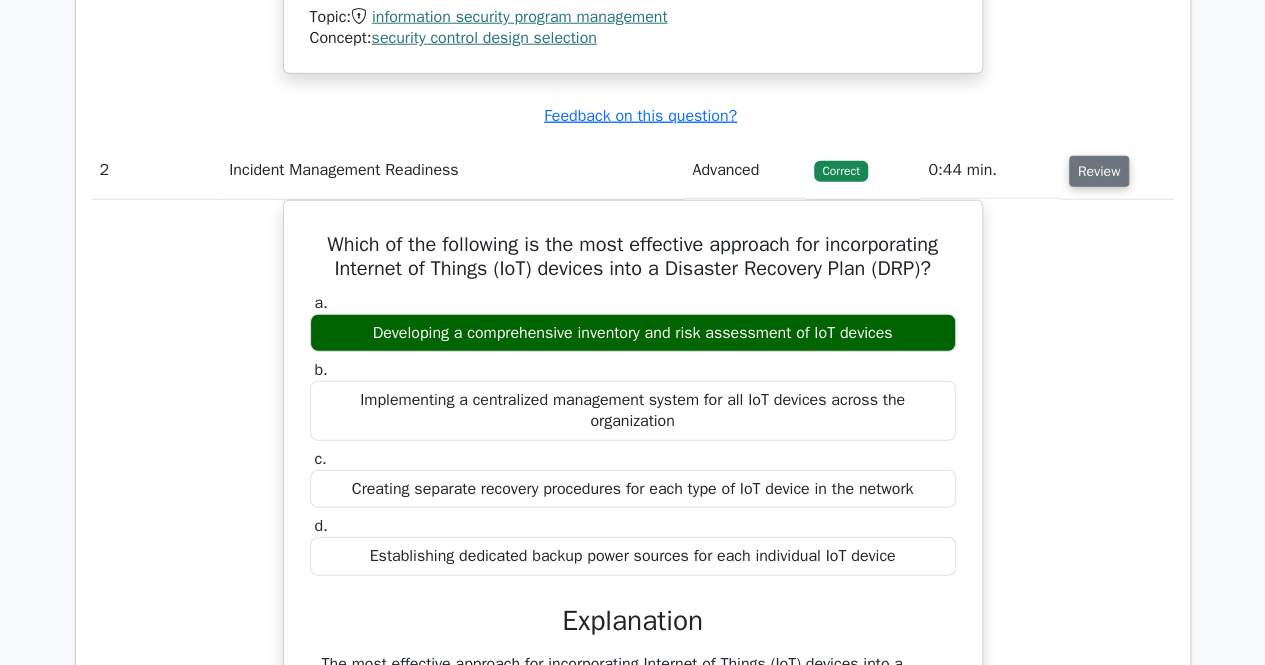 click on "Review" at bounding box center (1099, 171) 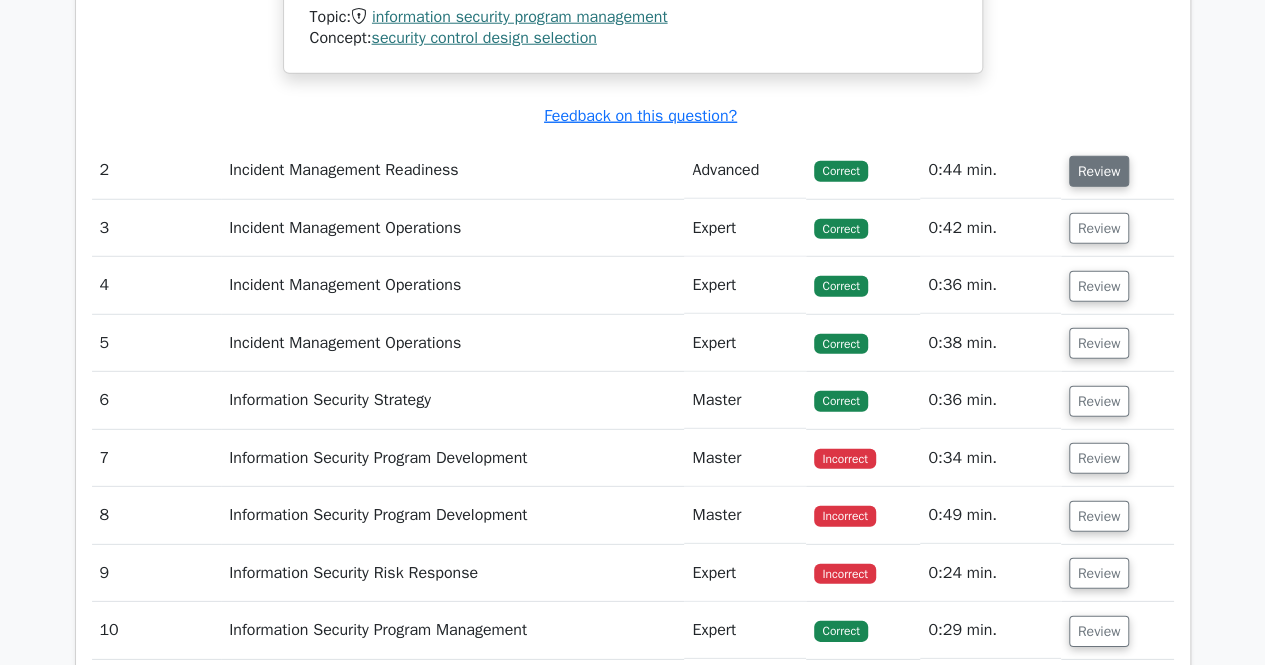 click on "Review" at bounding box center [1099, 171] 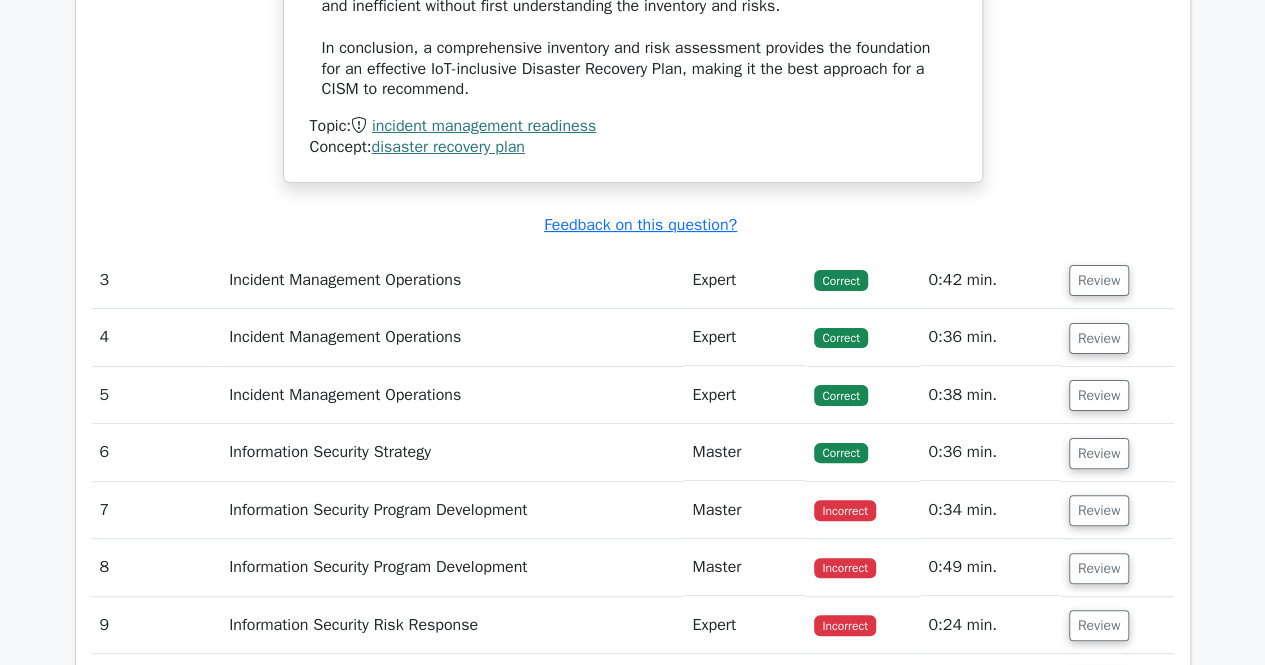 scroll, scrollTop: 3880, scrollLeft: 0, axis: vertical 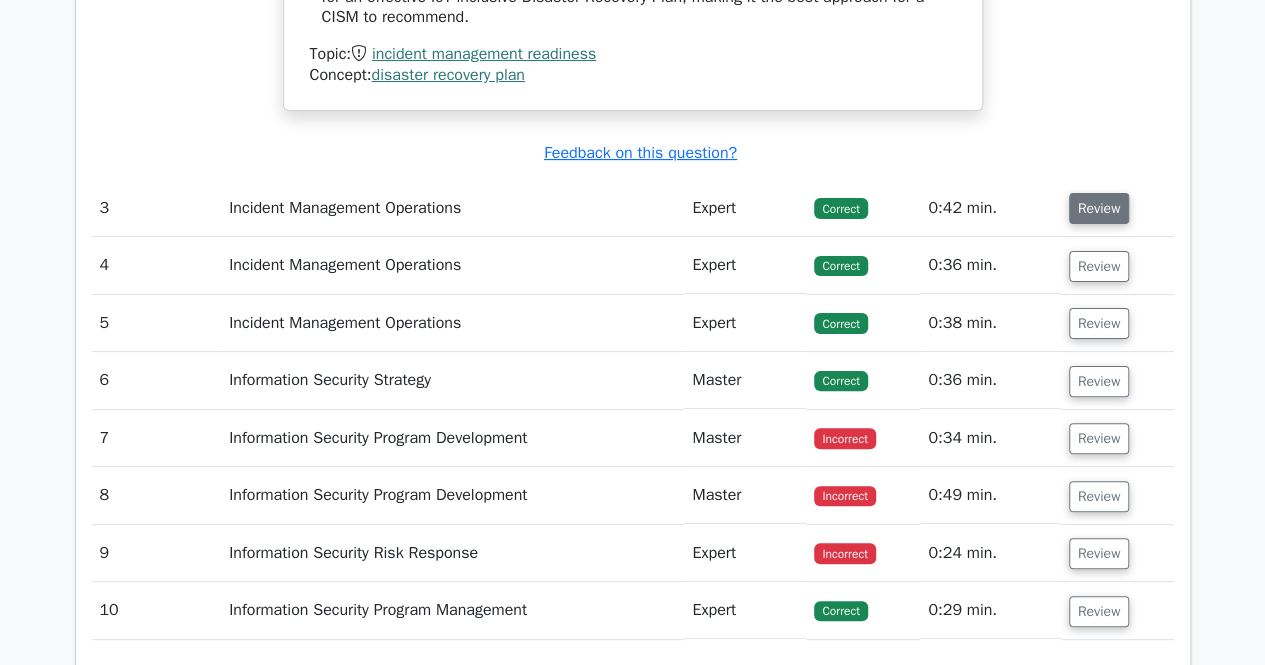 click on "Review" at bounding box center (1099, 208) 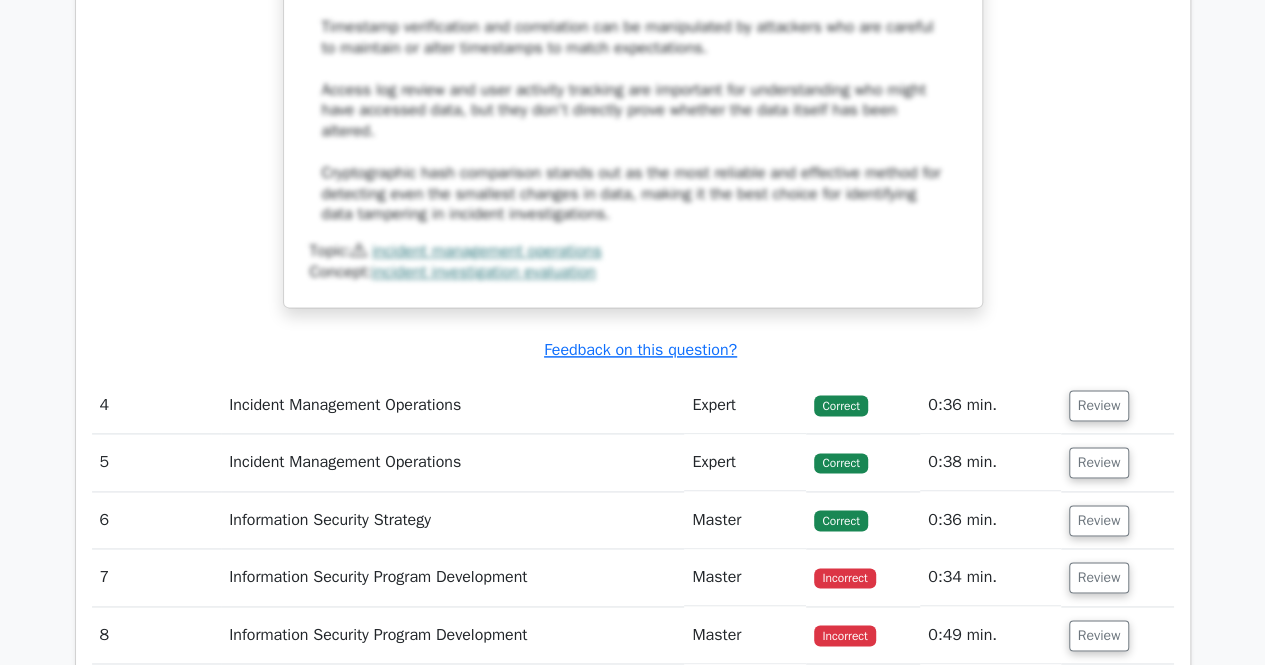 scroll, scrollTop: 5106, scrollLeft: 0, axis: vertical 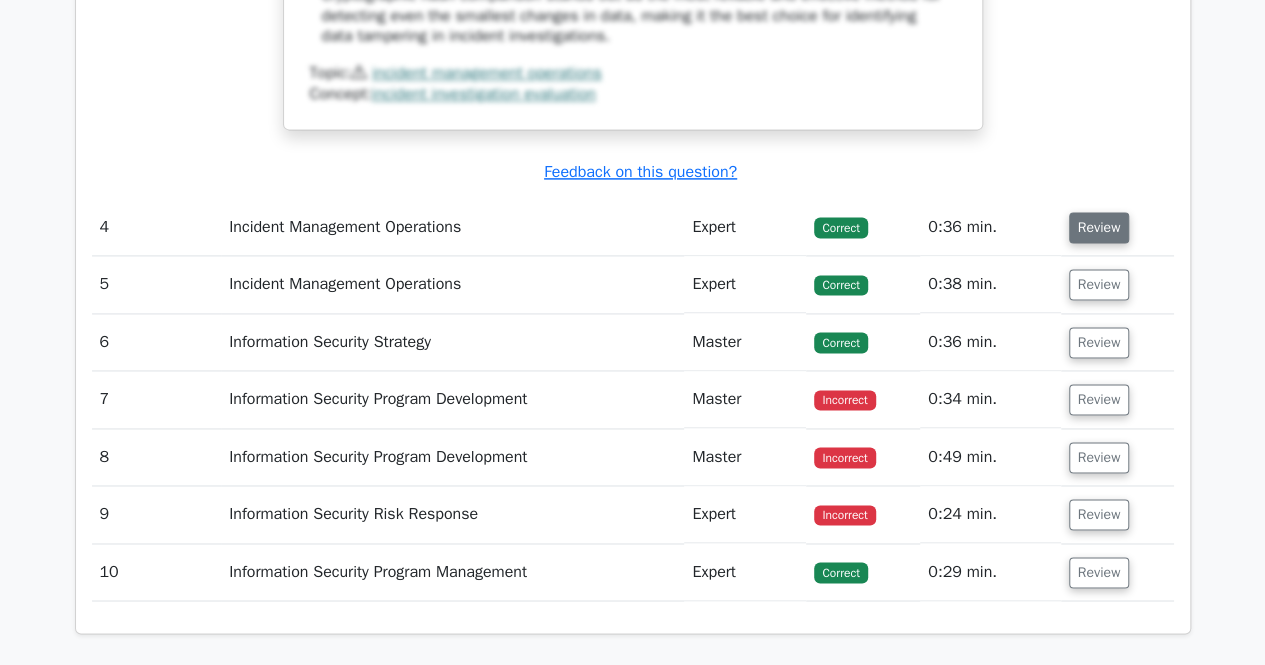 click on "Review" at bounding box center (1099, 227) 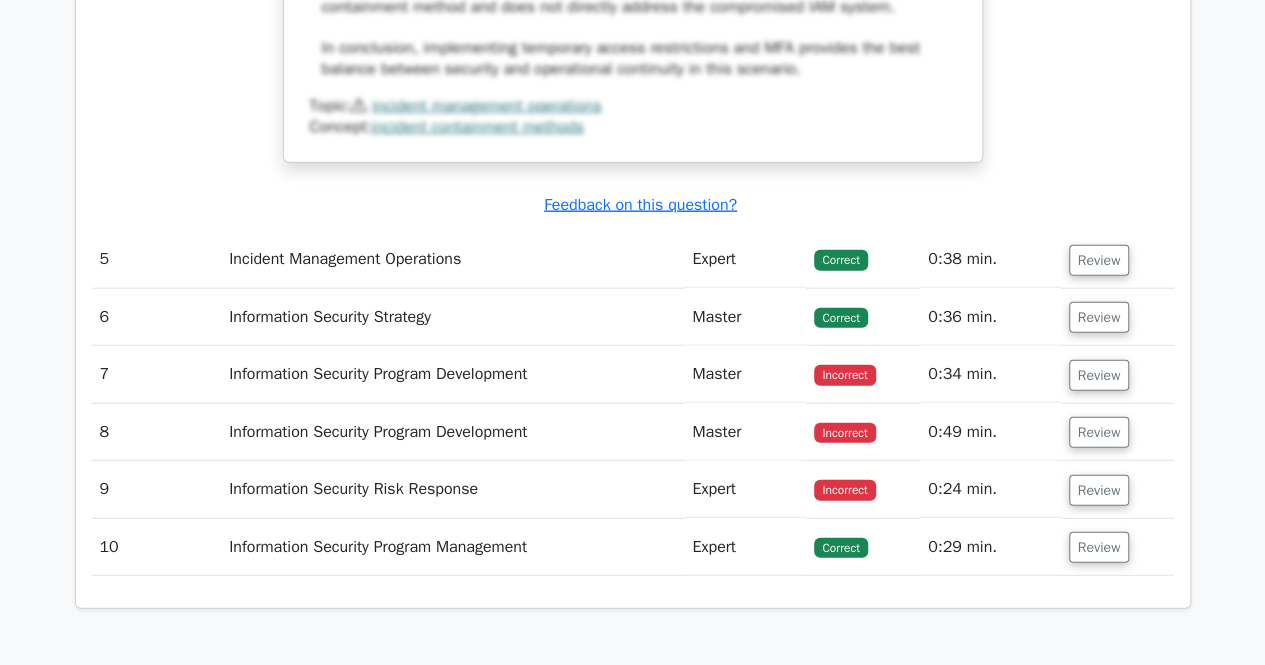 scroll, scrollTop: 6266, scrollLeft: 0, axis: vertical 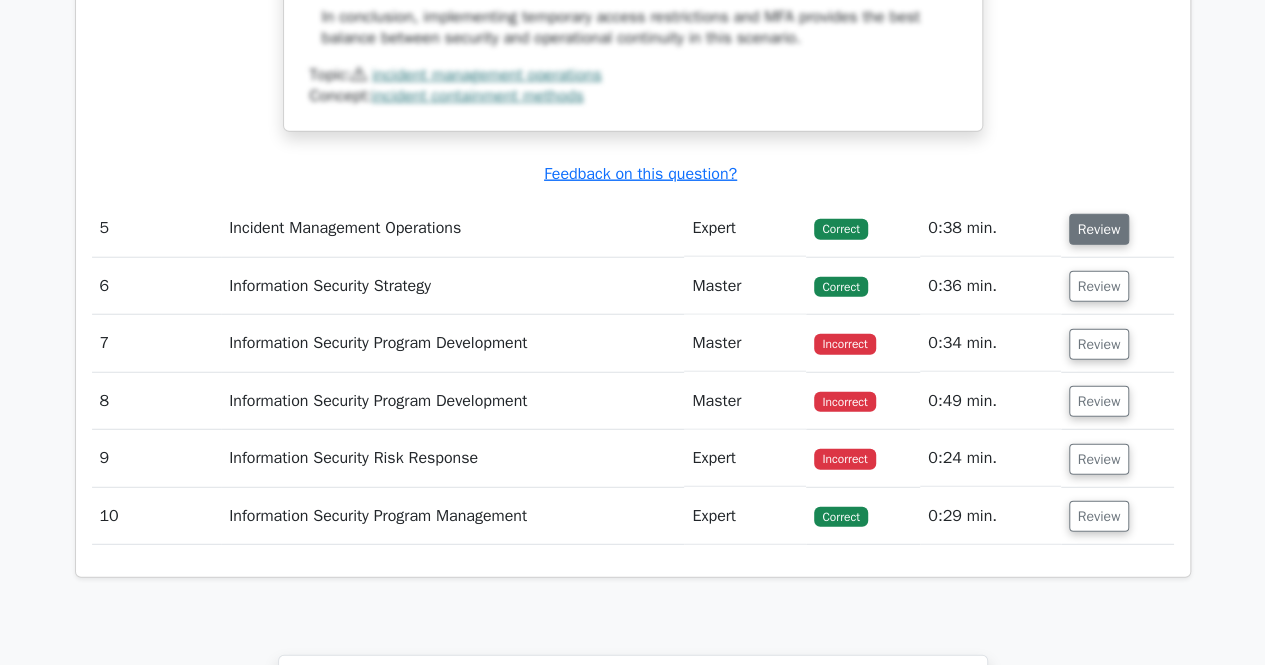 click on "Review" at bounding box center (1099, 229) 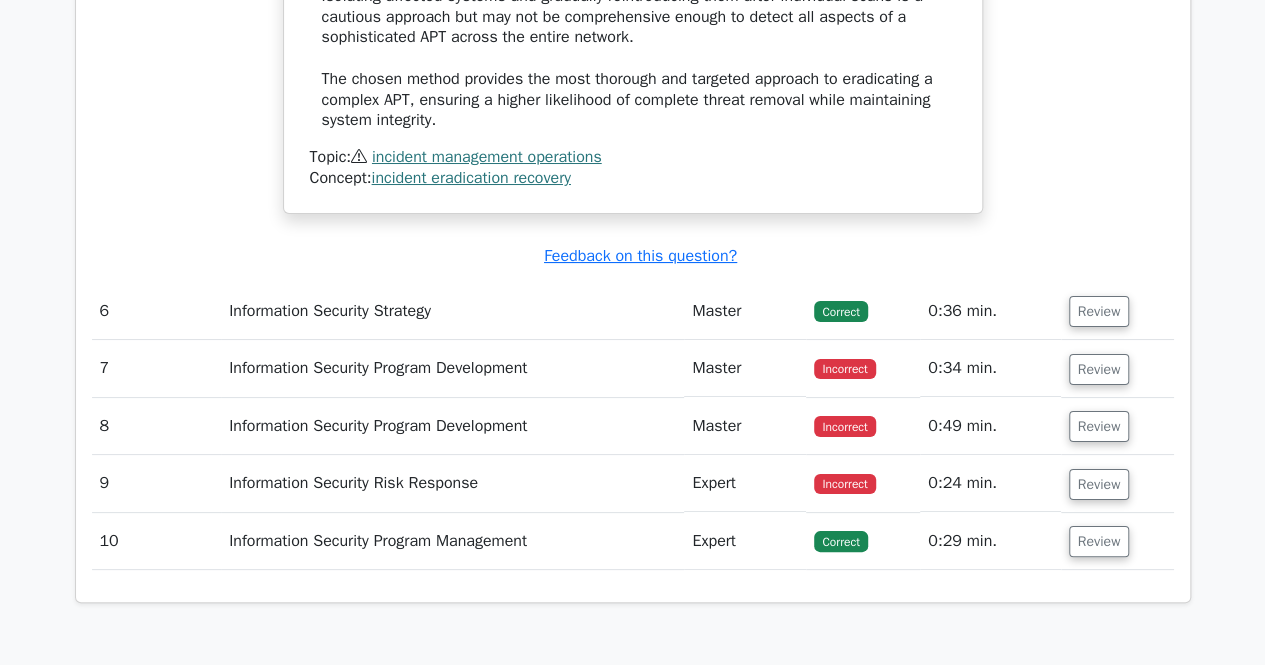 scroll, scrollTop: 7587, scrollLeft: 0, axis: vertical 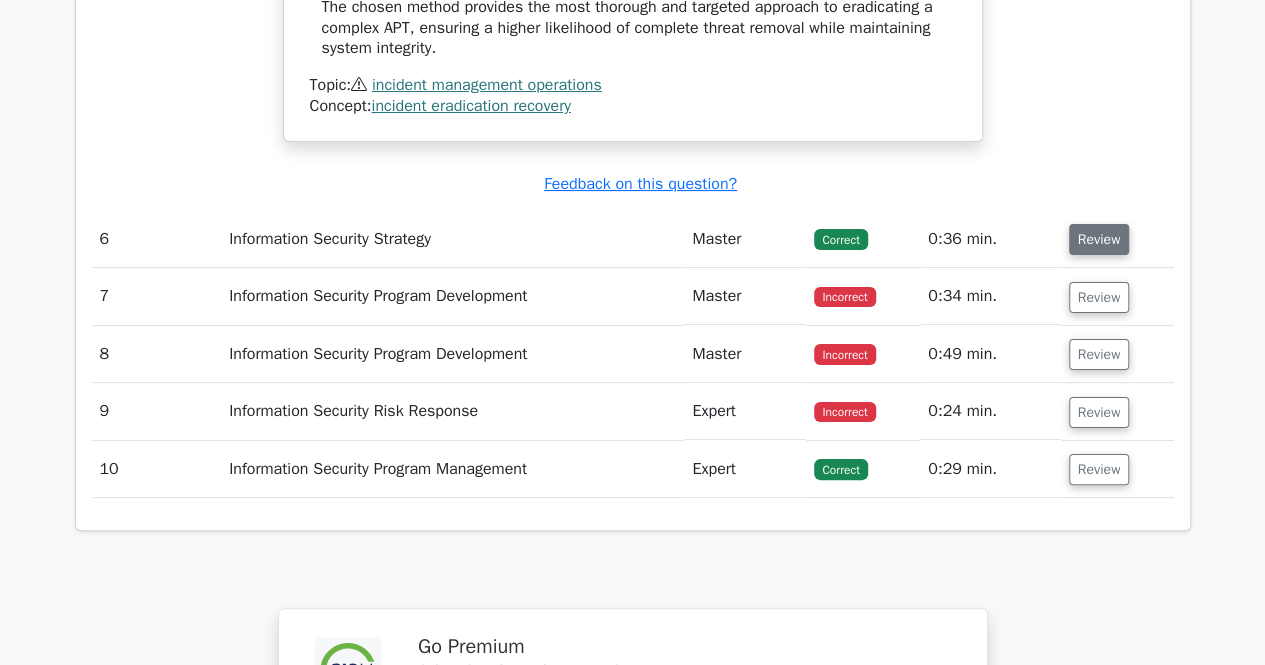 click on "Review" at bounding box center [1099, 239] 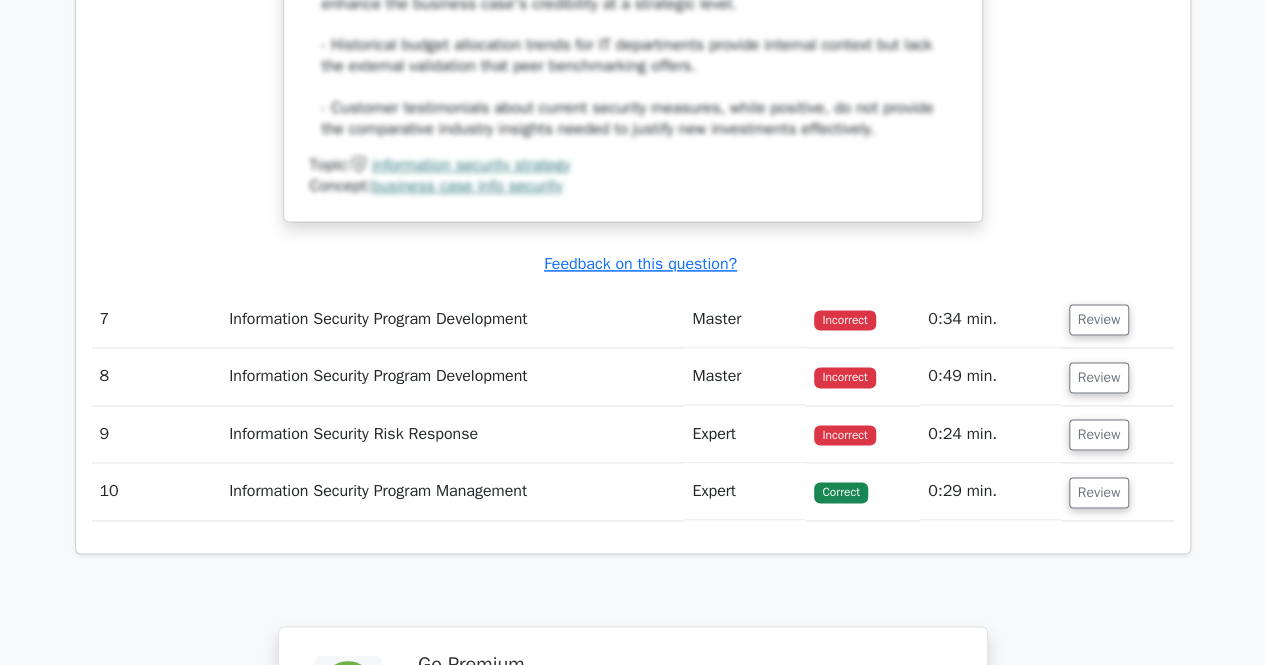 scroll, scrollTop: 8867, scrollLeft: 0, axis: vertical 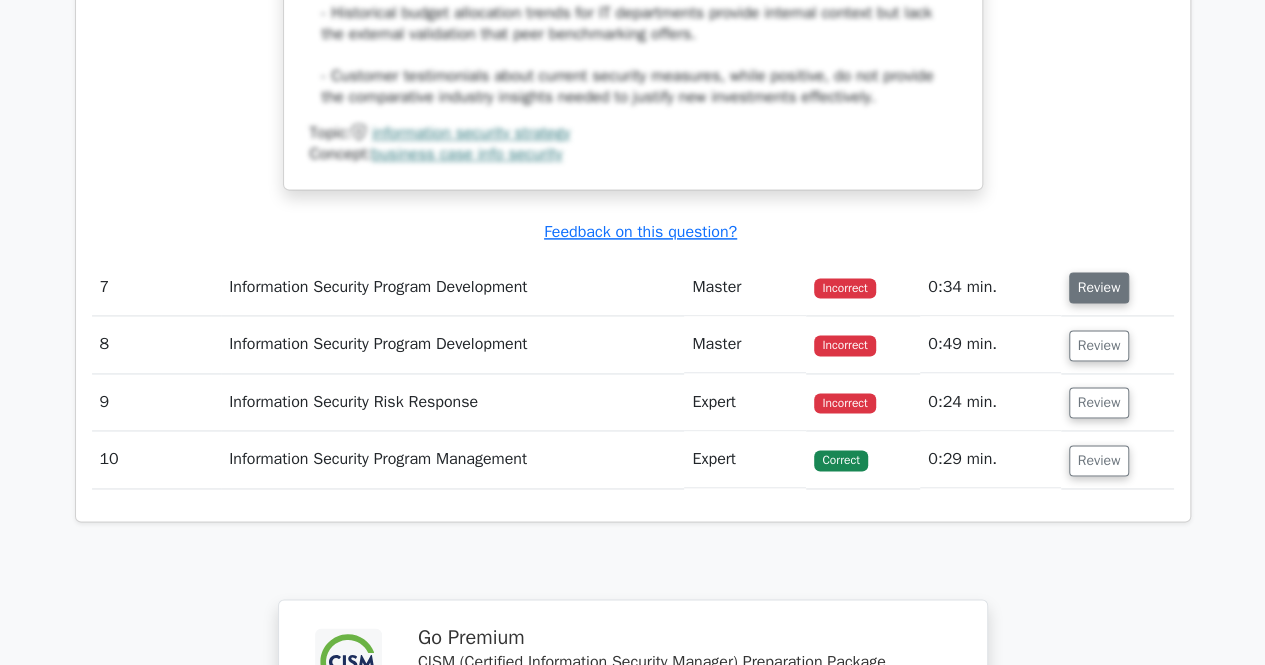 click on "Review" at bounding box center (1099, 287) 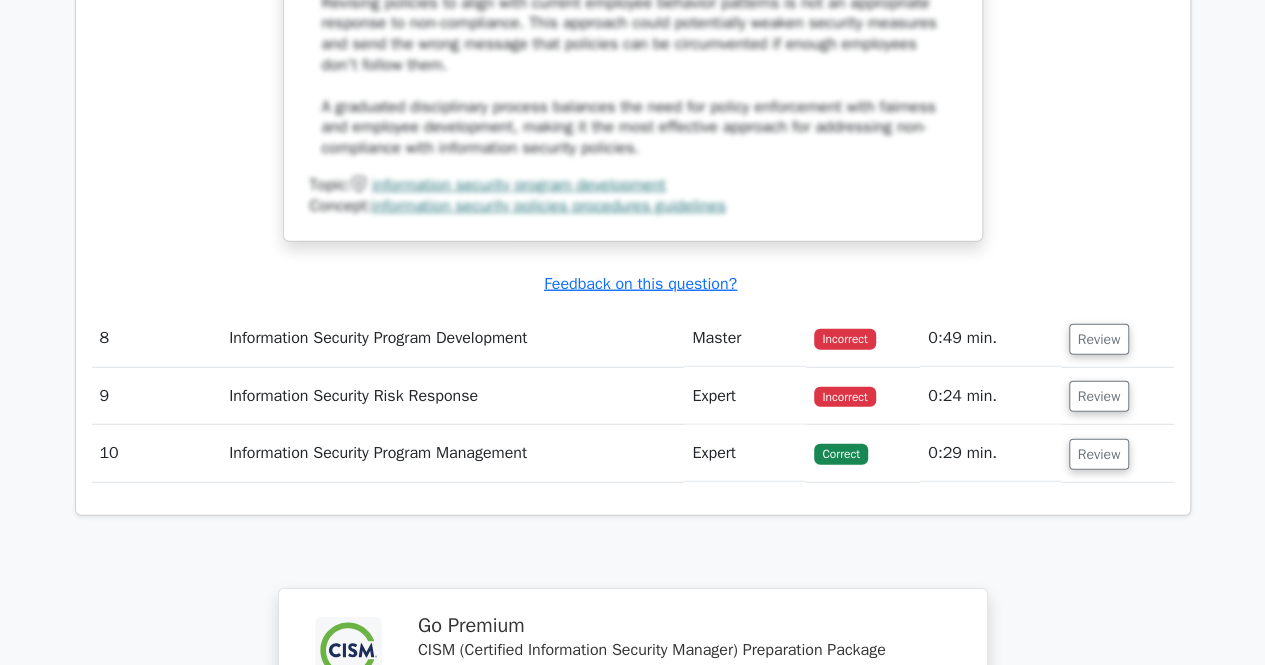 scroll, scrollTop: 10120, scrollLeft: 0, axis: vertical 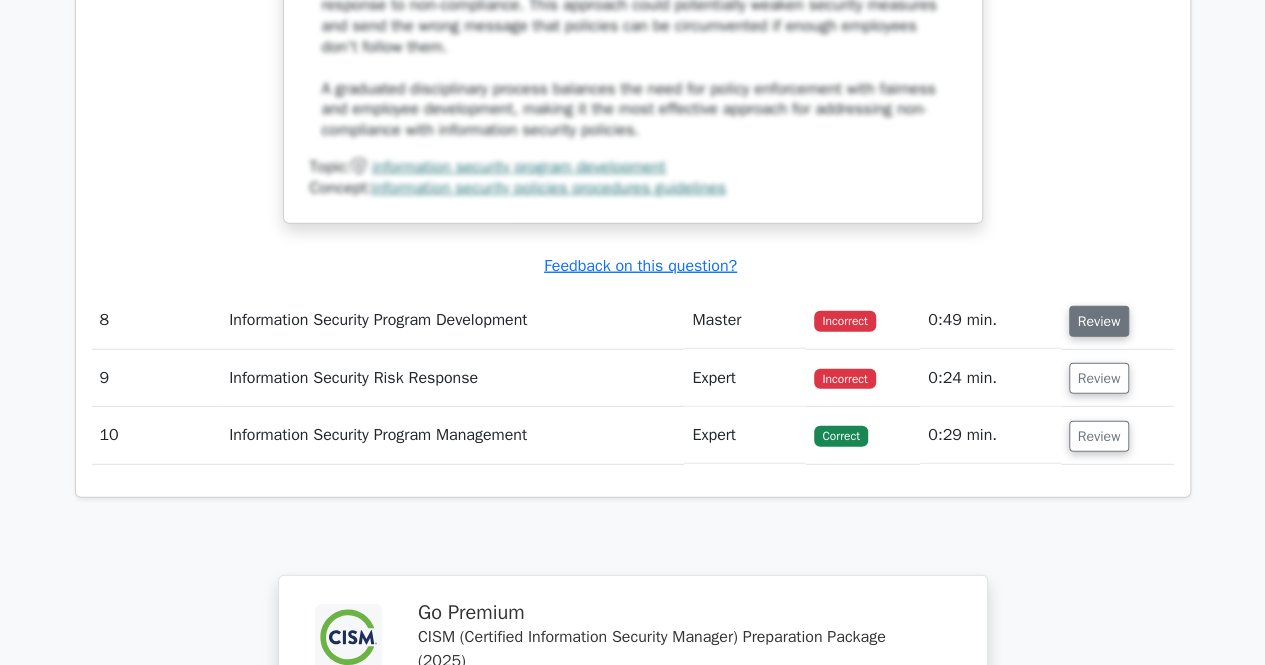 click on "Review" at bounding box center (1099, 321) 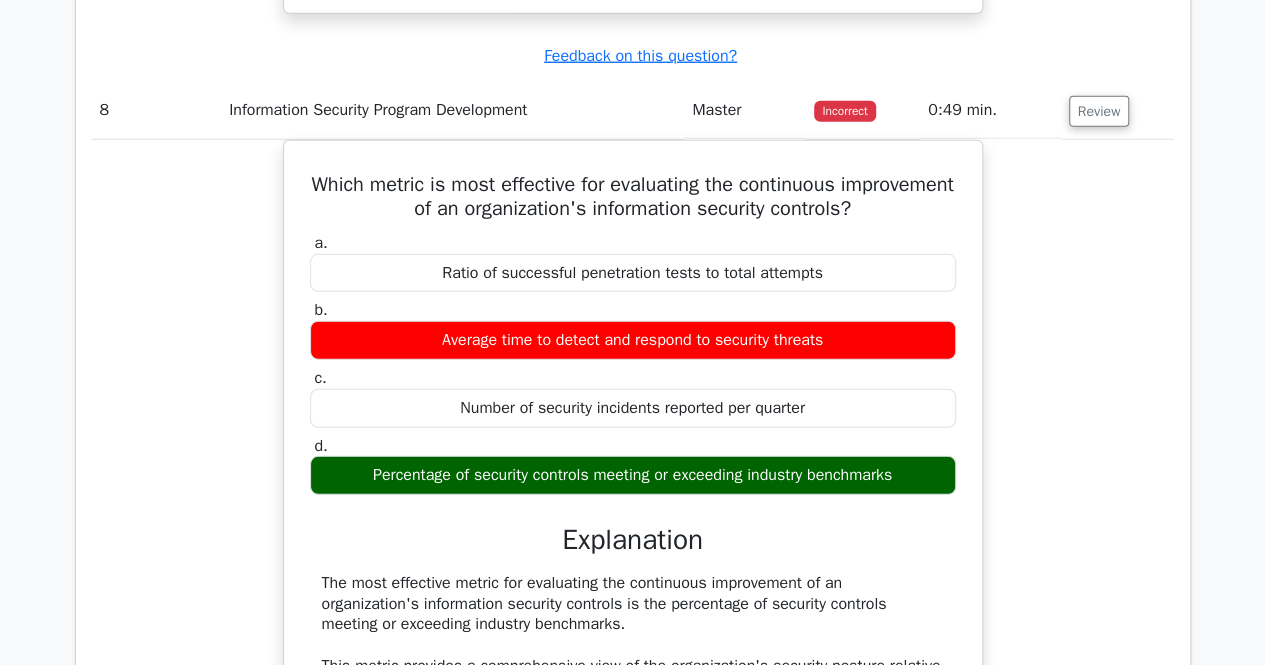 scroll, scrollTop: 10360, scrollLeft: 0, axis: vertical 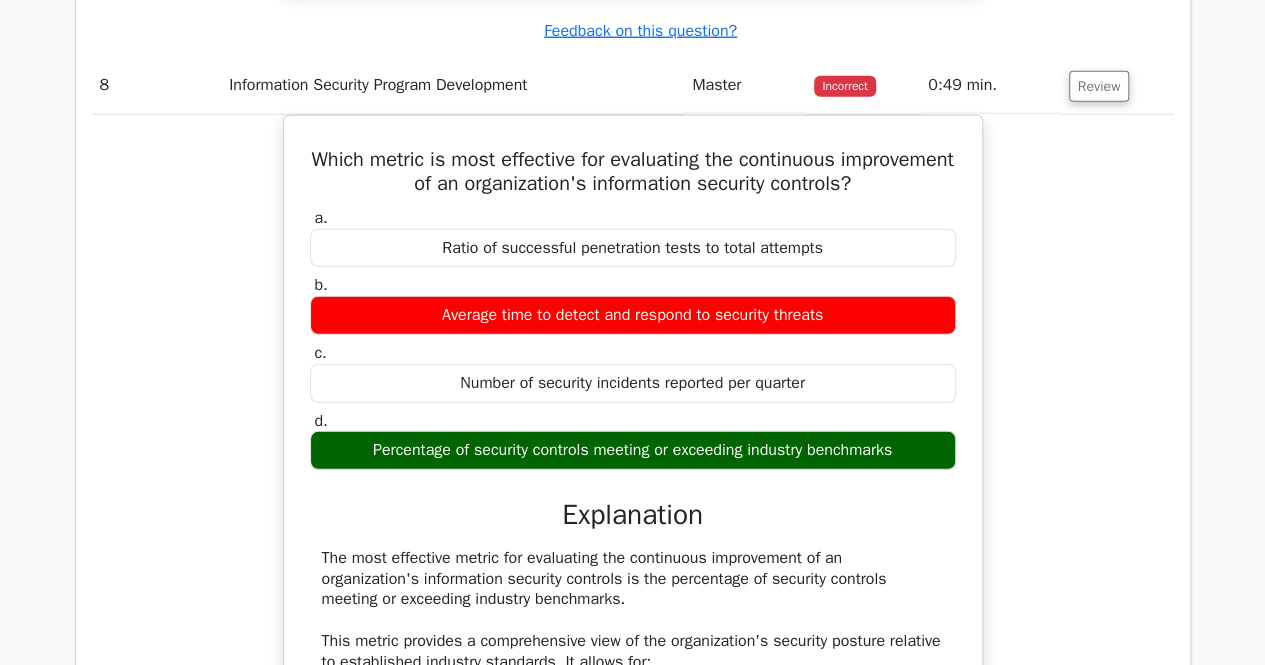type 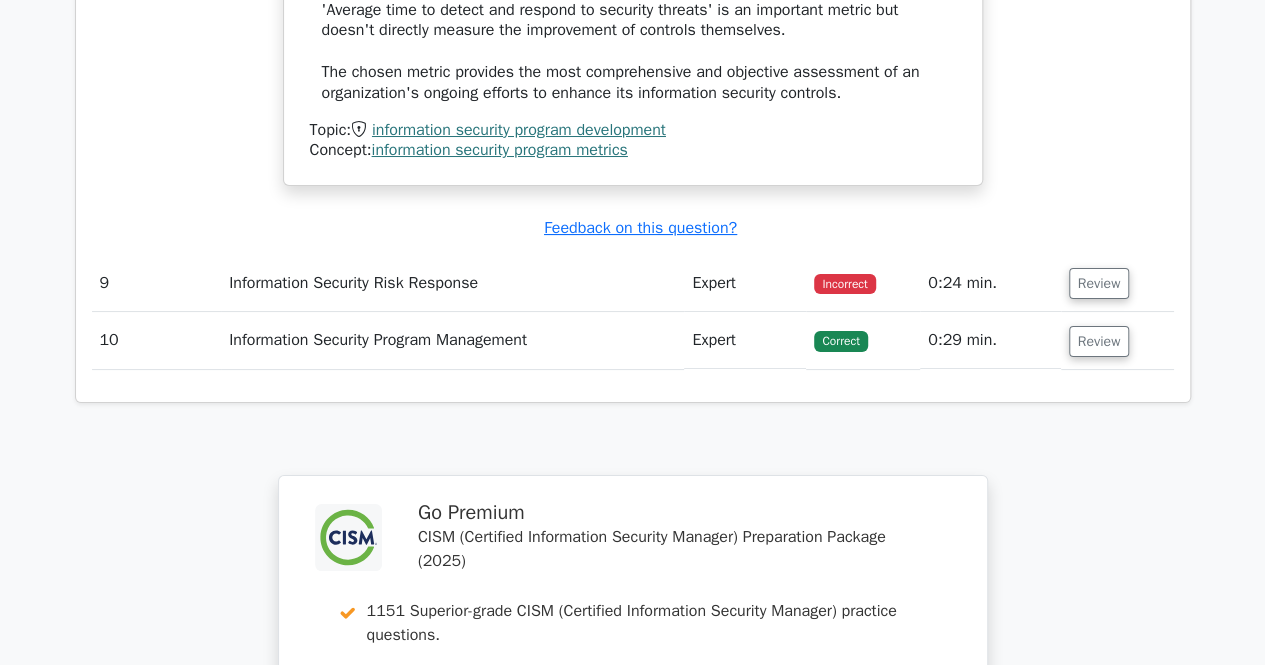 scroll, scrollTop: 11400, scrollLeft: 0, axis: vertical 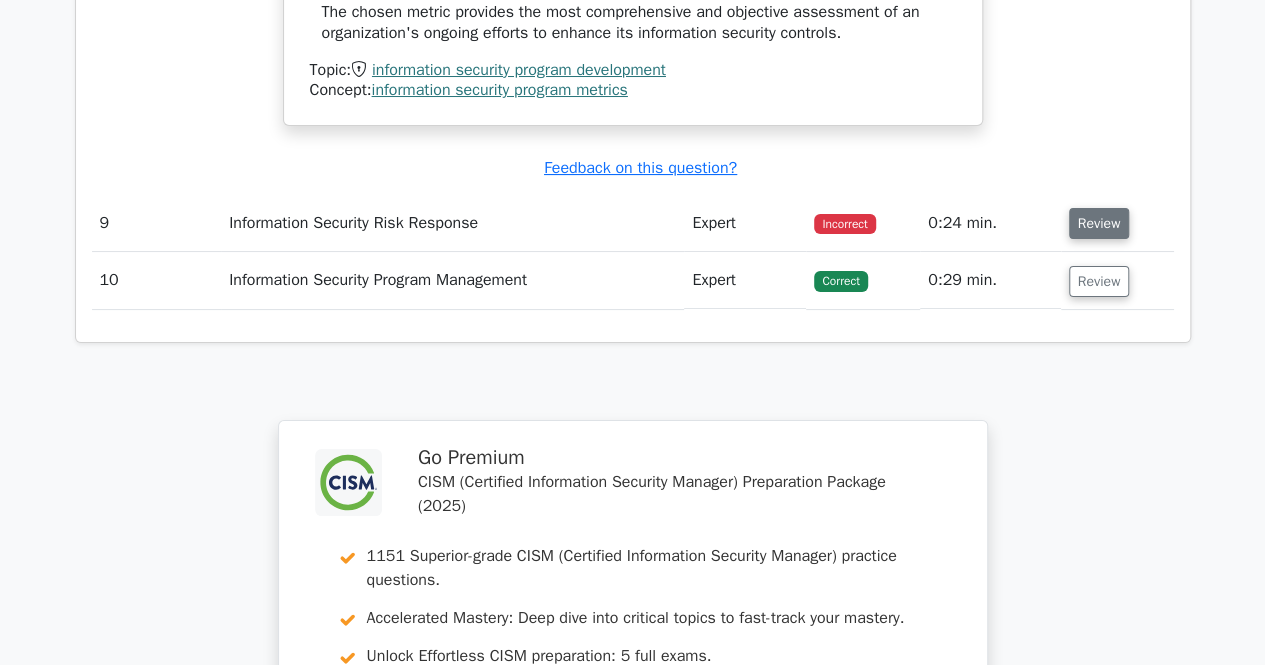 click on "Review" at bounding box center (1099, 223) 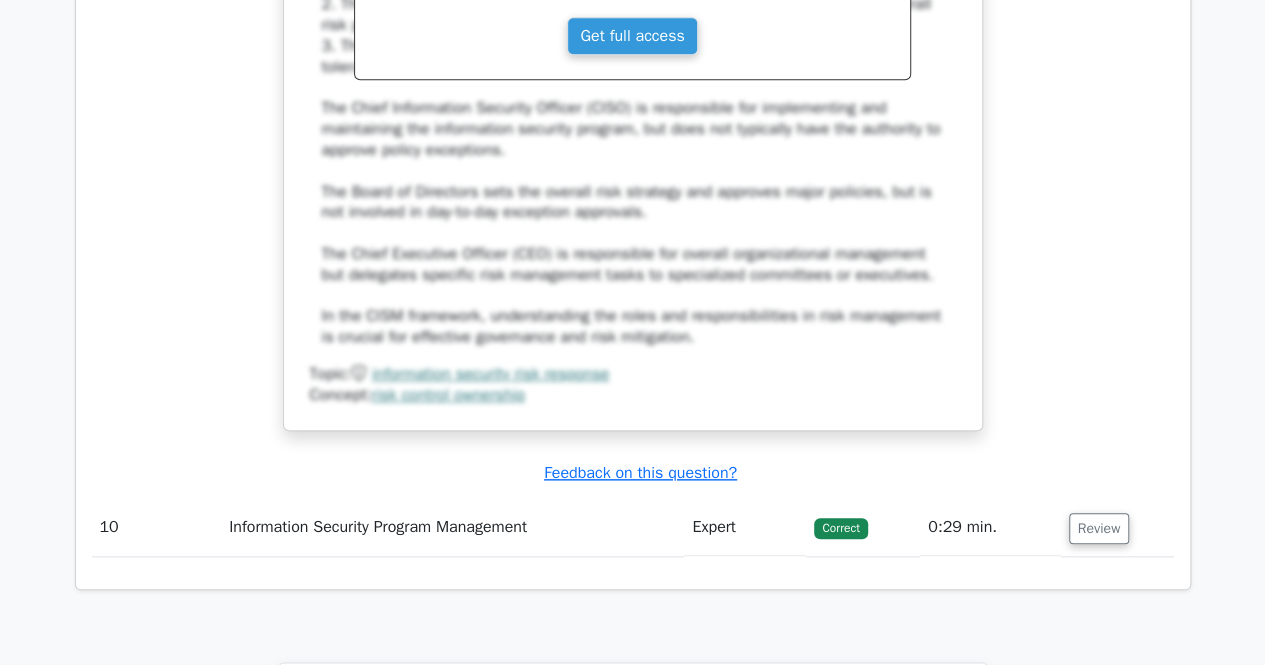 scroll, scrollTop: 12347, scrollLeft: 0, axis: vertical 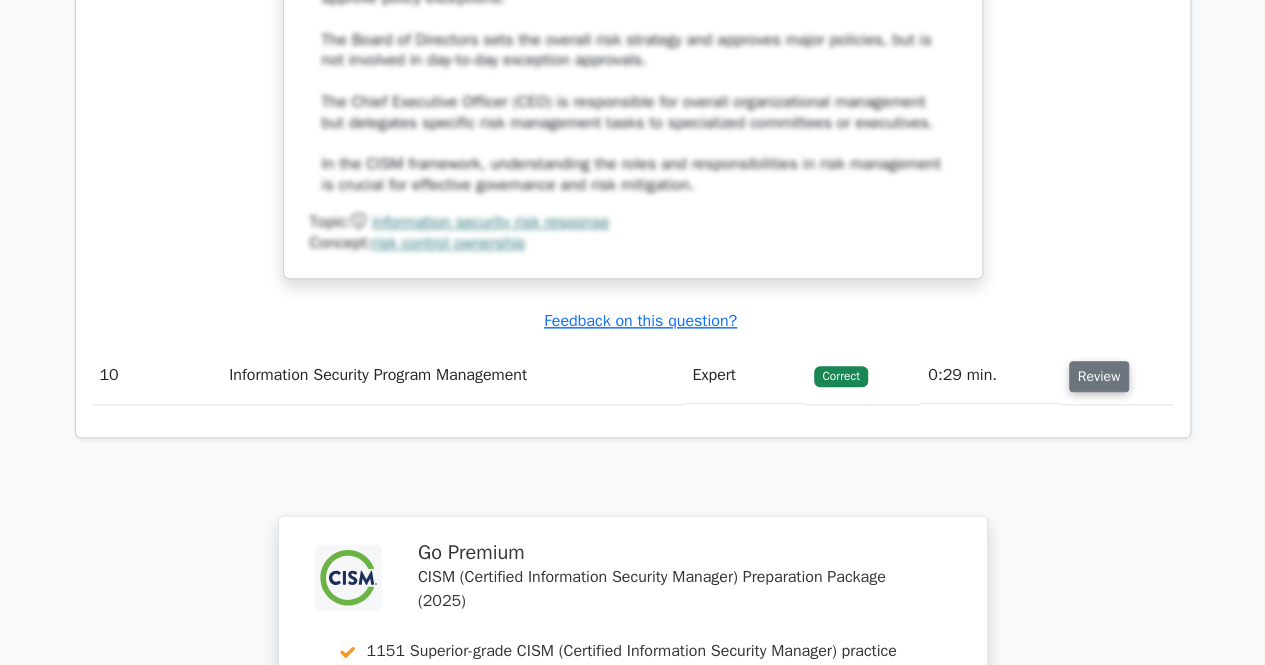 click on "Review" at bounding box center (1099, 376) 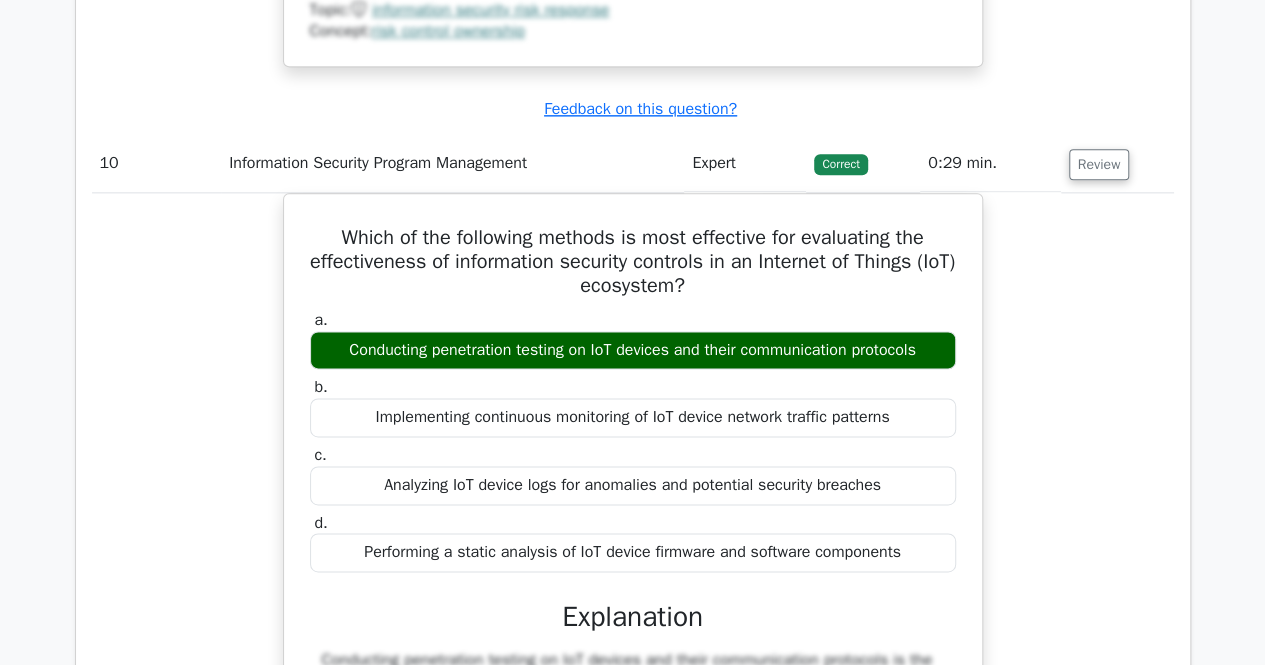 scroll, scrollTop: 12587, scrollLeft: 0, axis: vertical 